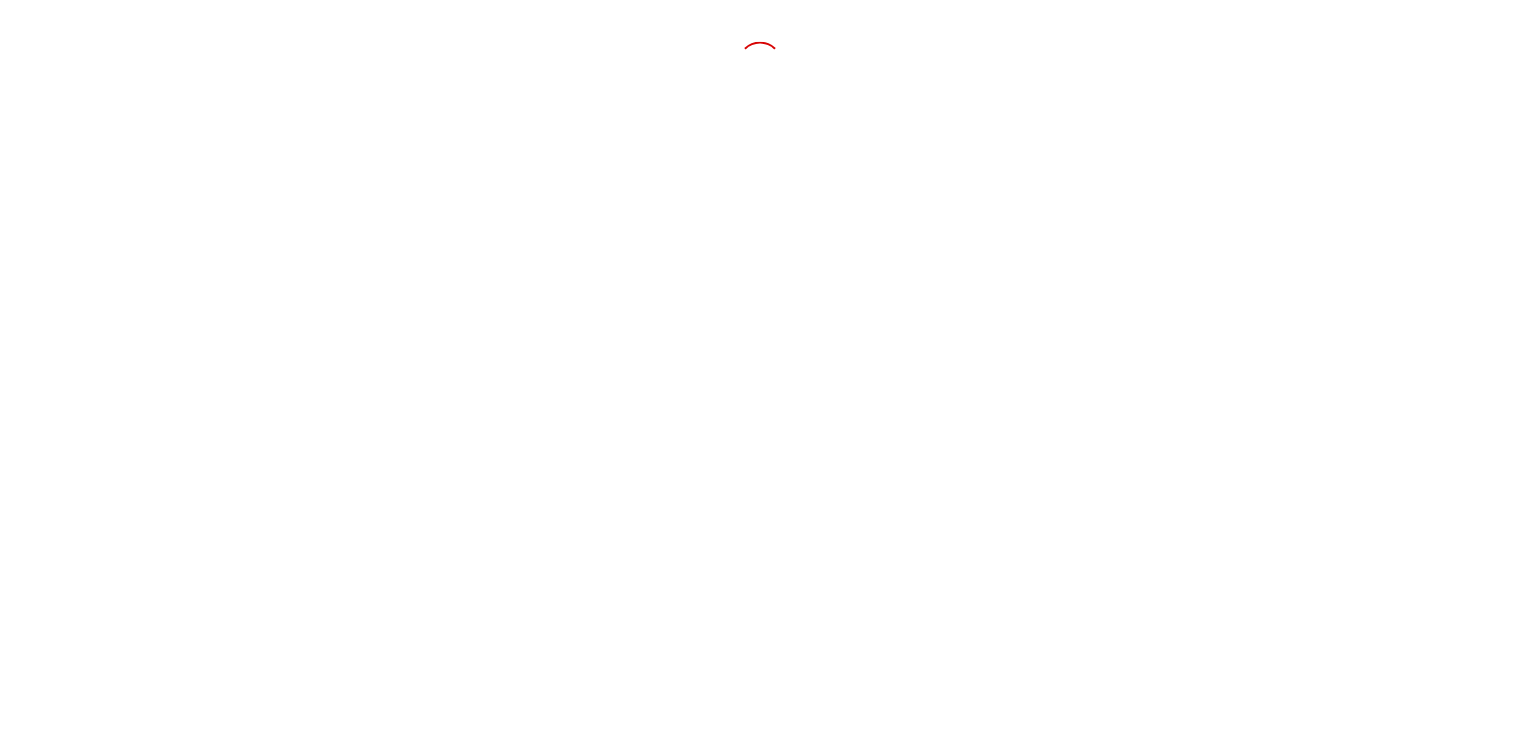 scroll, scrollTop: 0, scrollLeft: 0, axis: both 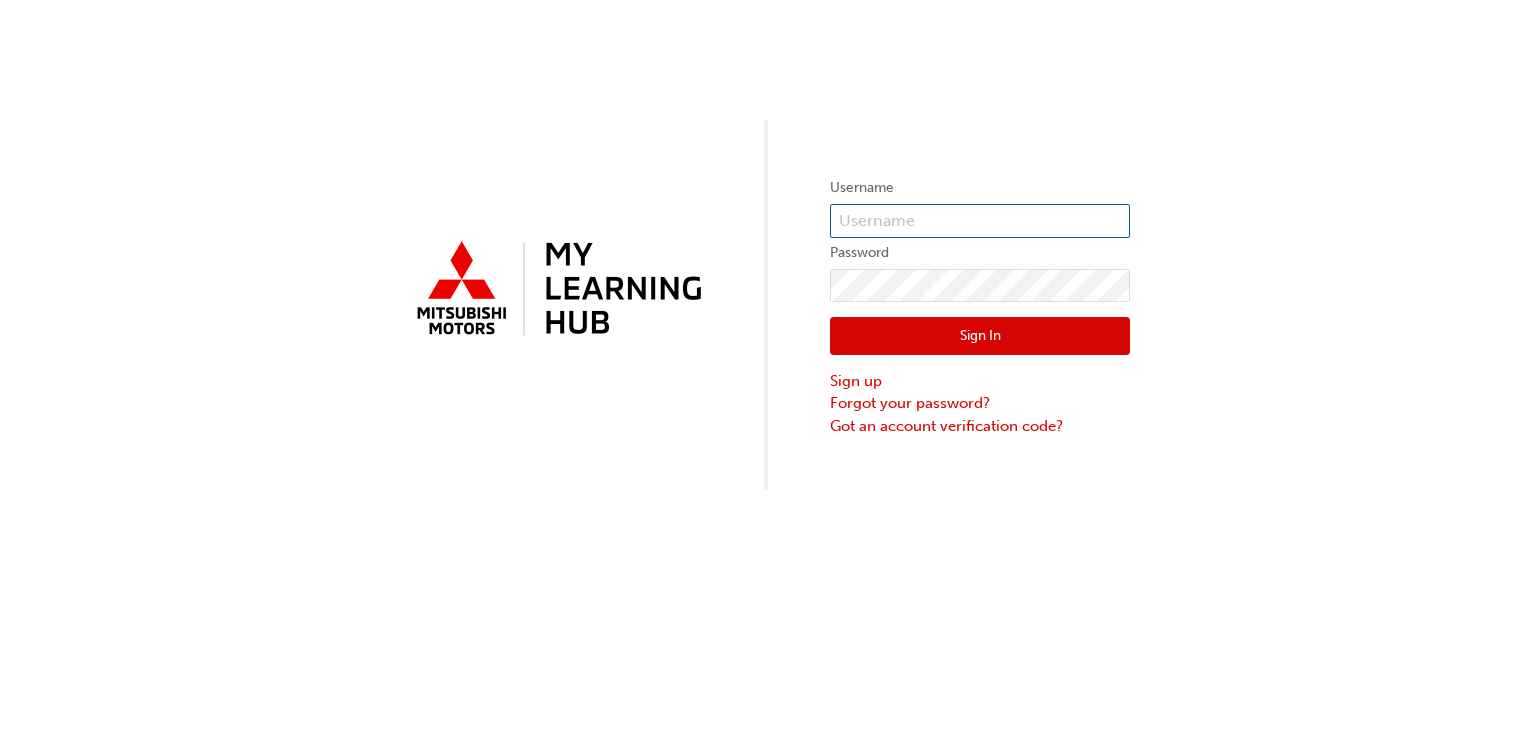 click at bounding box center (980, 221) 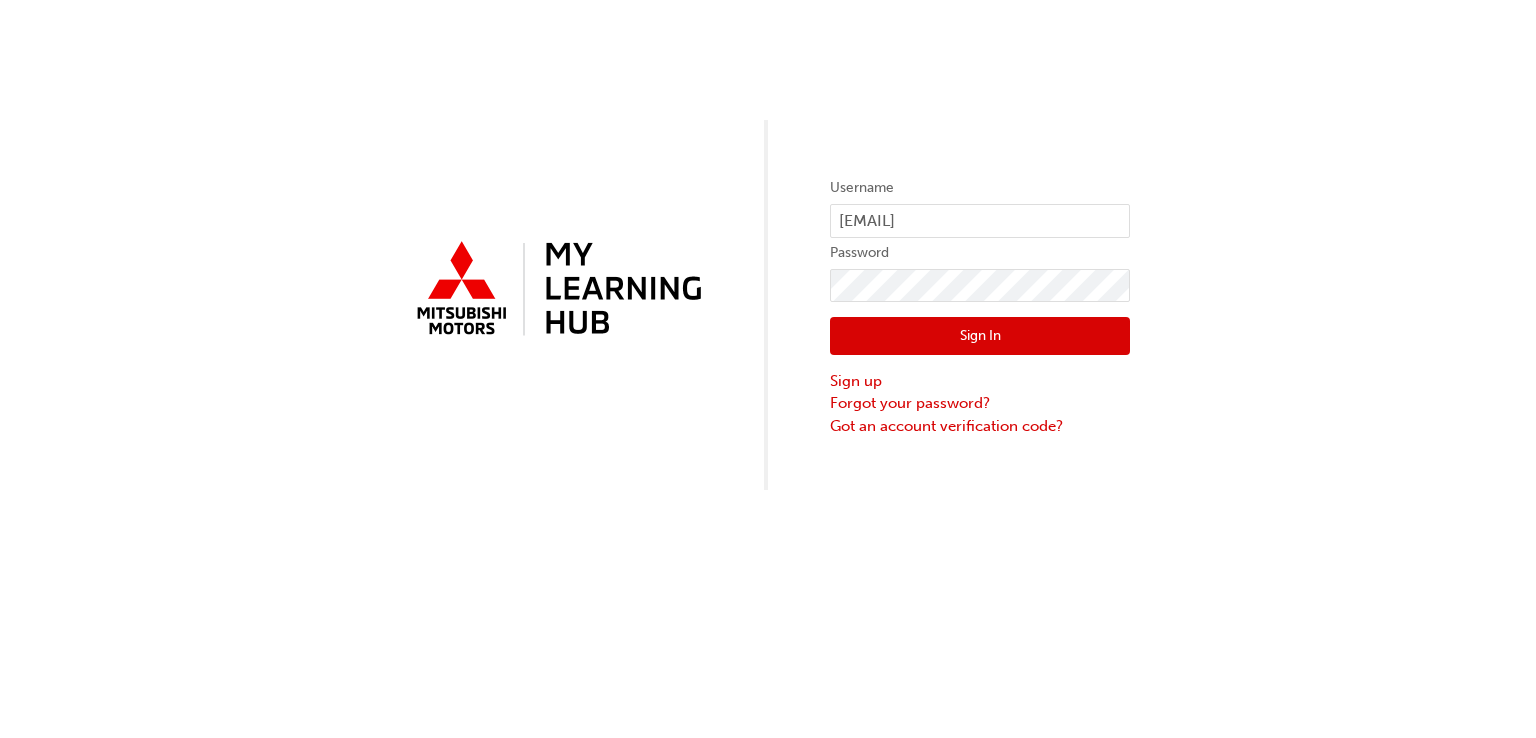 click on "Sign In" at bounding box center [980, 336] 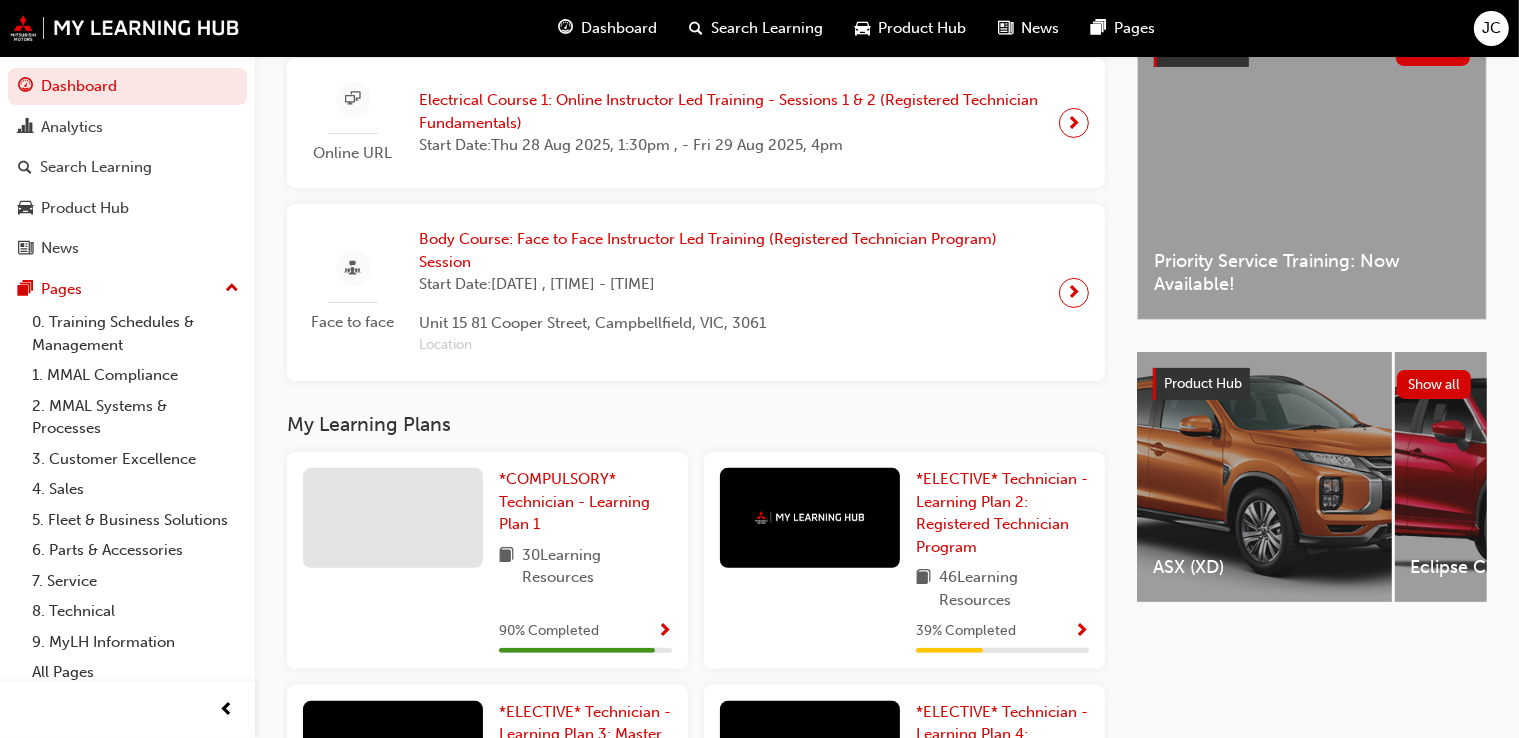 scroll, scrollTop: 496, scrollLeft: 0, axis: vertical 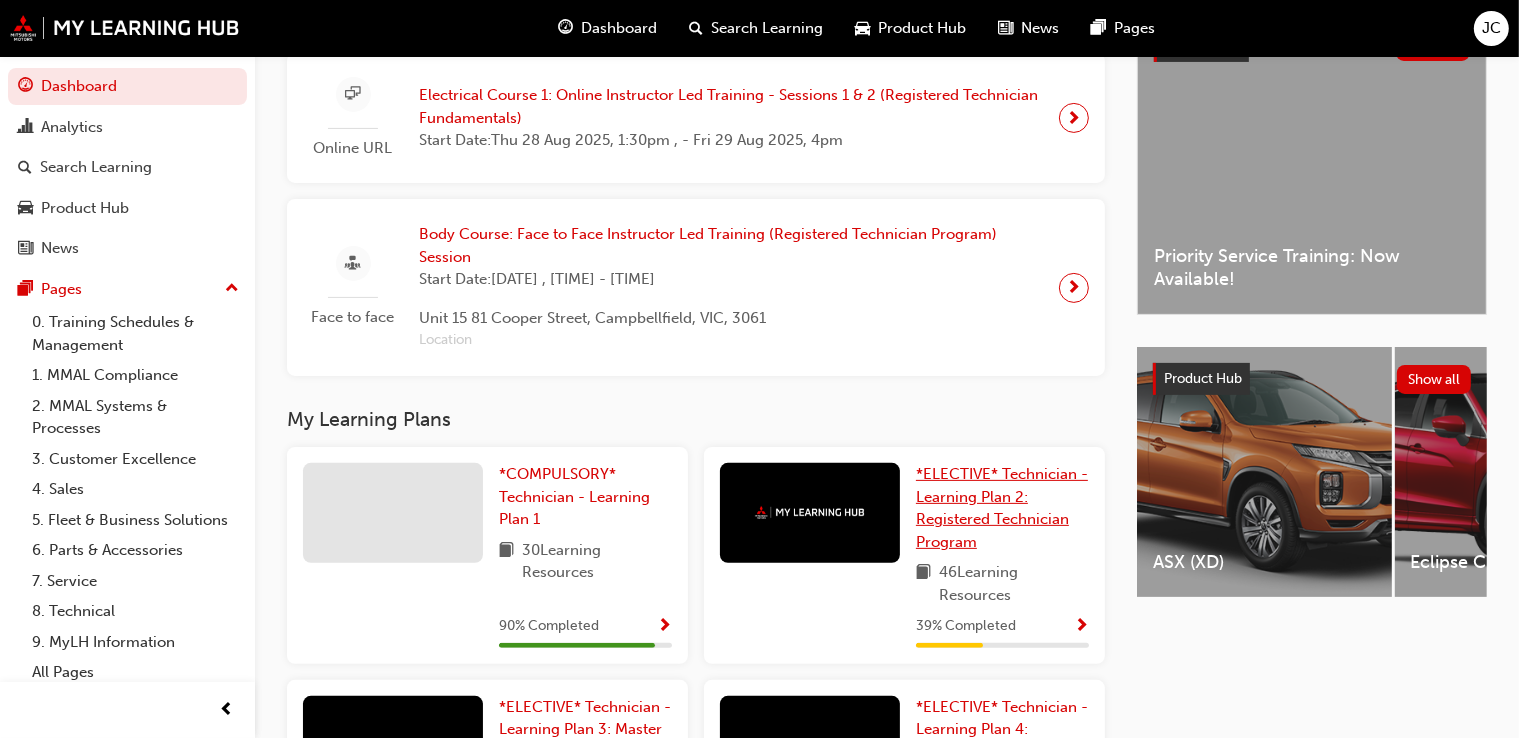 click on "*ELECTIVE* Technician - Learning Plan 2: Registered Technician Program" at bounding box center (1002, 508) 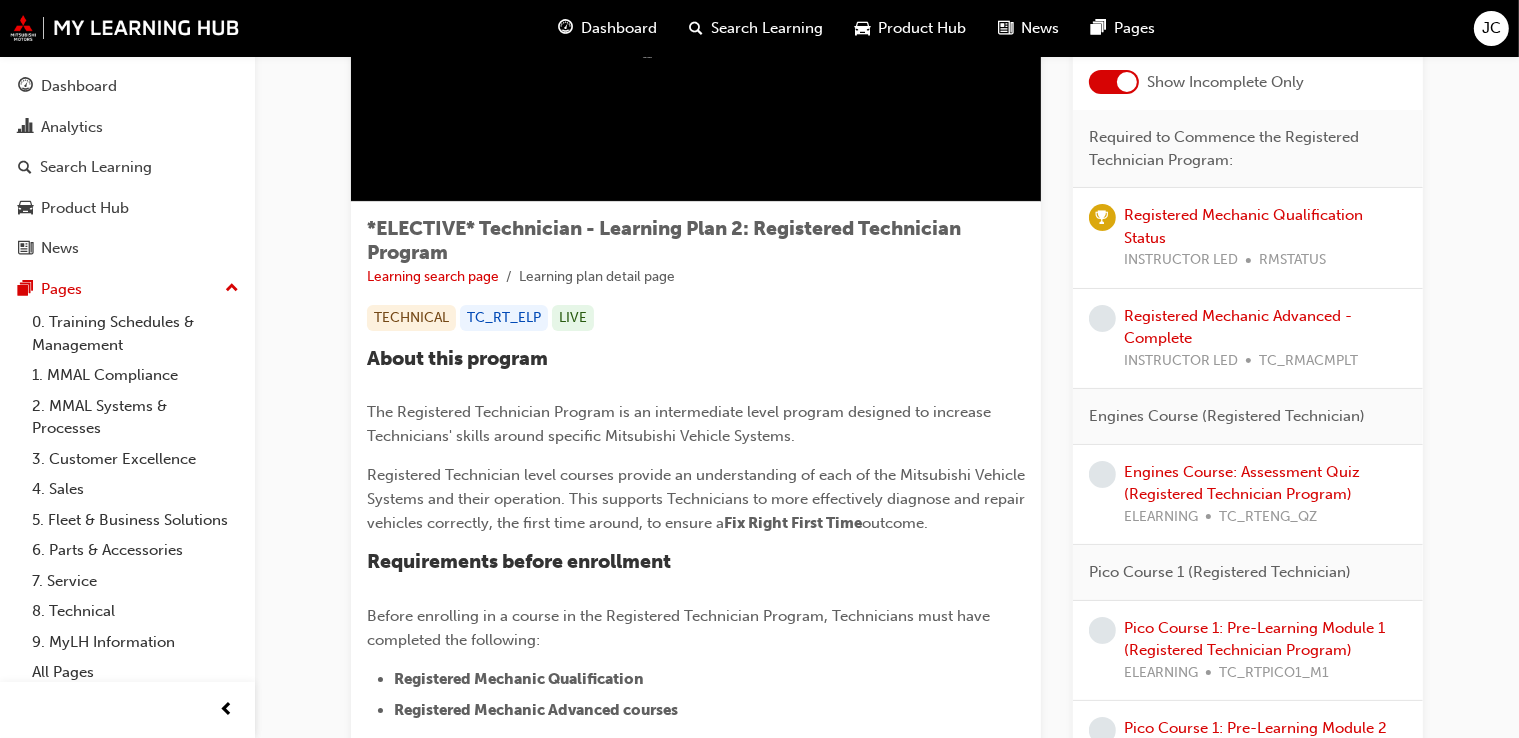scroll, scrollTop: 240, scrollLeft: 0, axis: vertical 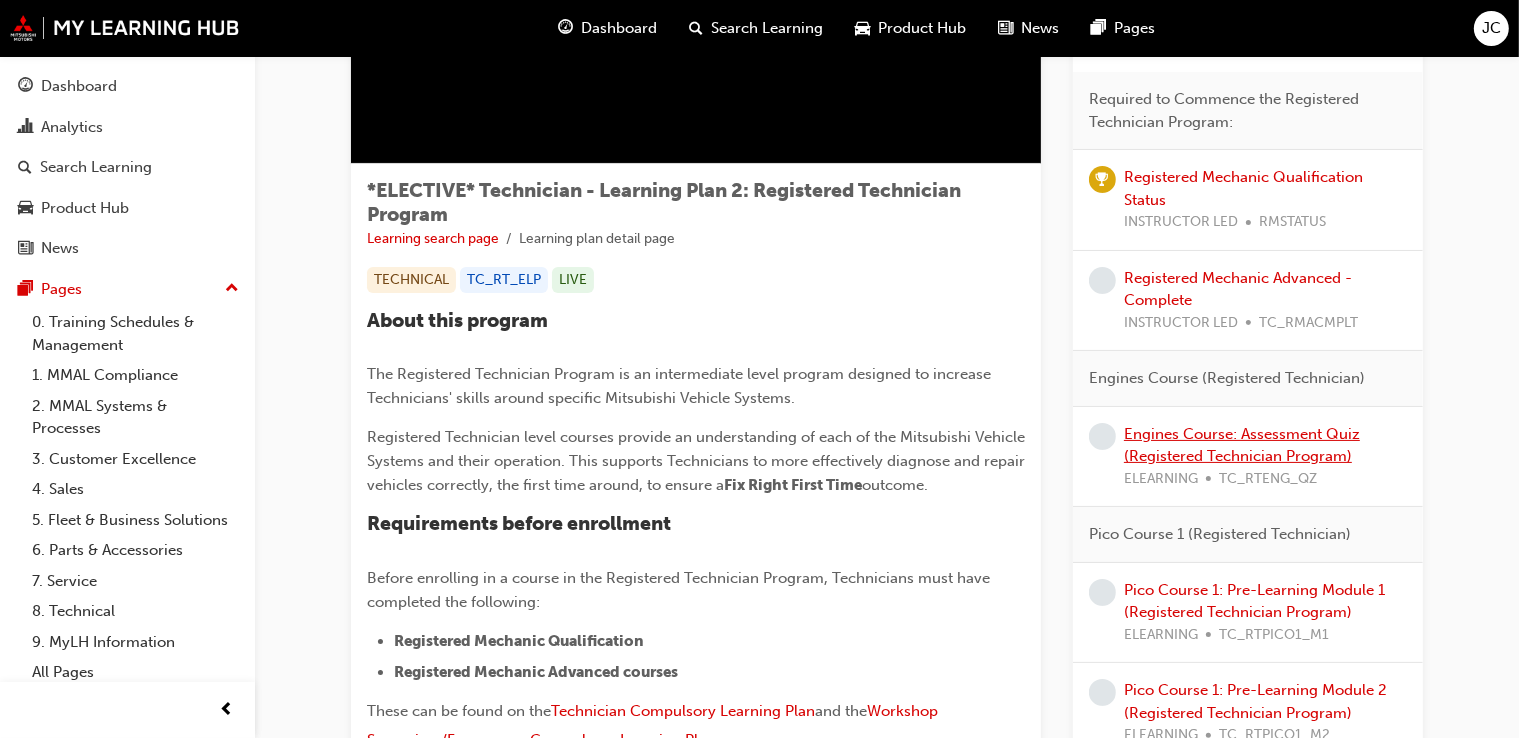 click on "Engines Course: Assessment Quiz (Registered Technician Program)" at bounding box center [1242, 445] 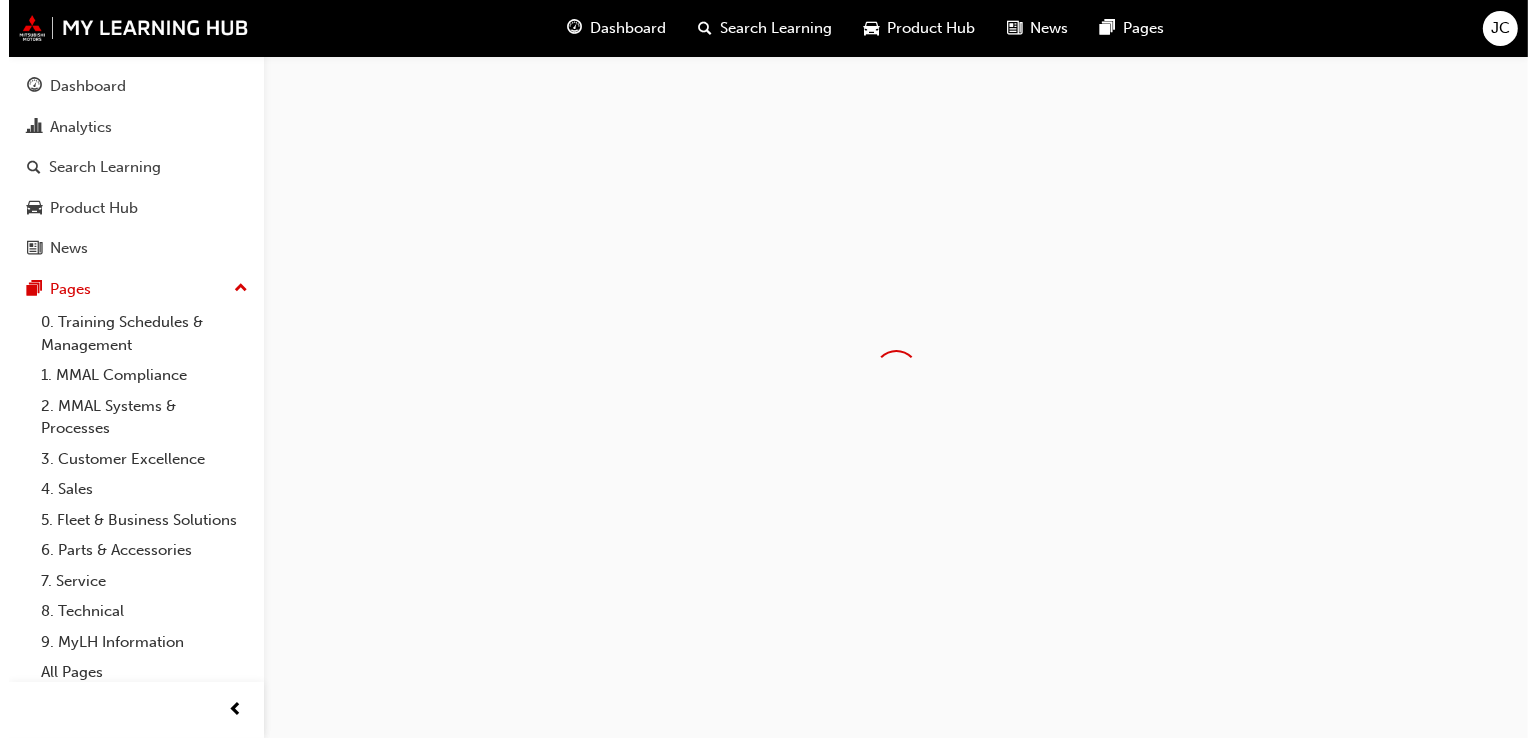scroll, scrollTop: 0, scrollLeft: 0, axis: both 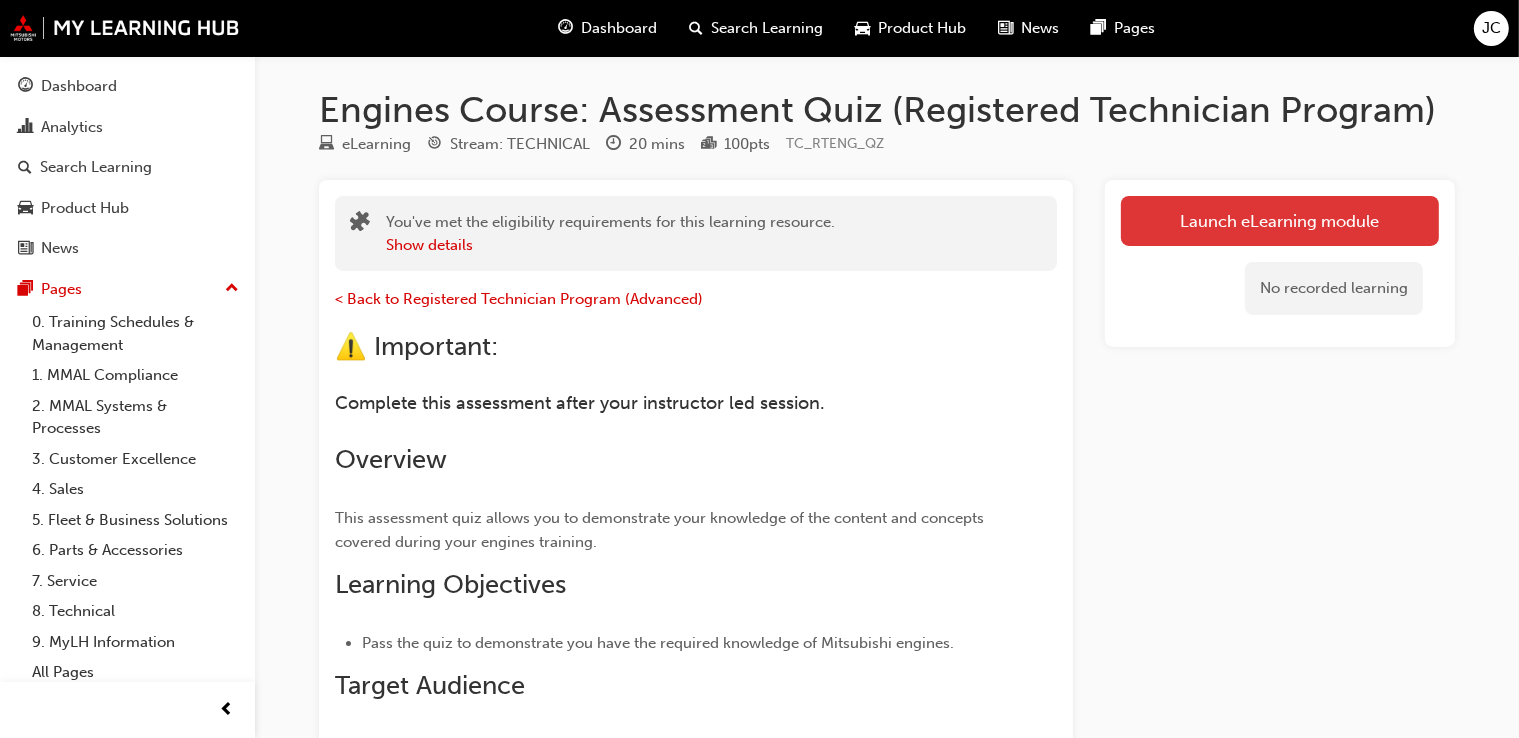 click on "Launch eLearning module" at bounding box center (1280, 221) 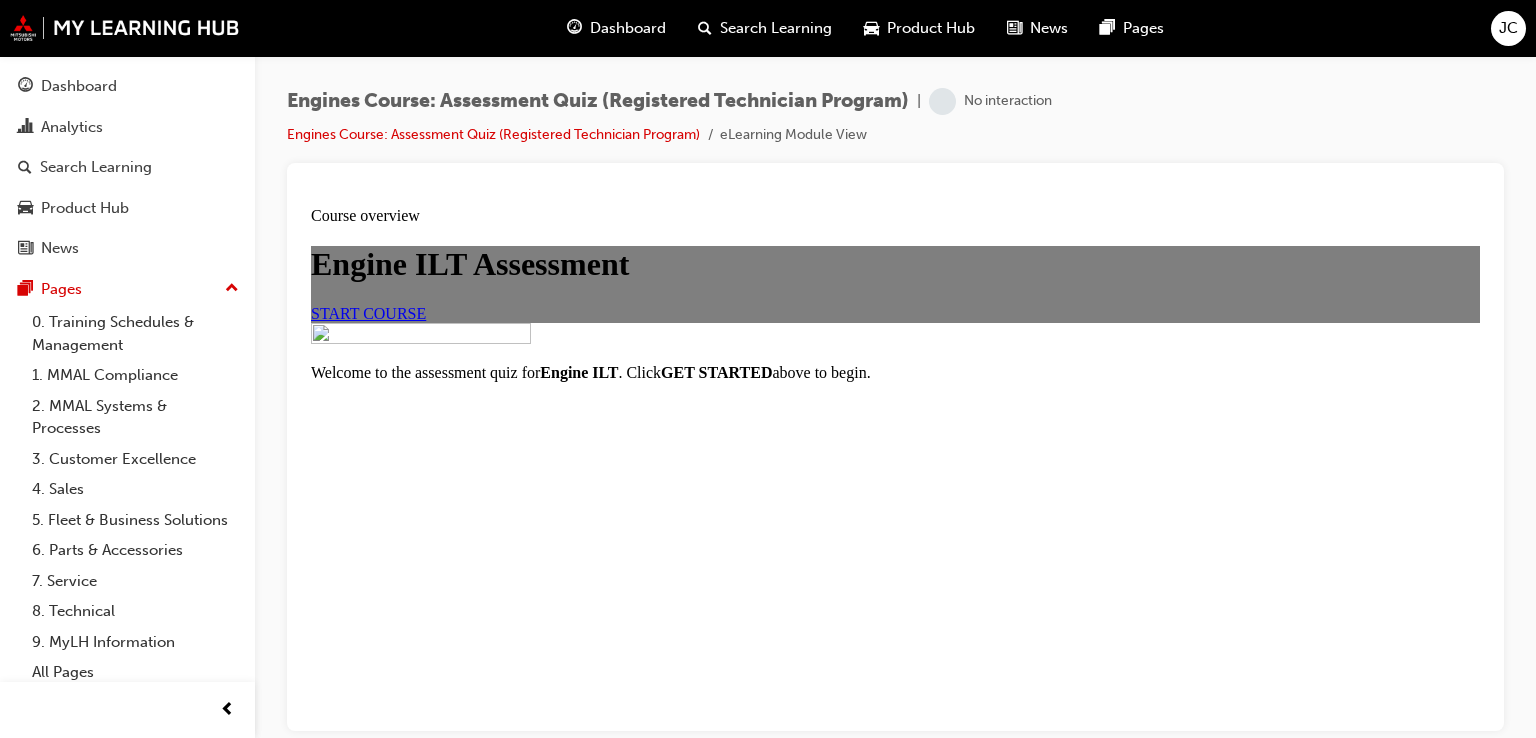 scroll, scrollTop: 0, scrollLeft: 0, axis: both 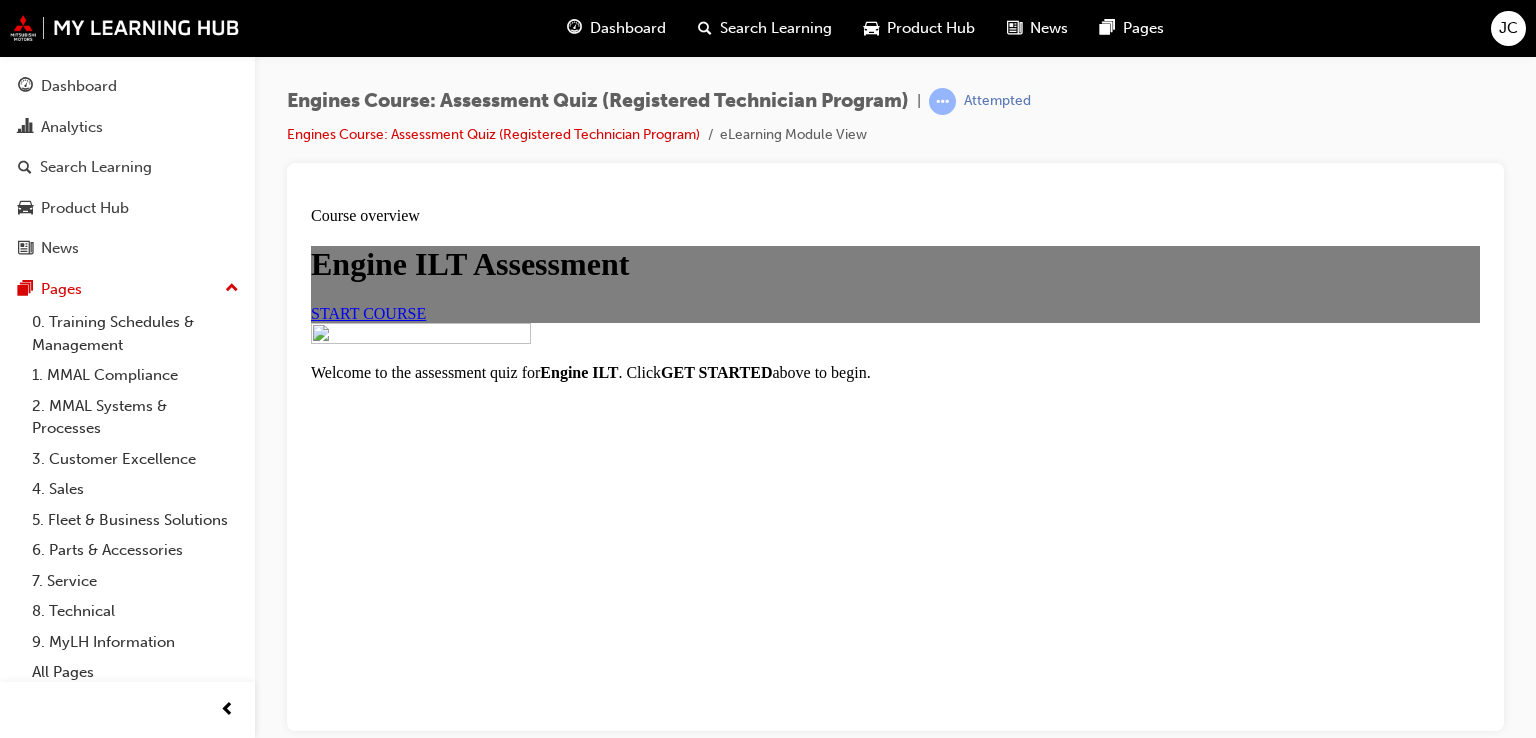 click on "START COURSE" at bounding box center (368, 312) 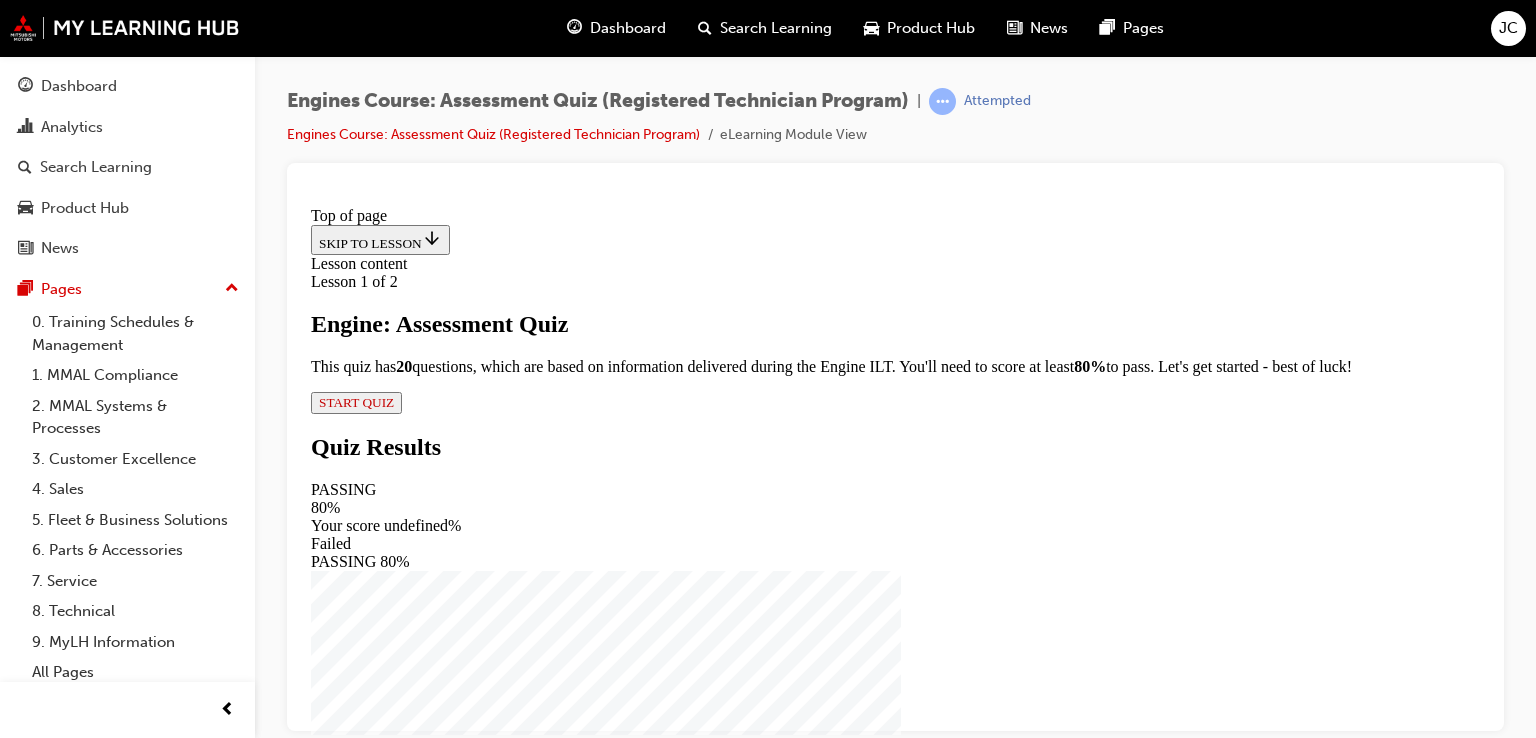 scroll, scrollTop: 144, scrollLeft: 0, axis: vertical 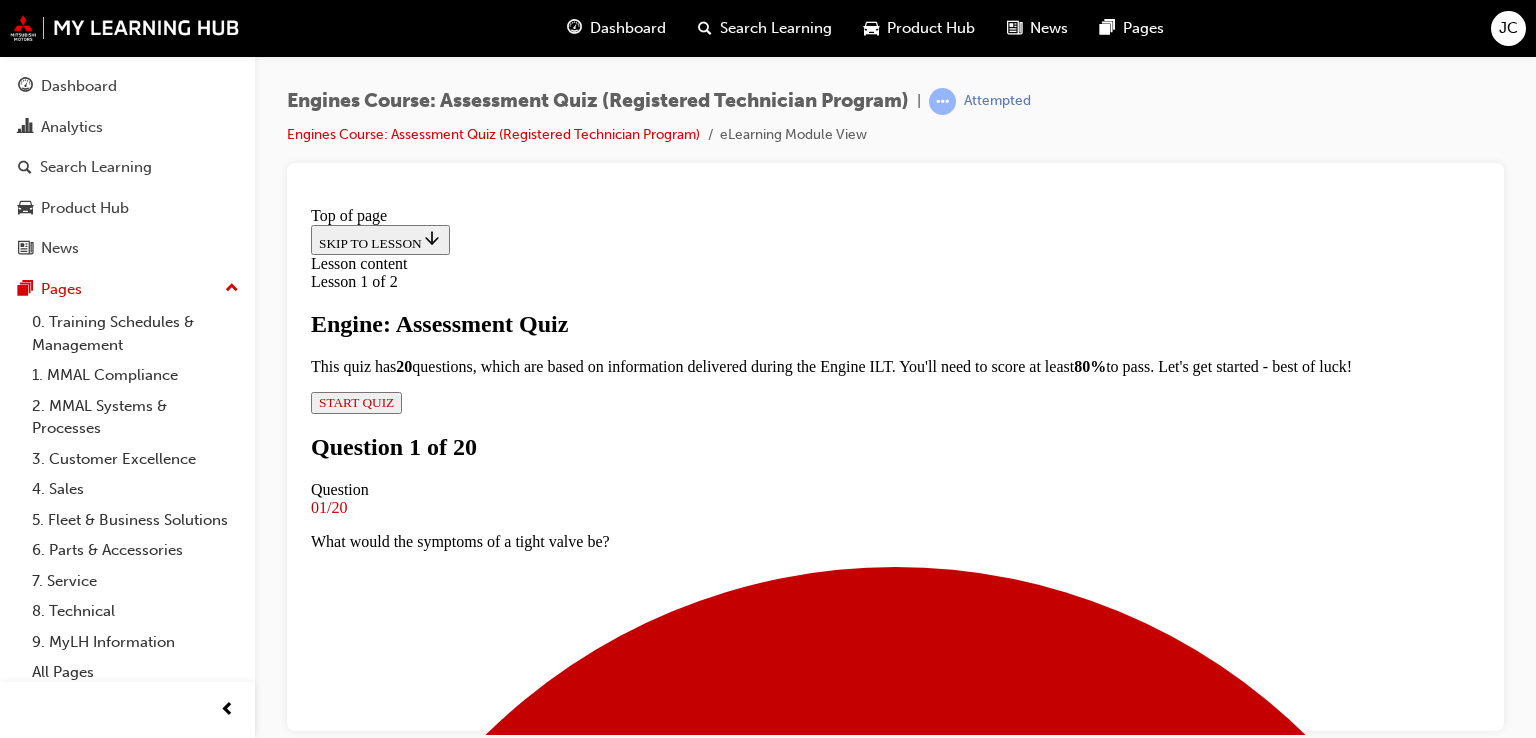 click on "Poor performance, hard starting and unstable idle rpm" at bounding box center (895, 2636) 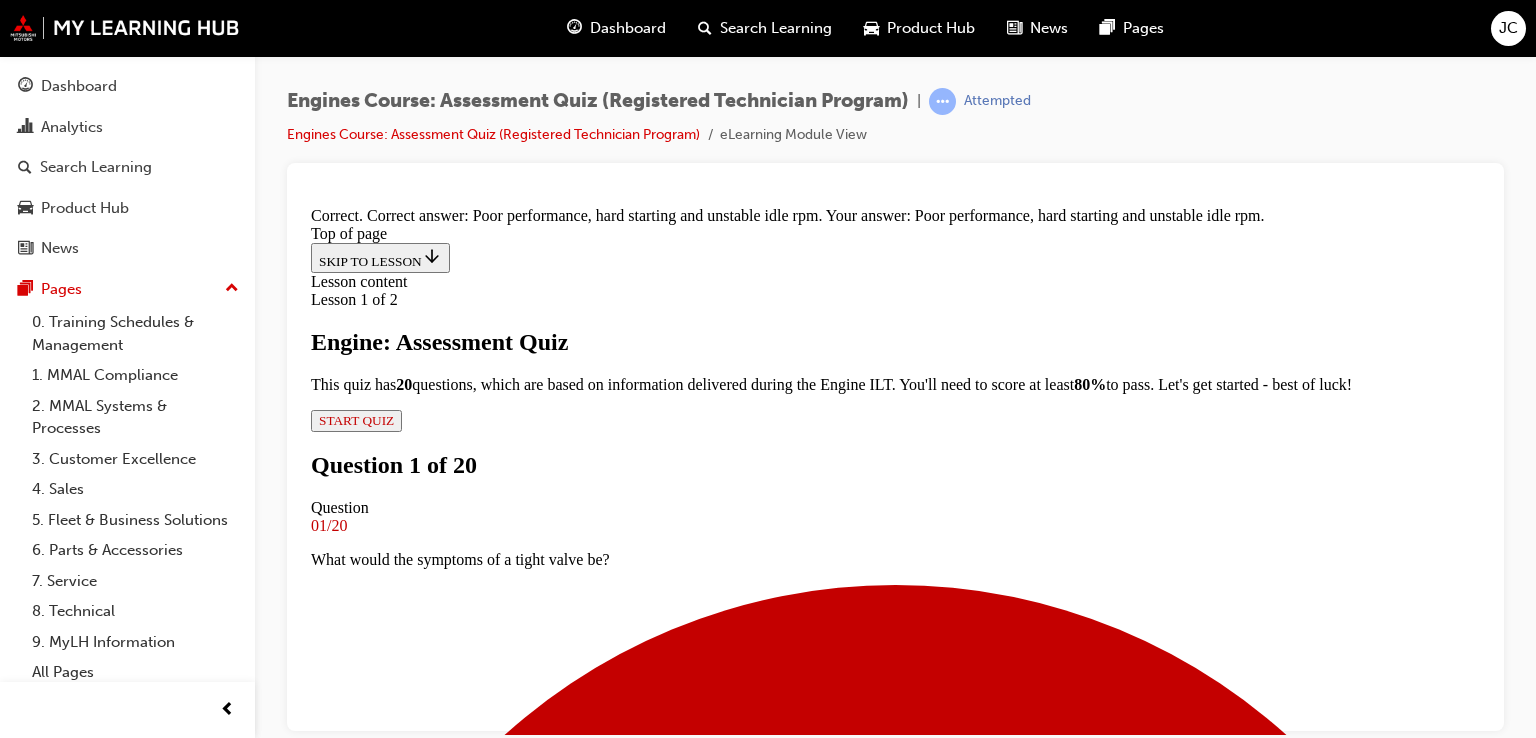 scroll, scrollTop: 456, scrollLeft: 0, axis: vertical 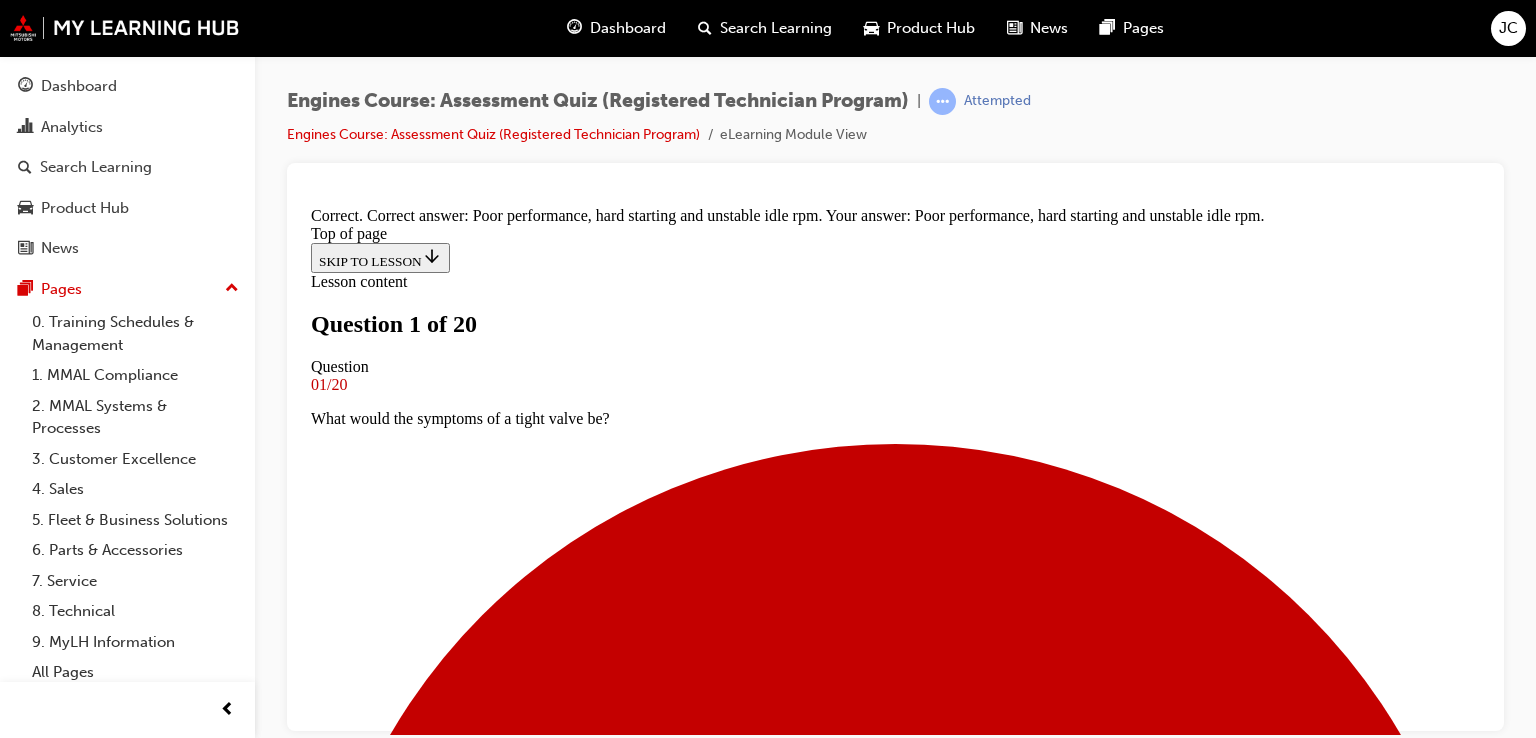 click on "To ensure no internal galleries get blocked" at bounding box center (915, 10923) 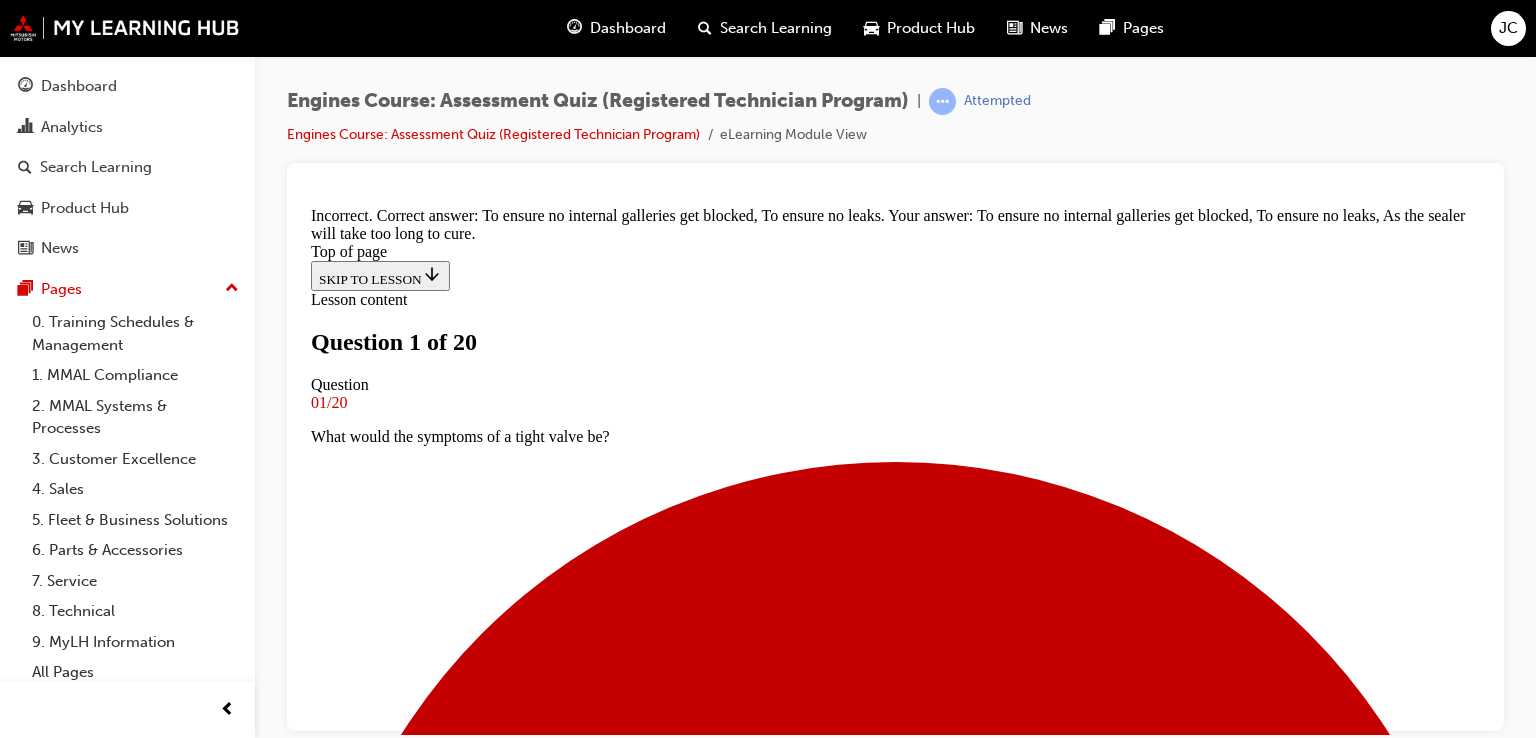 scroll, scrollTop: 524, scrollLeft: 0, axis: vertical 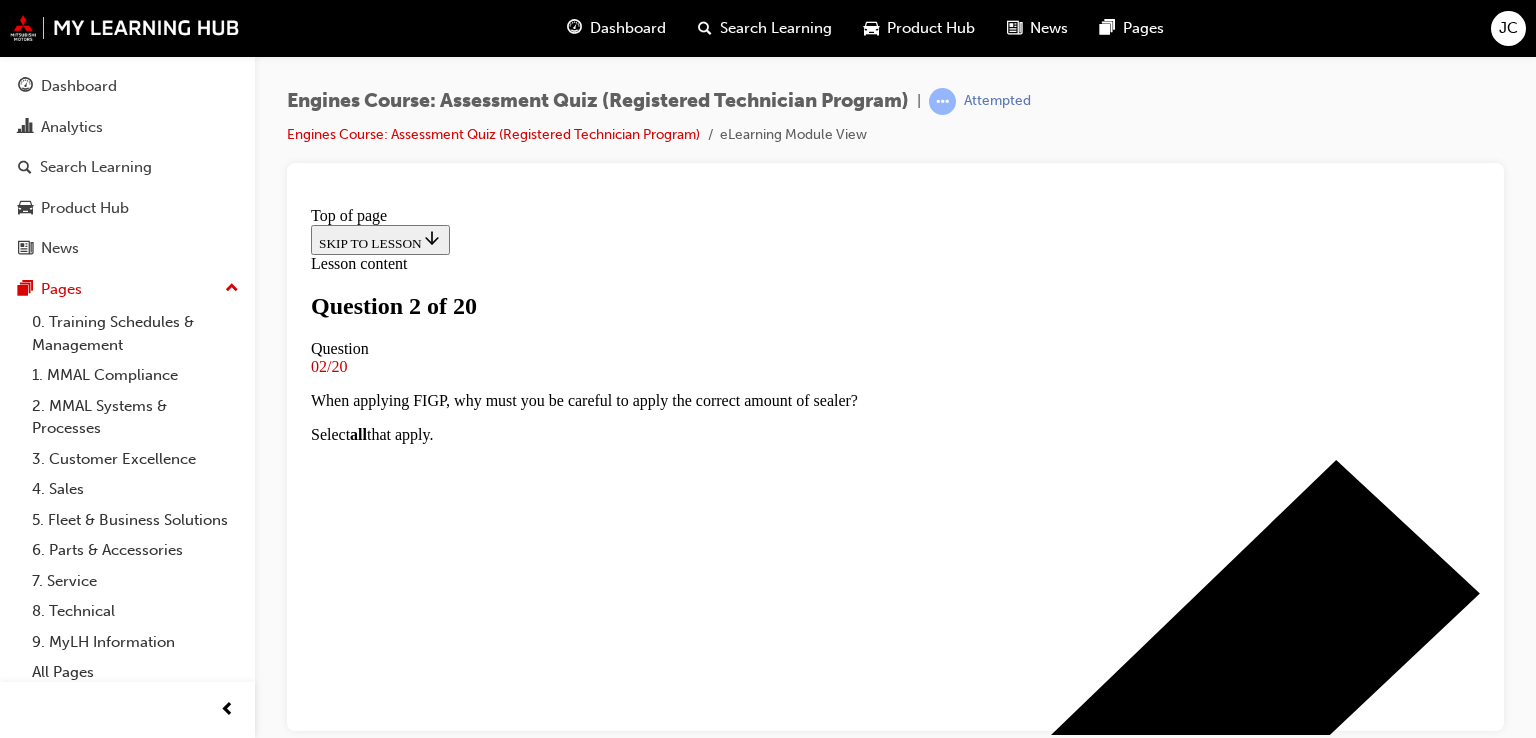 click on "Question 3 of 20 Question 03/20 When performing Valve Clearance Adjustments, under what condition should the Engine be? Engine should be running at idle RPM. Engine should be at normal operating temperature, with the thermostat open. Engine should be cold, unless otherwise stated in the WSM. Only perform Valve Clearance Adjustments when the Engine is being rebuilt after a internal component failure. Incorrect SUBMIT NEXT" at bounding box center (895, 8428) 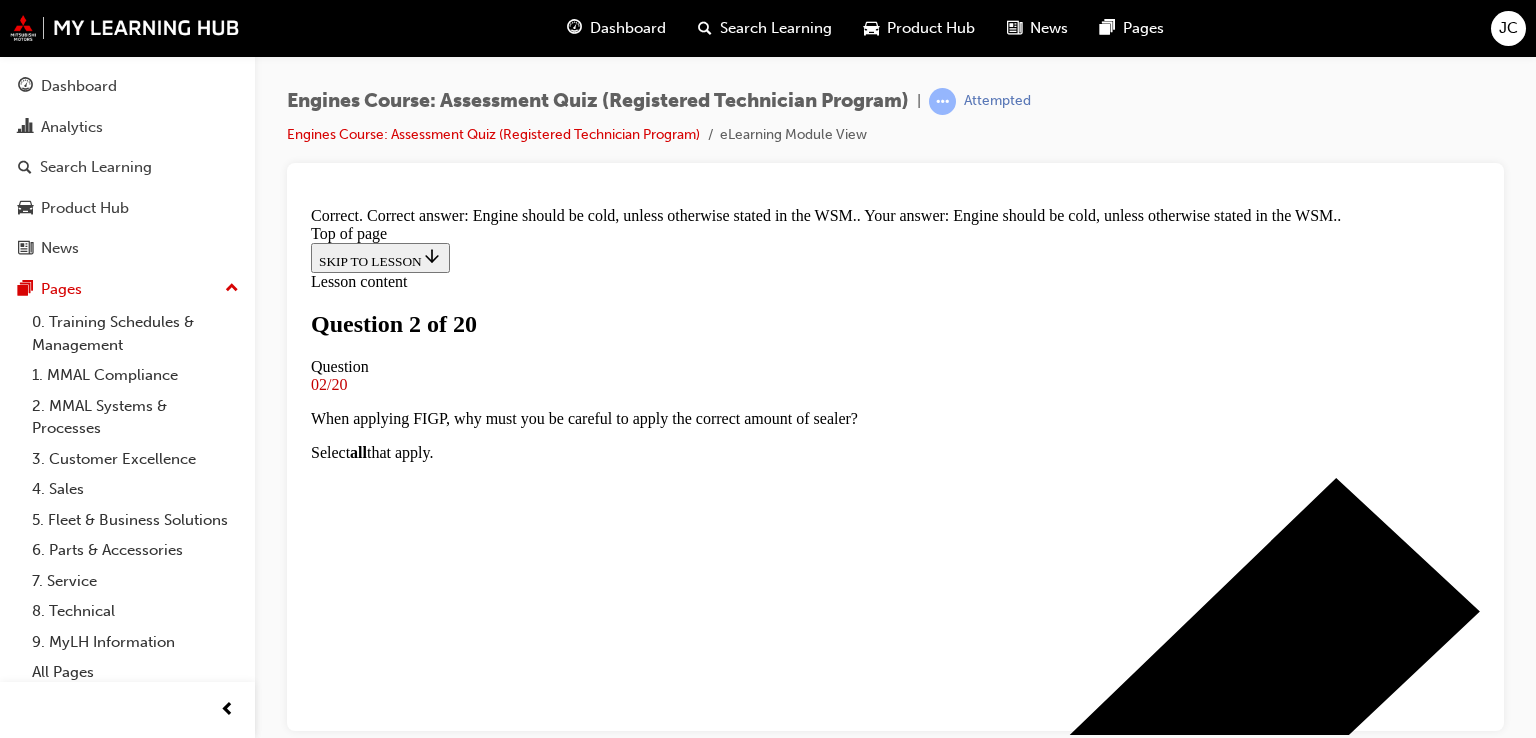 scroll, scrollTop: 531, scrollLeft: 0, axis: vertical 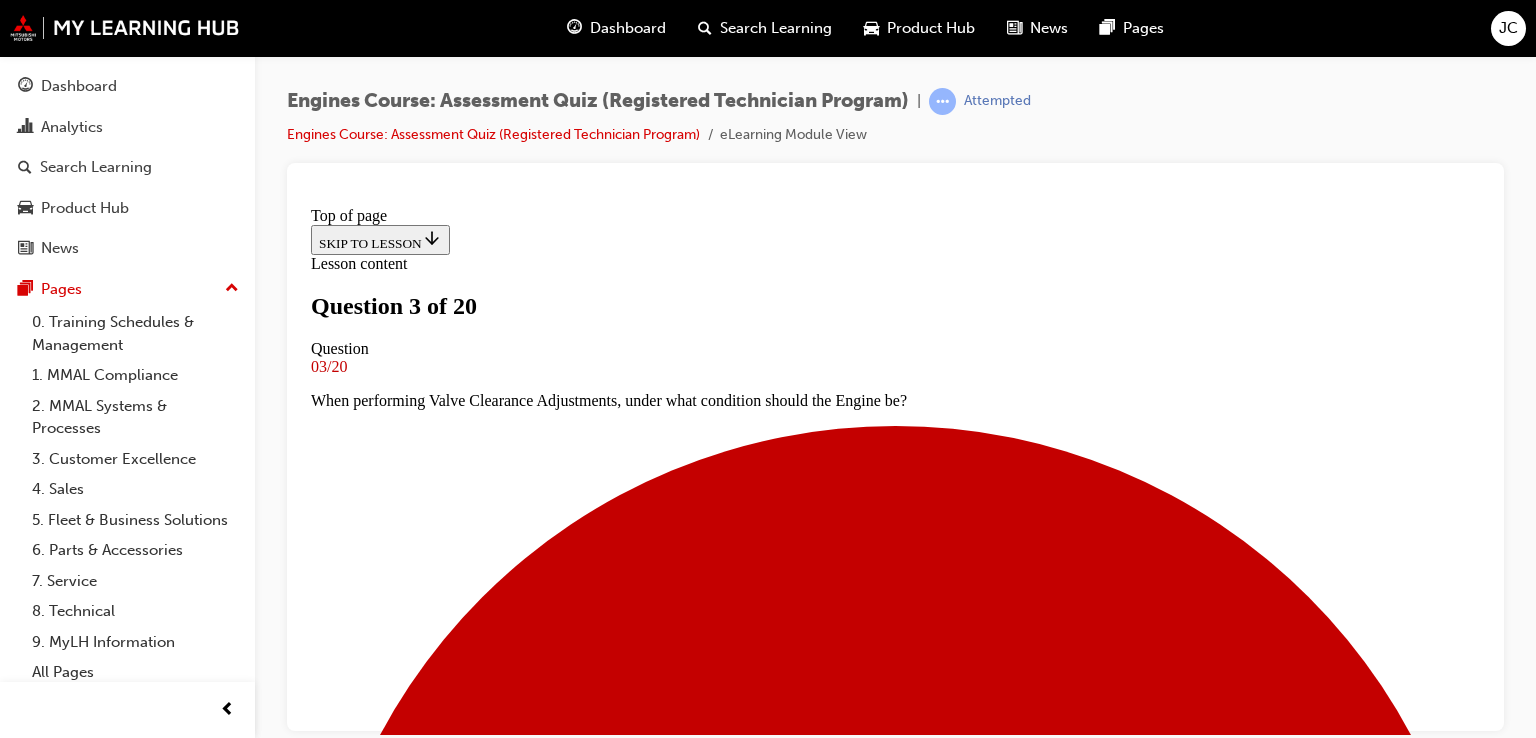 click at bounding box center (895, 14323) 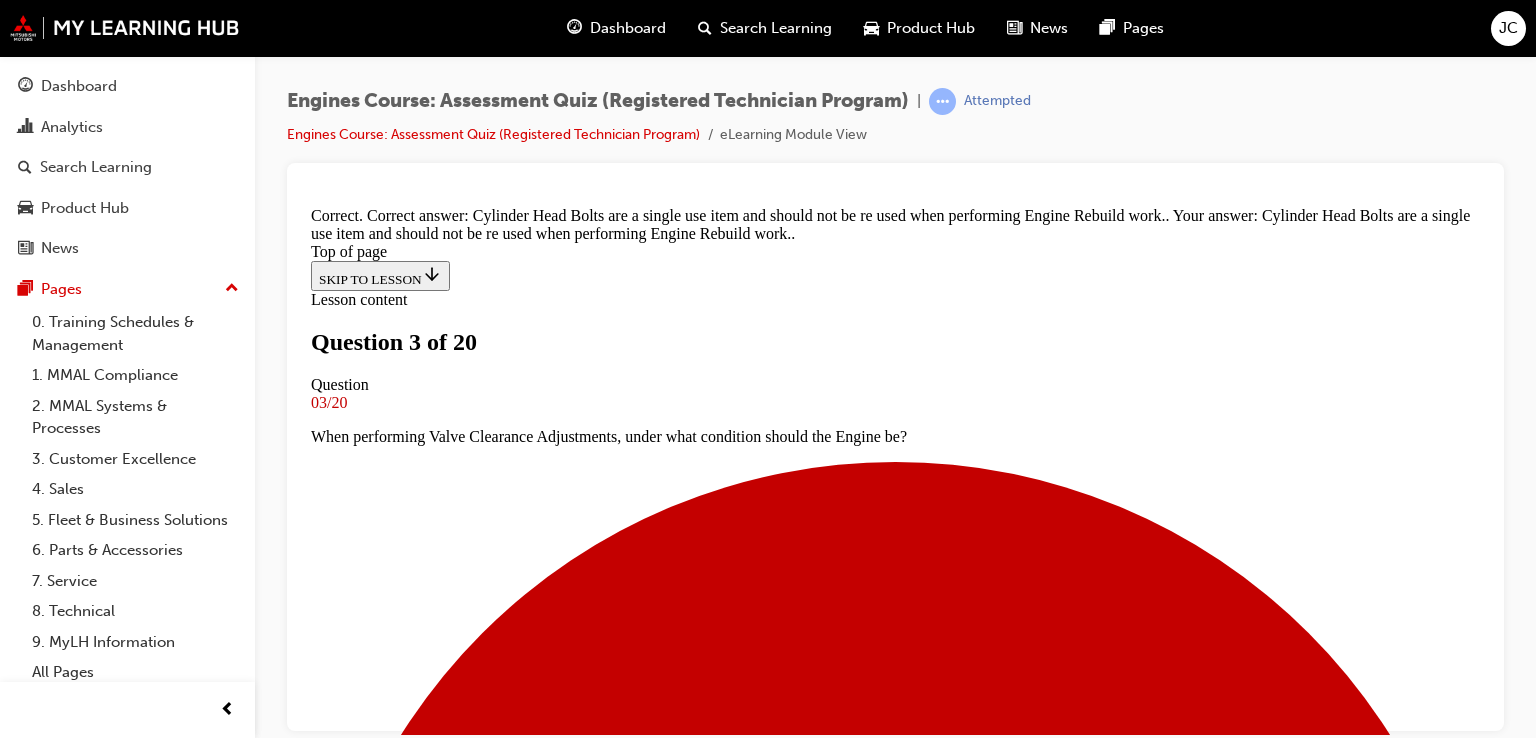scroll, scrollTop: 536, scrollLeft: 0, axis: vertical 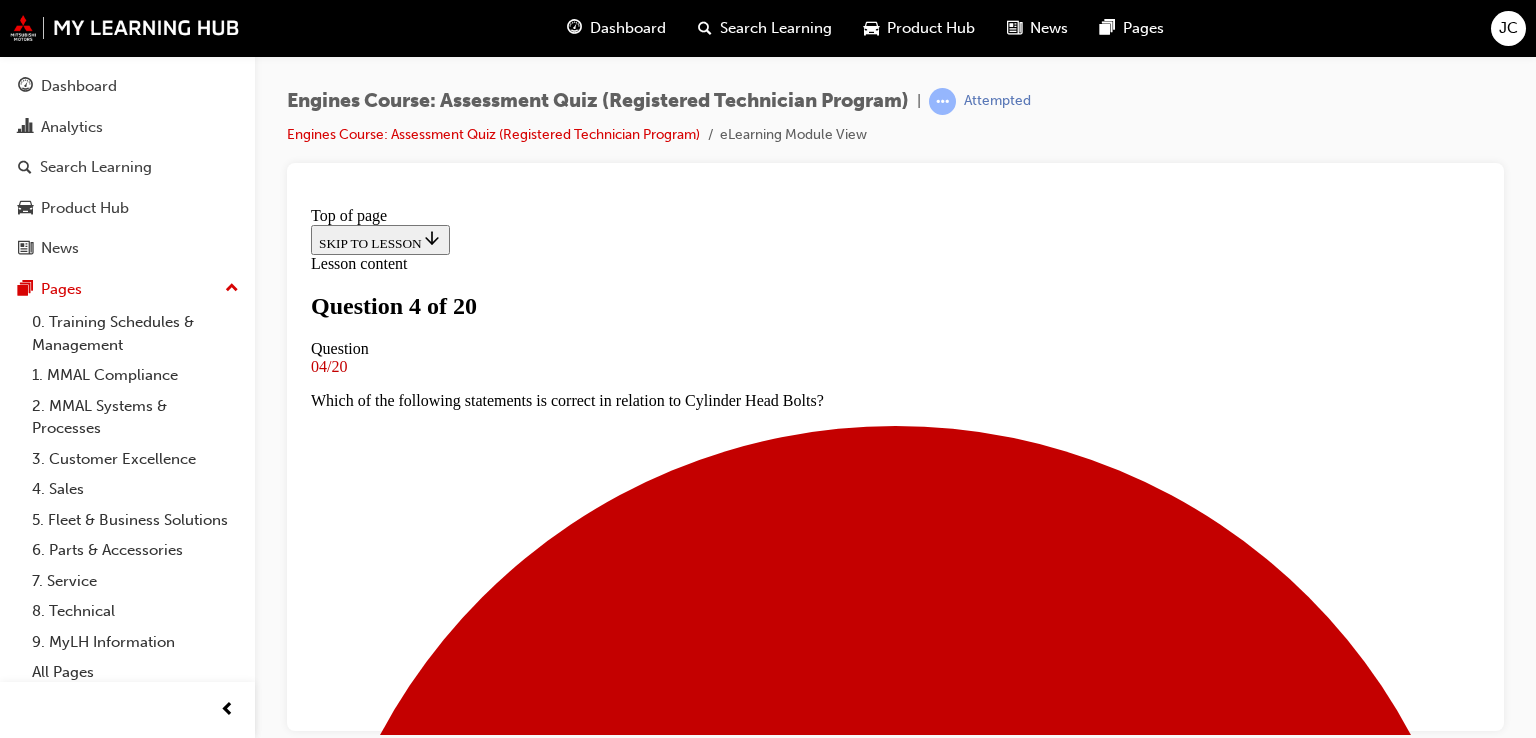 click on "The much higher combustion pressures and temperatures produced by the Diesel Combustion process compared to a Petrol Engine combustion process." at bounding box center [895, 15371] 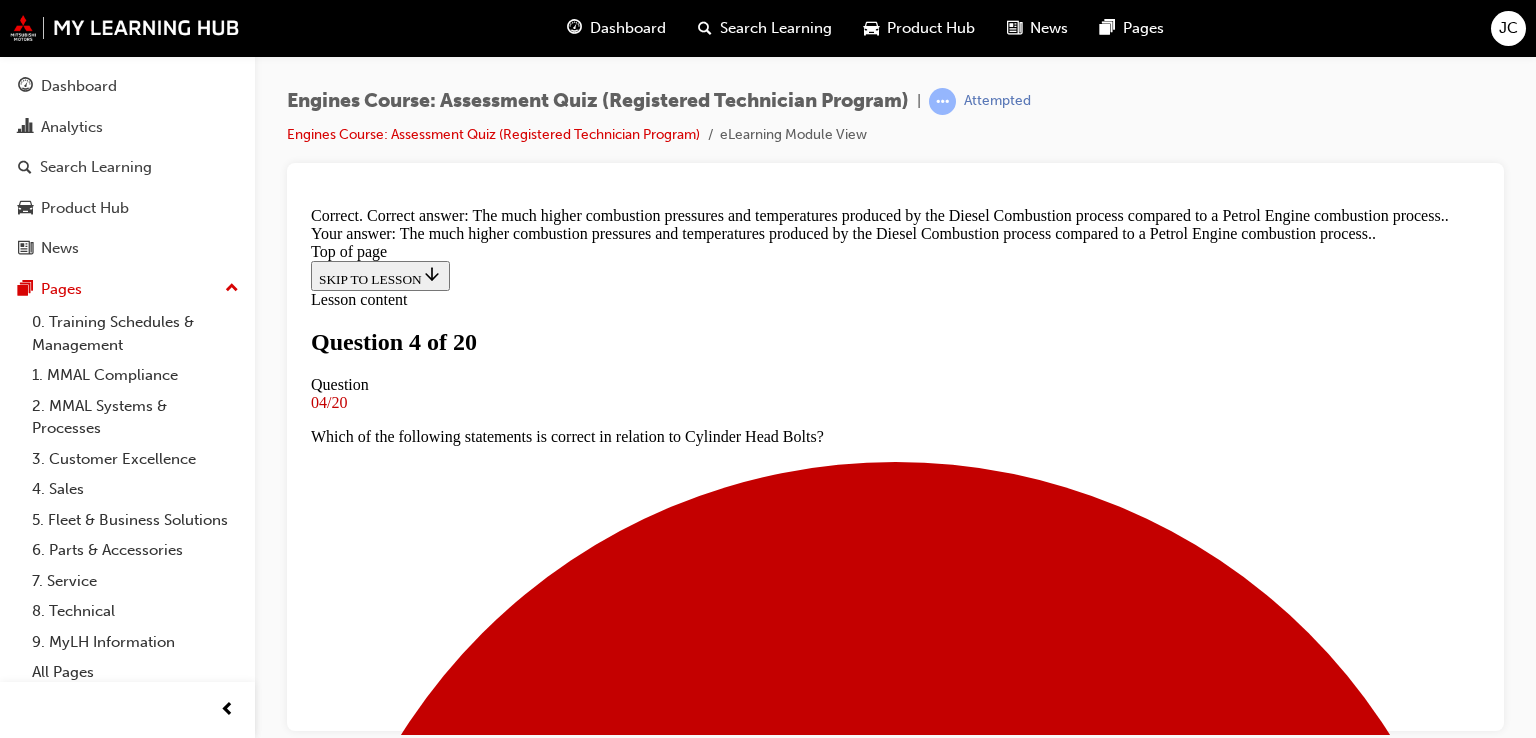 scroll, scrollTop: 604, scrollLeft: 0, axis: vertical 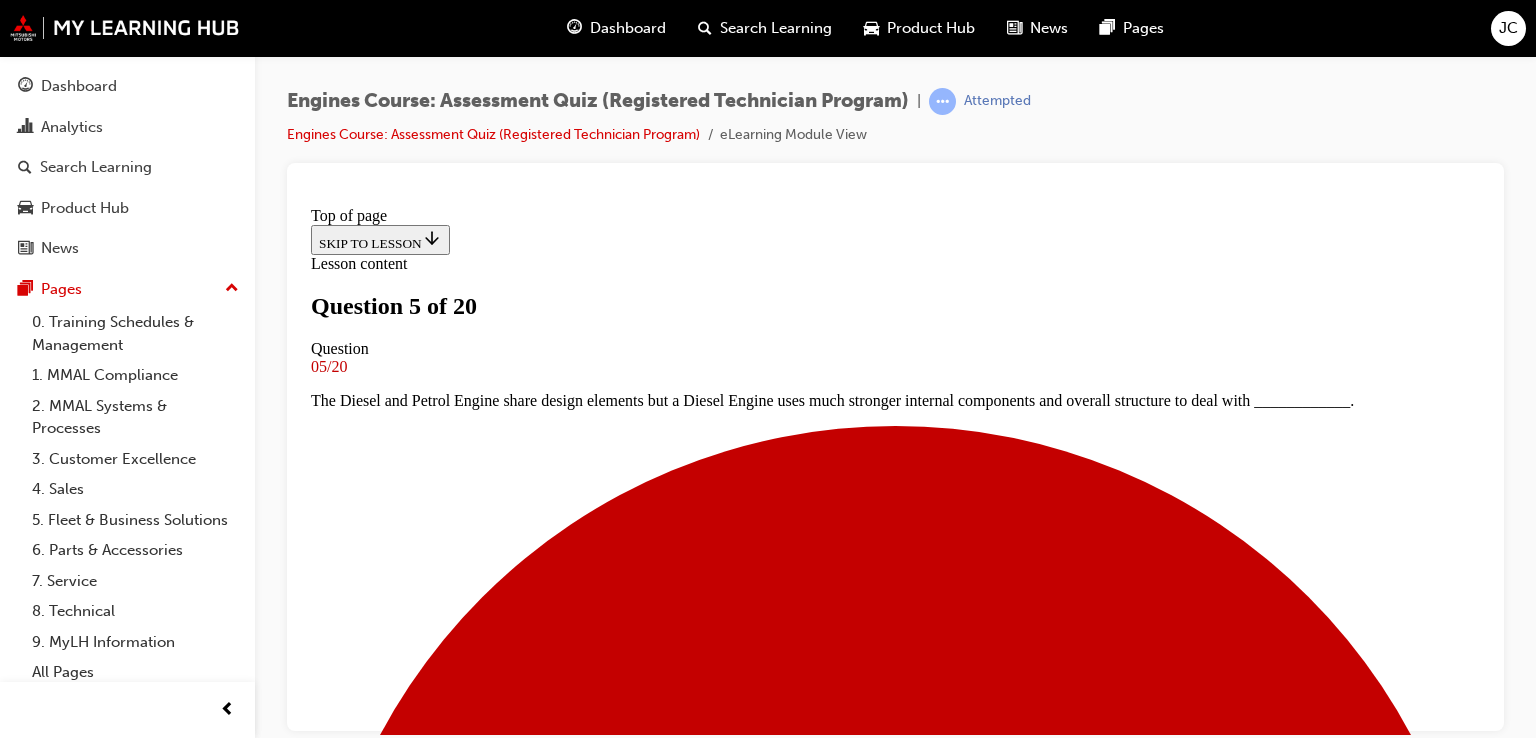 click on "Pistons, Piston Rings, Cylinder Liners" at bounding box center (895, 11198) 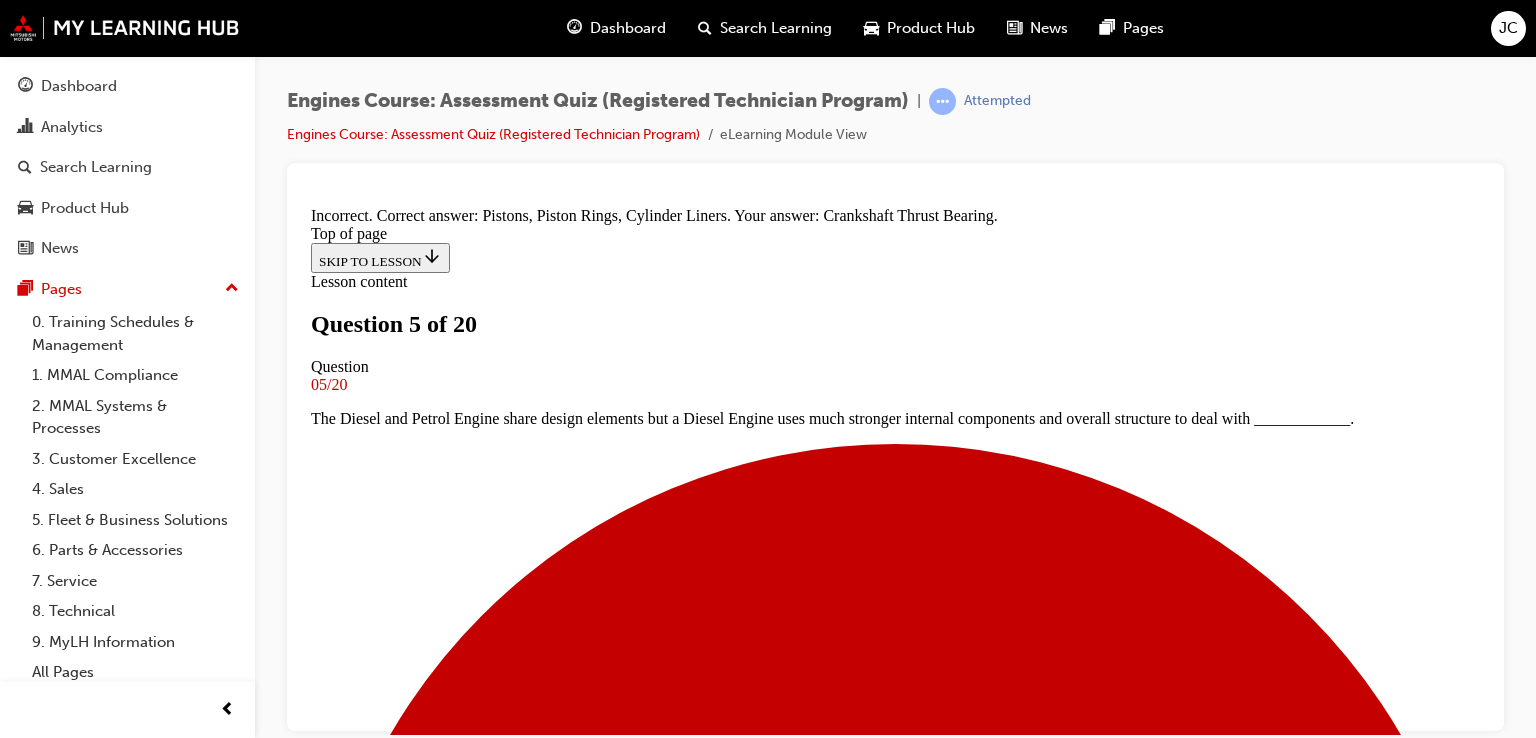 scroll, scrollTop: 524, scrollLeft: 0, axis: vertical 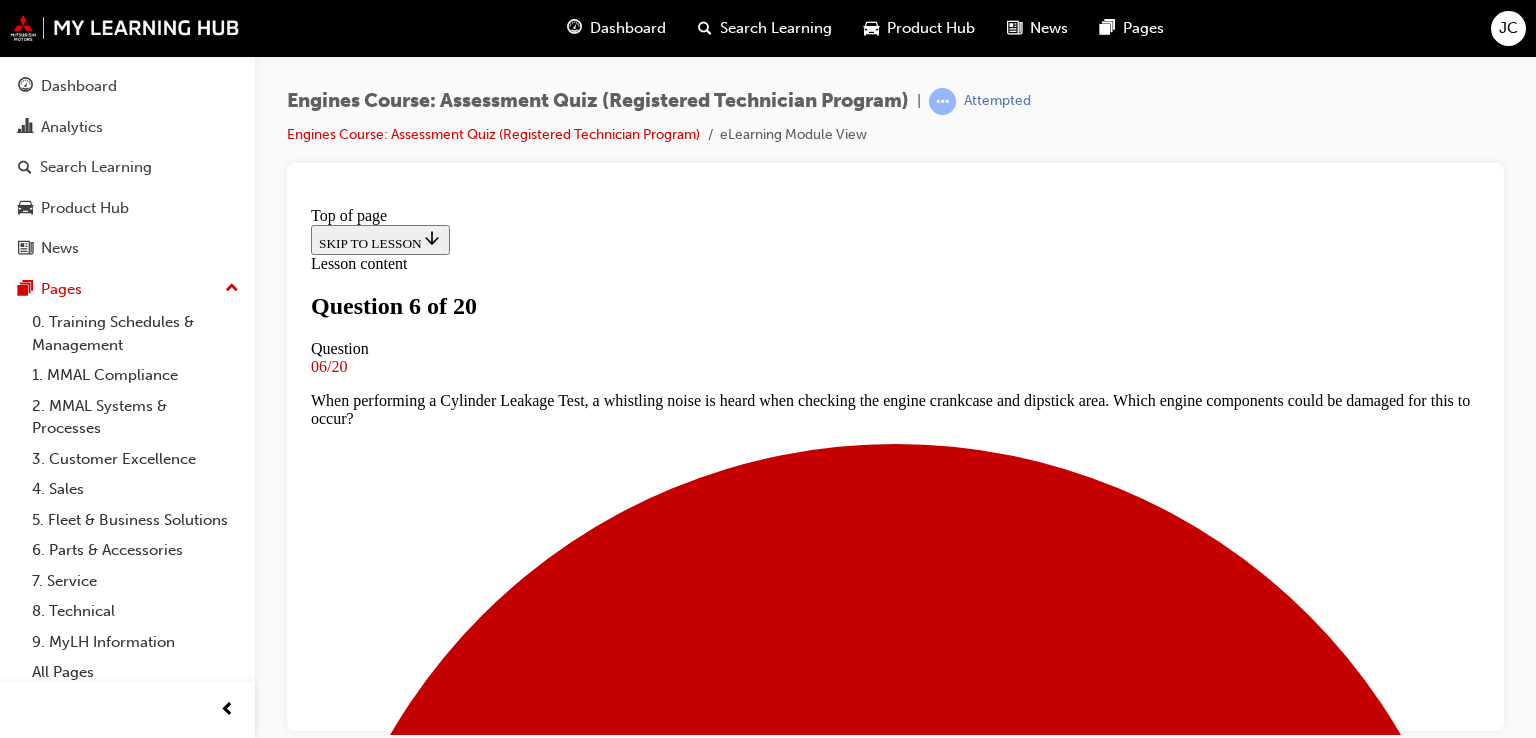 click at bounding box center (895, 14287) 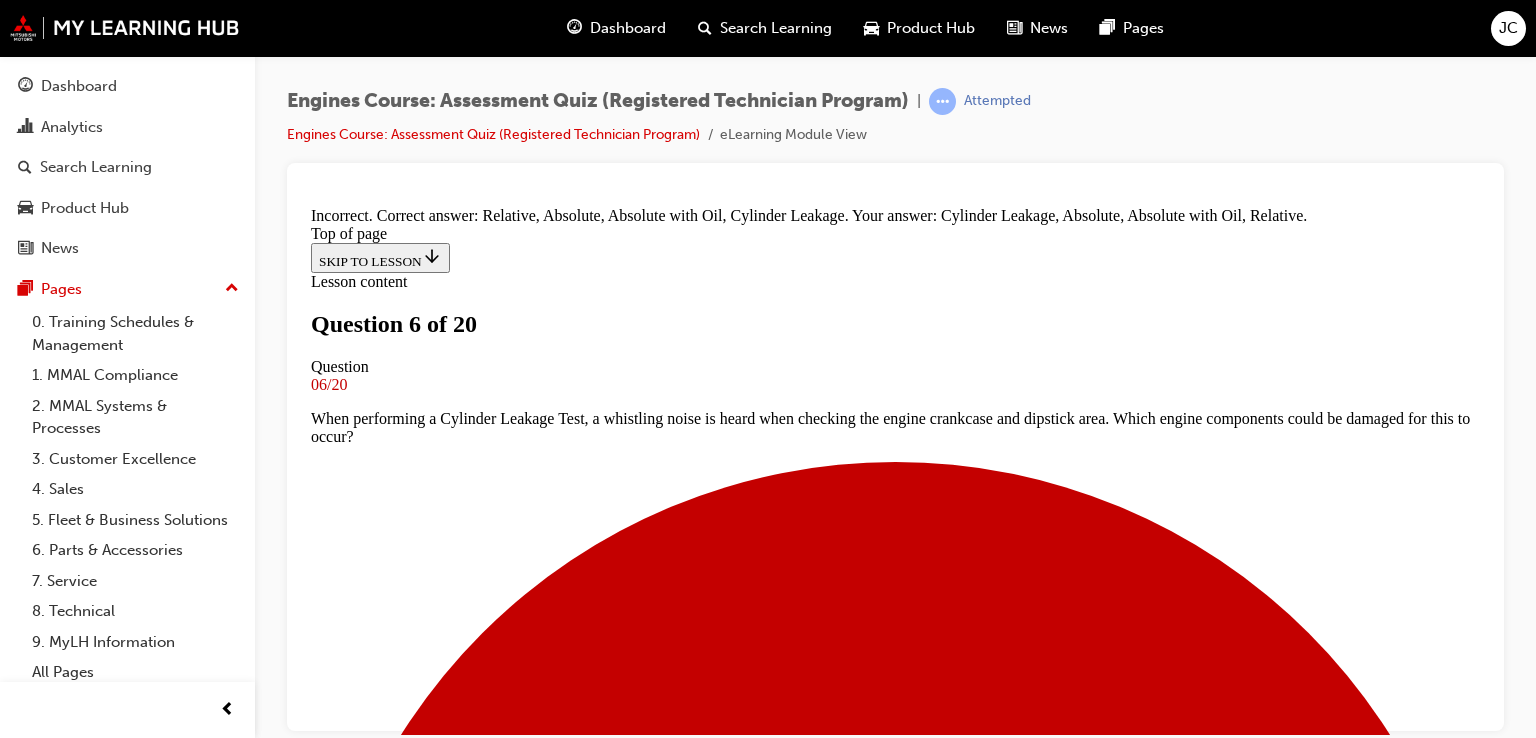 scroll, scrollTop: 456, scrollLeft: 0, axis: vertical 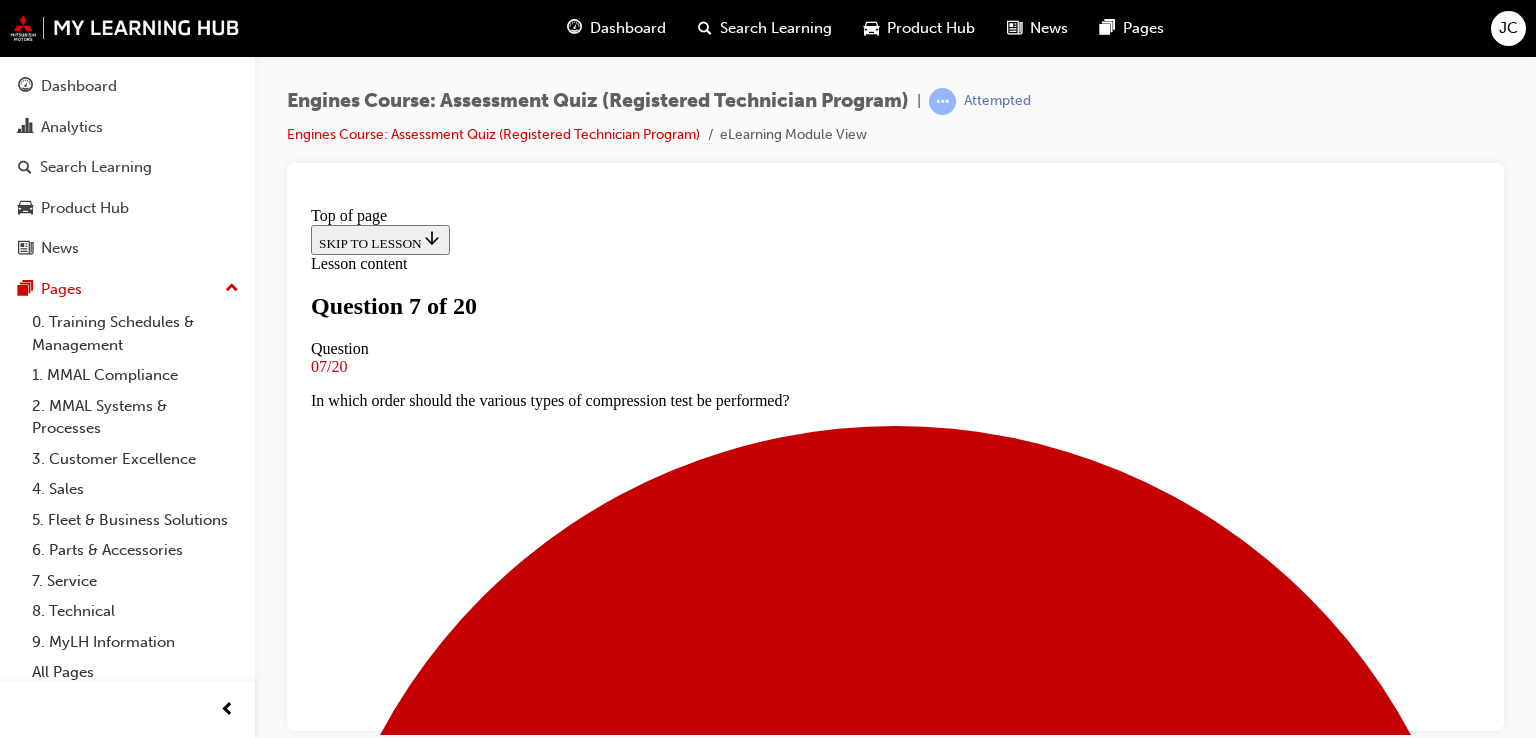 click at bounding box center [895, 16364] 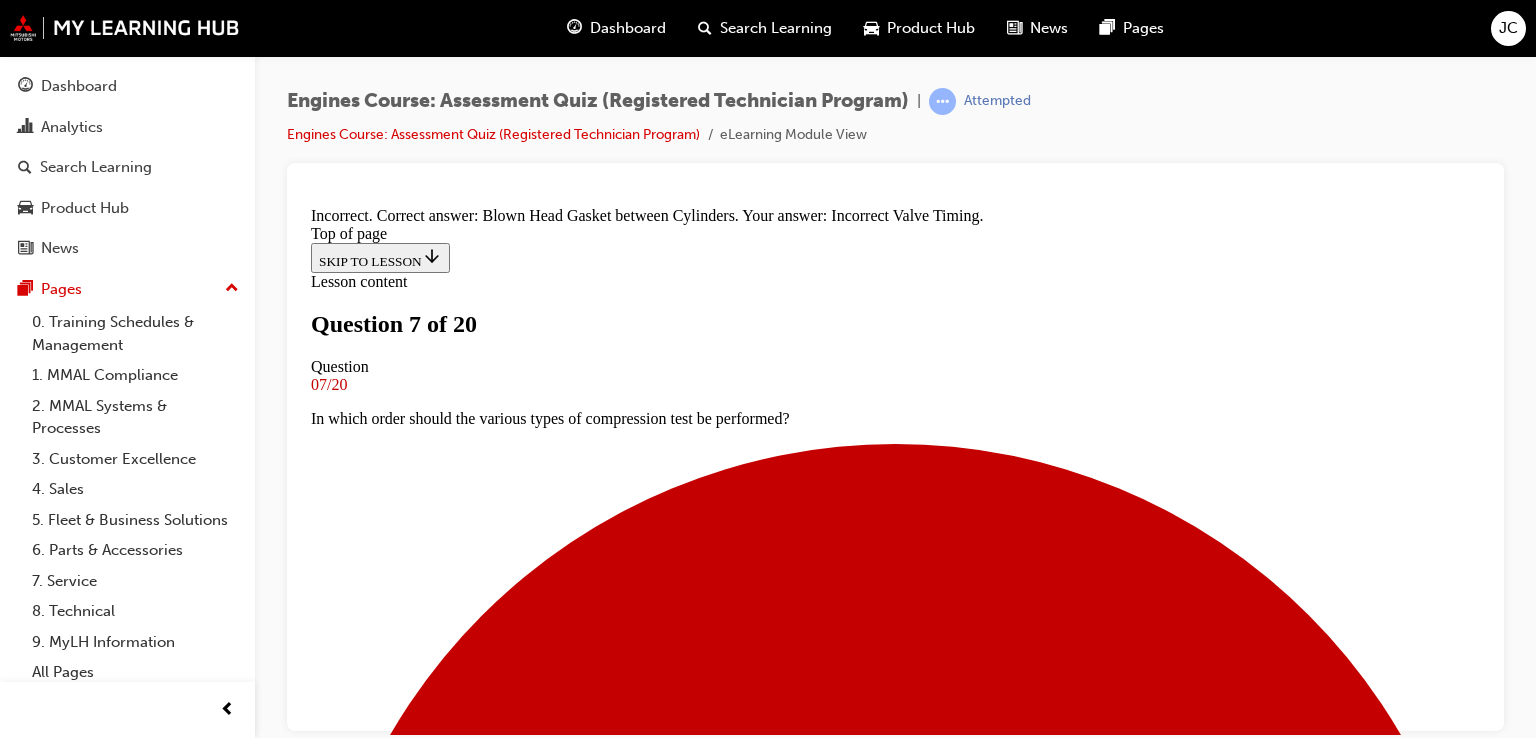 scroll, scrollTop: 524, scrollLeft: 0, axis: vertical 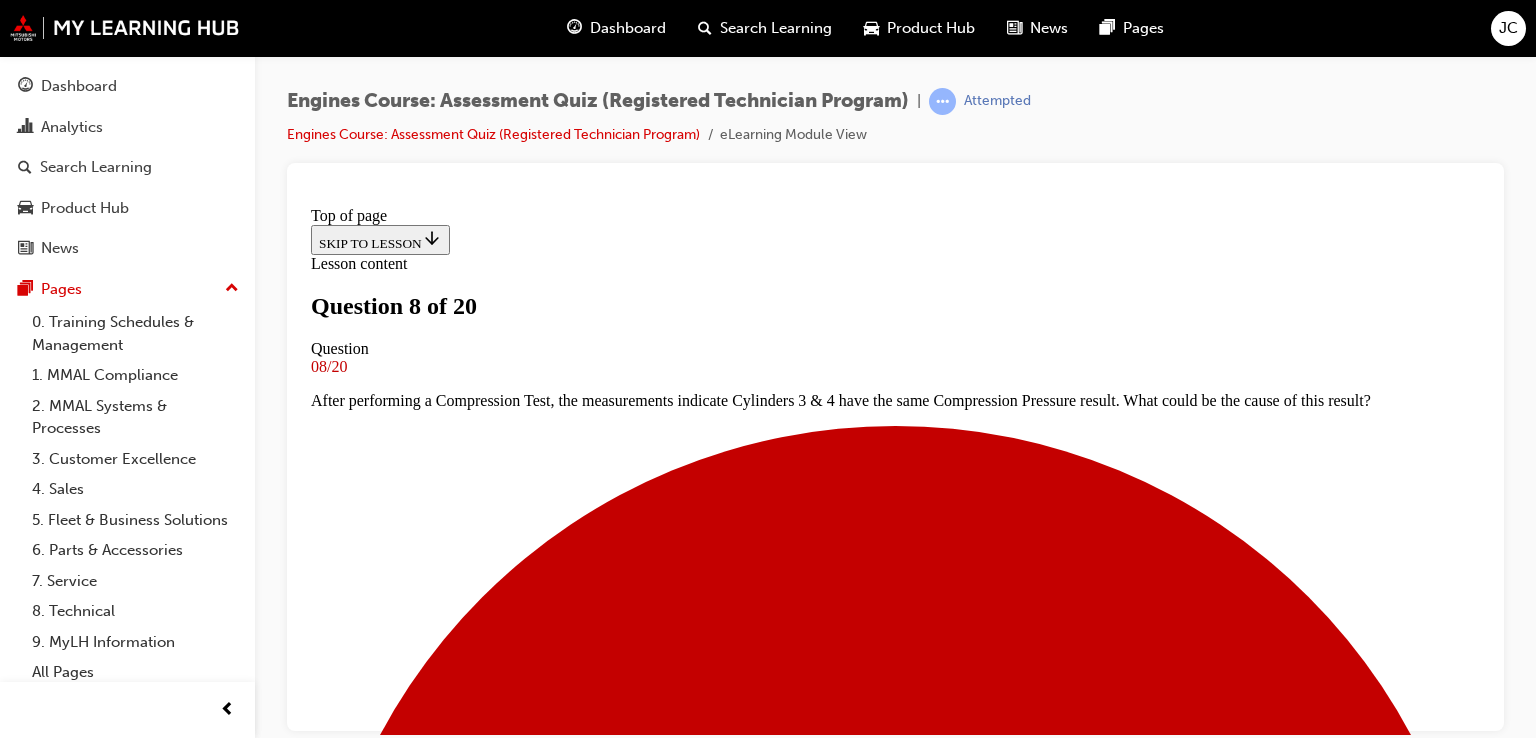 click at bounding box center [895, 10078] 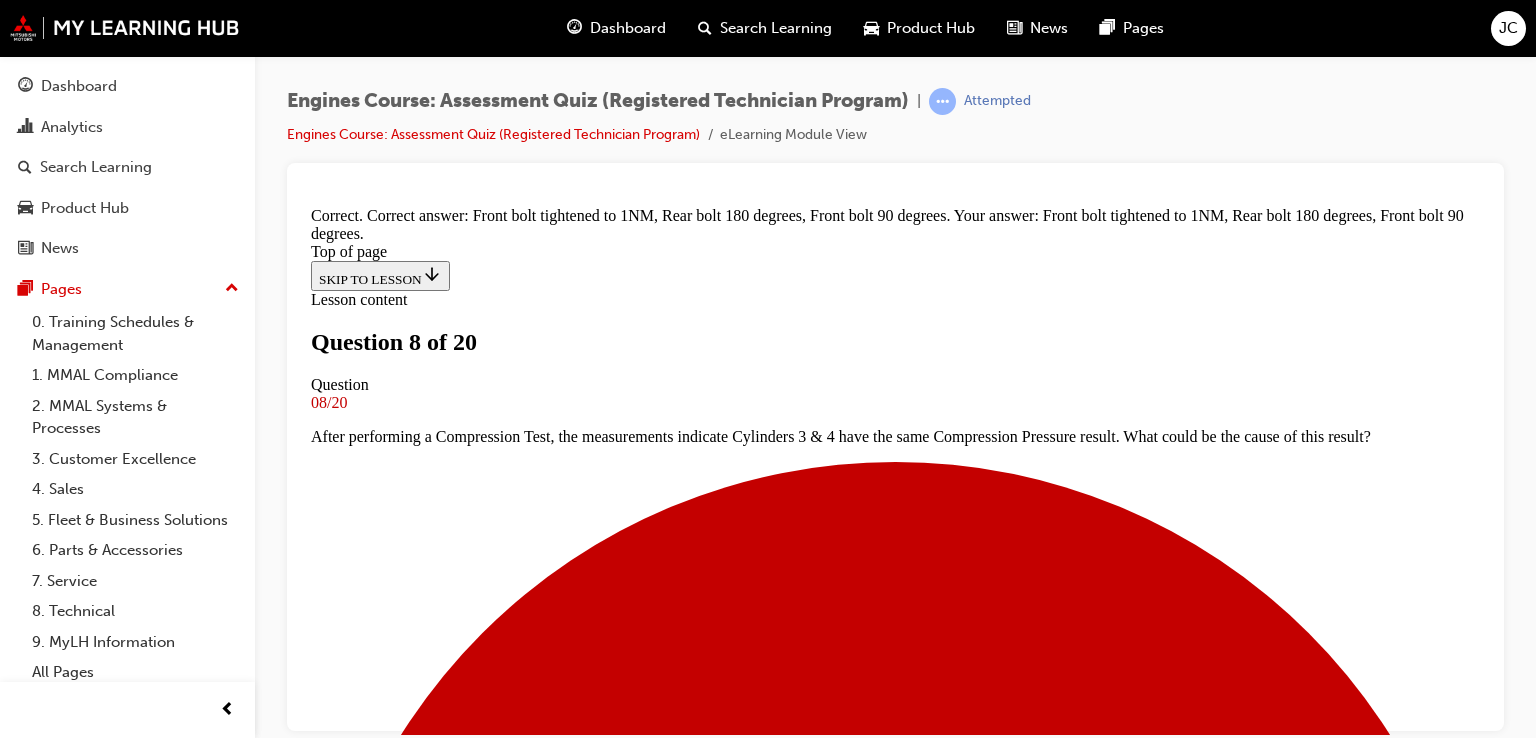 scroll, scrollTop: 571, scrollLeft: 0, axis: vertical 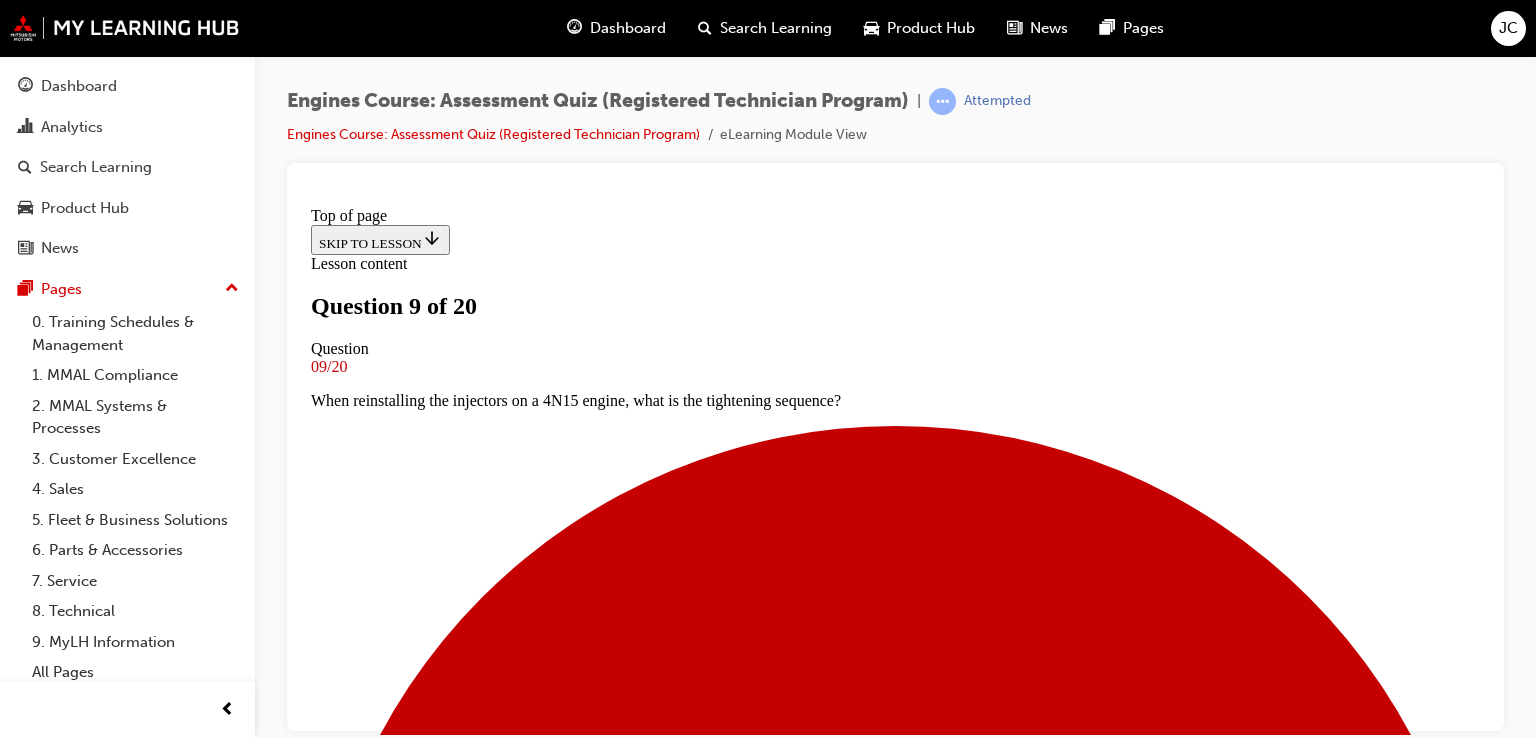 click at bounding box center (895, 14323) 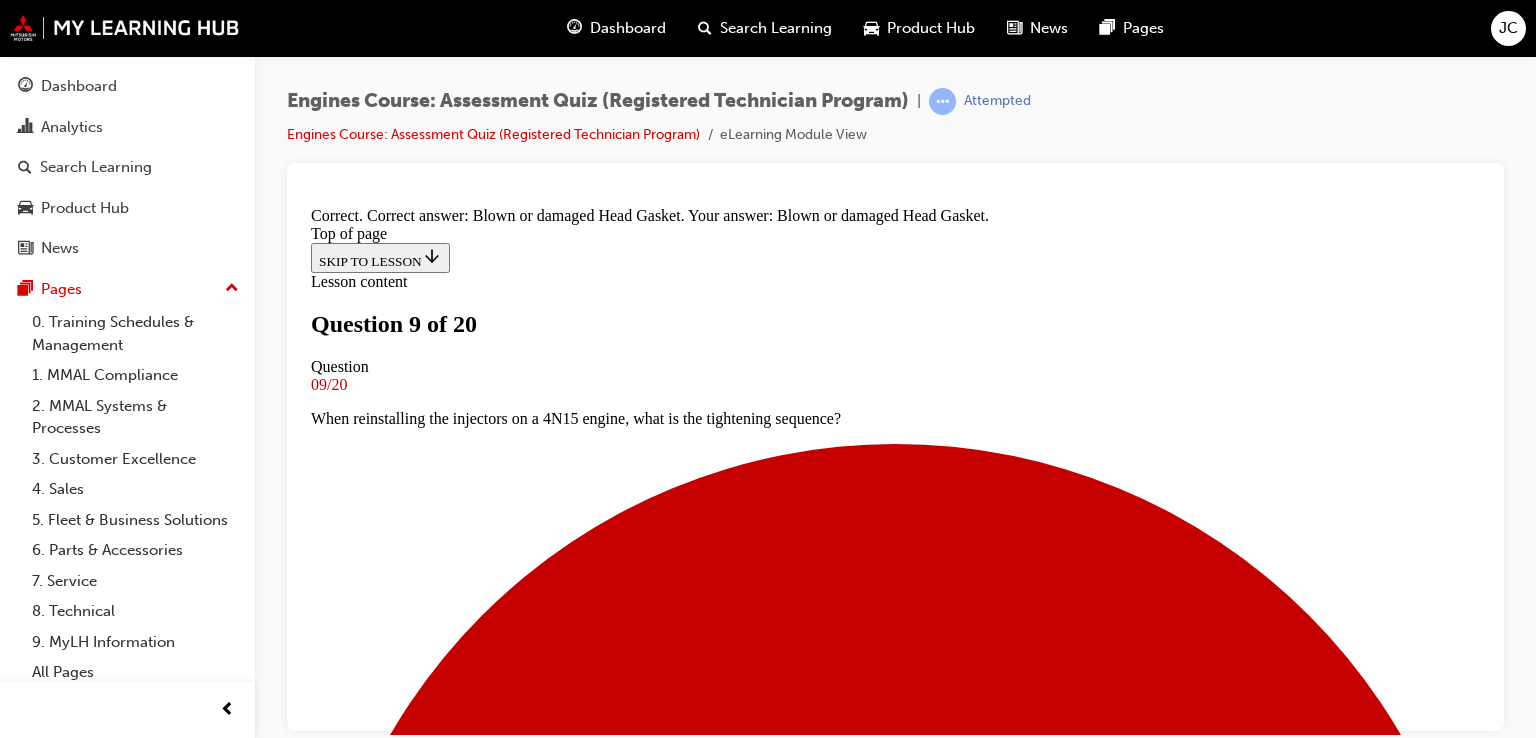 scroll, scrollTop: 491, scrollLeft: 0, axis: vertical 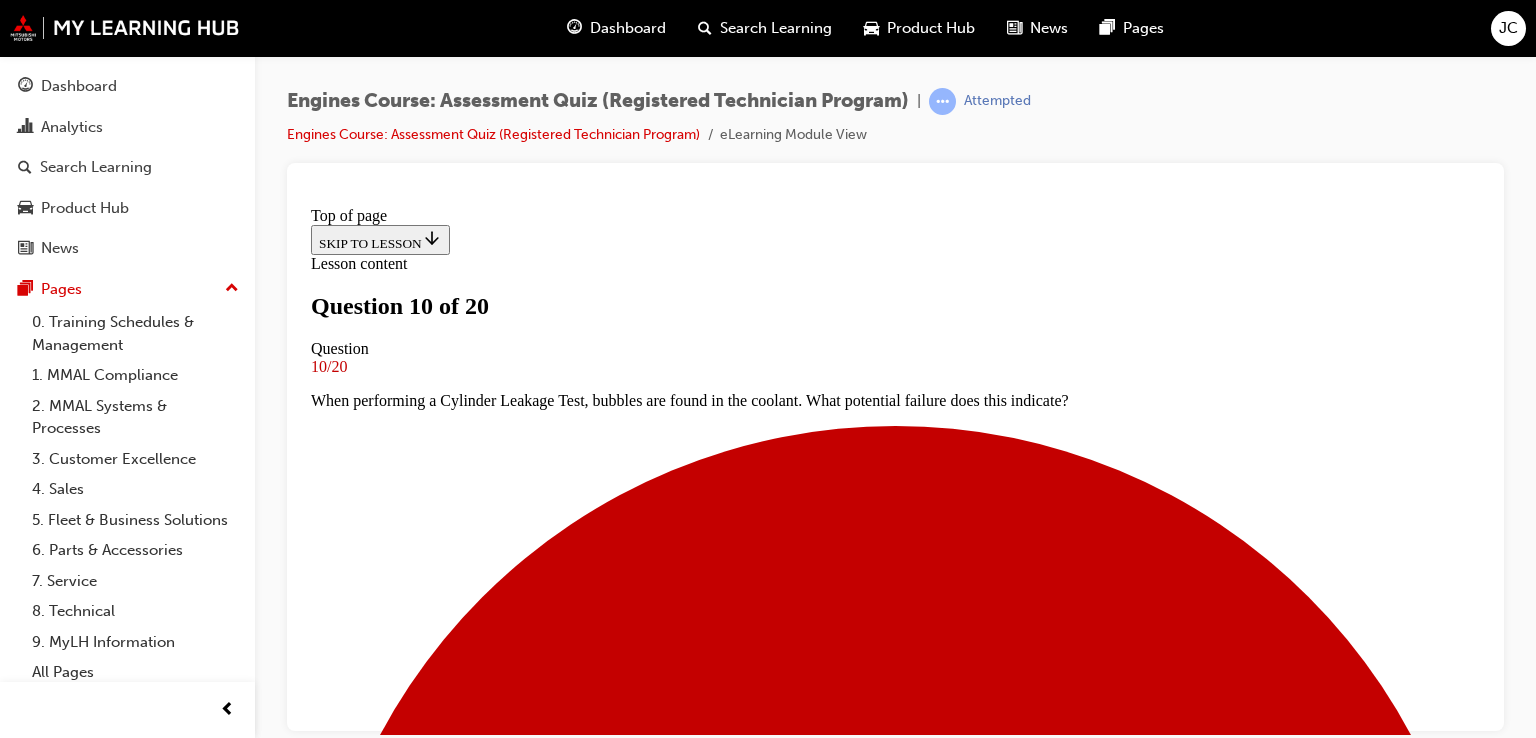click on "Clockwise" at bounding box center (895, 13276) 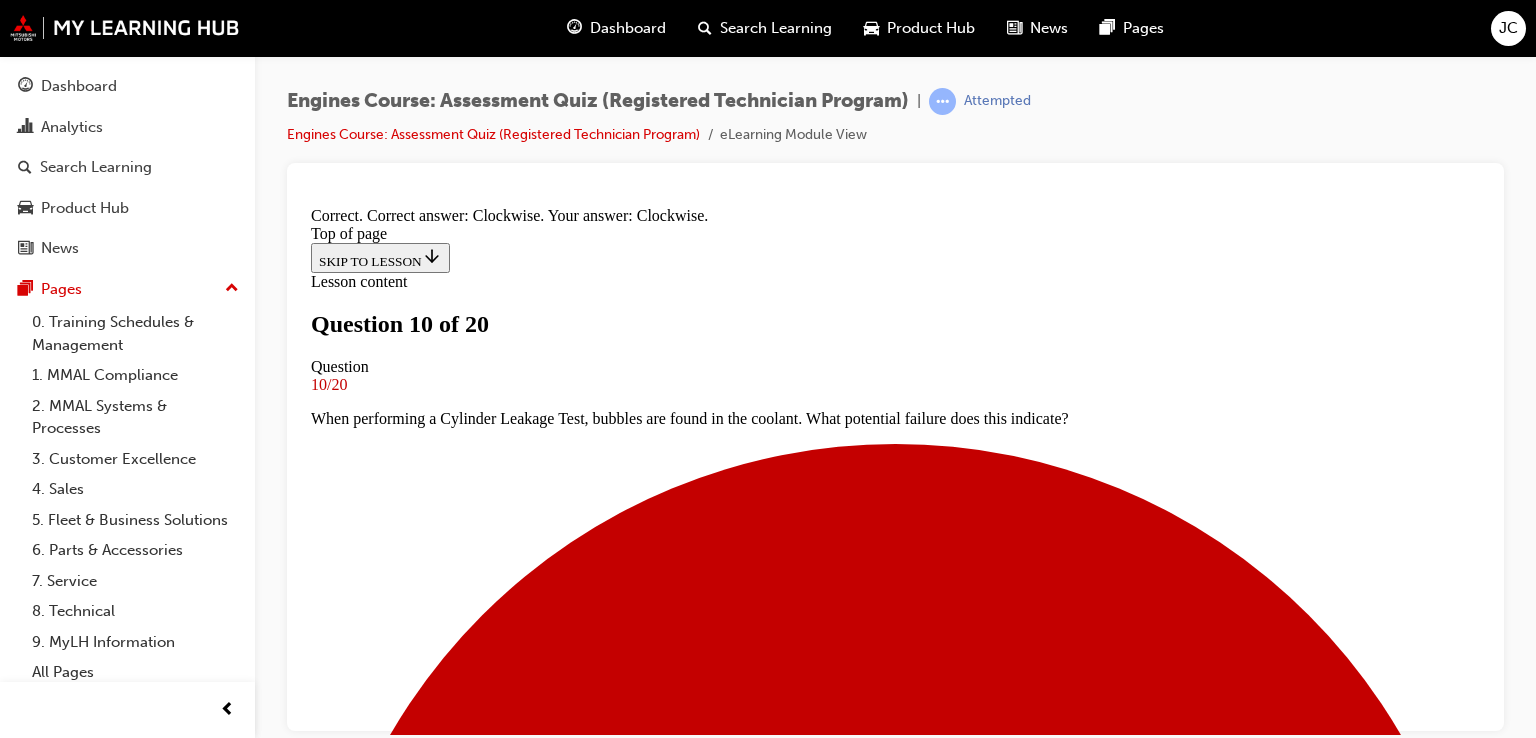 scroll, scrollTop: 496, scrollLeft: 0, axis: vertical 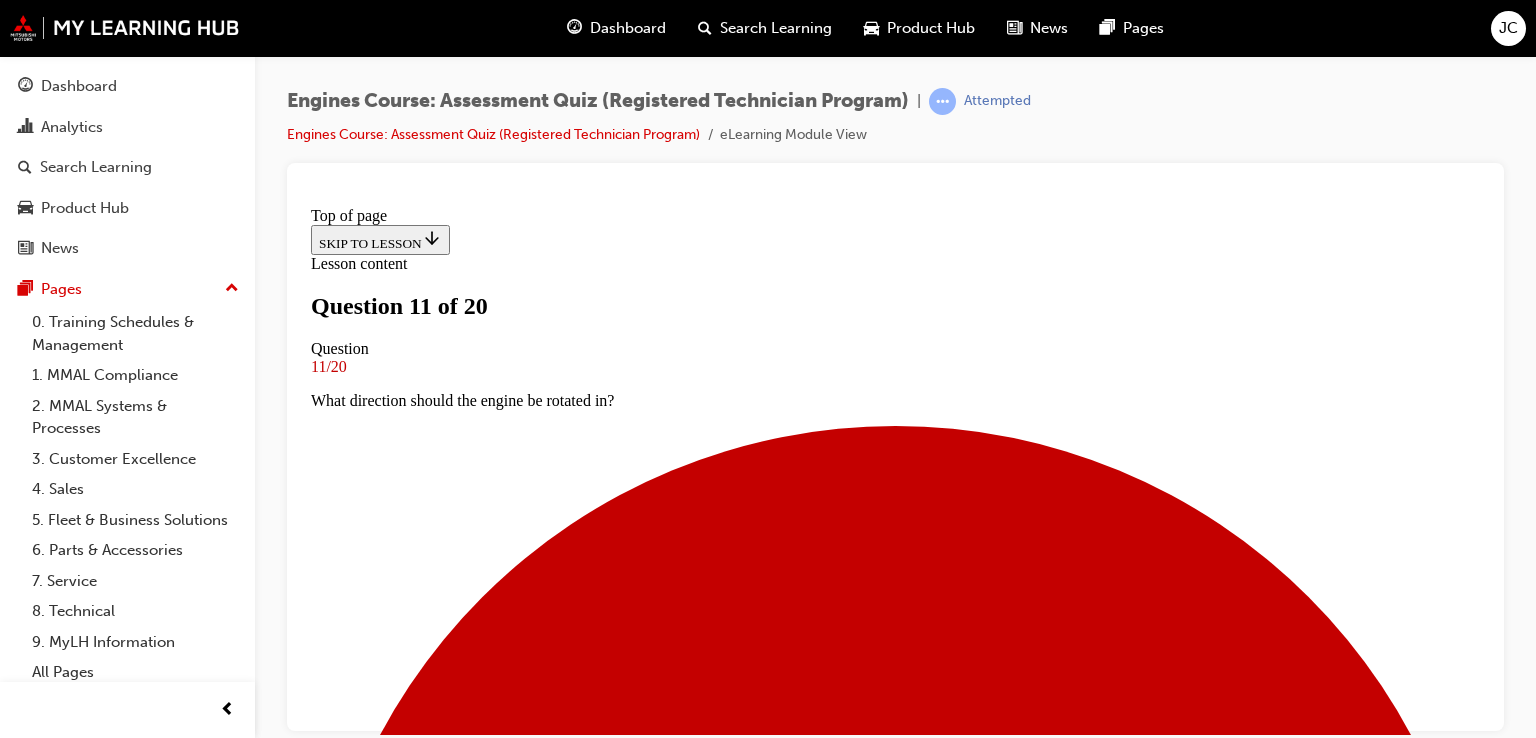 click on "MUT-III SE" at bounding box center (895, 13276) 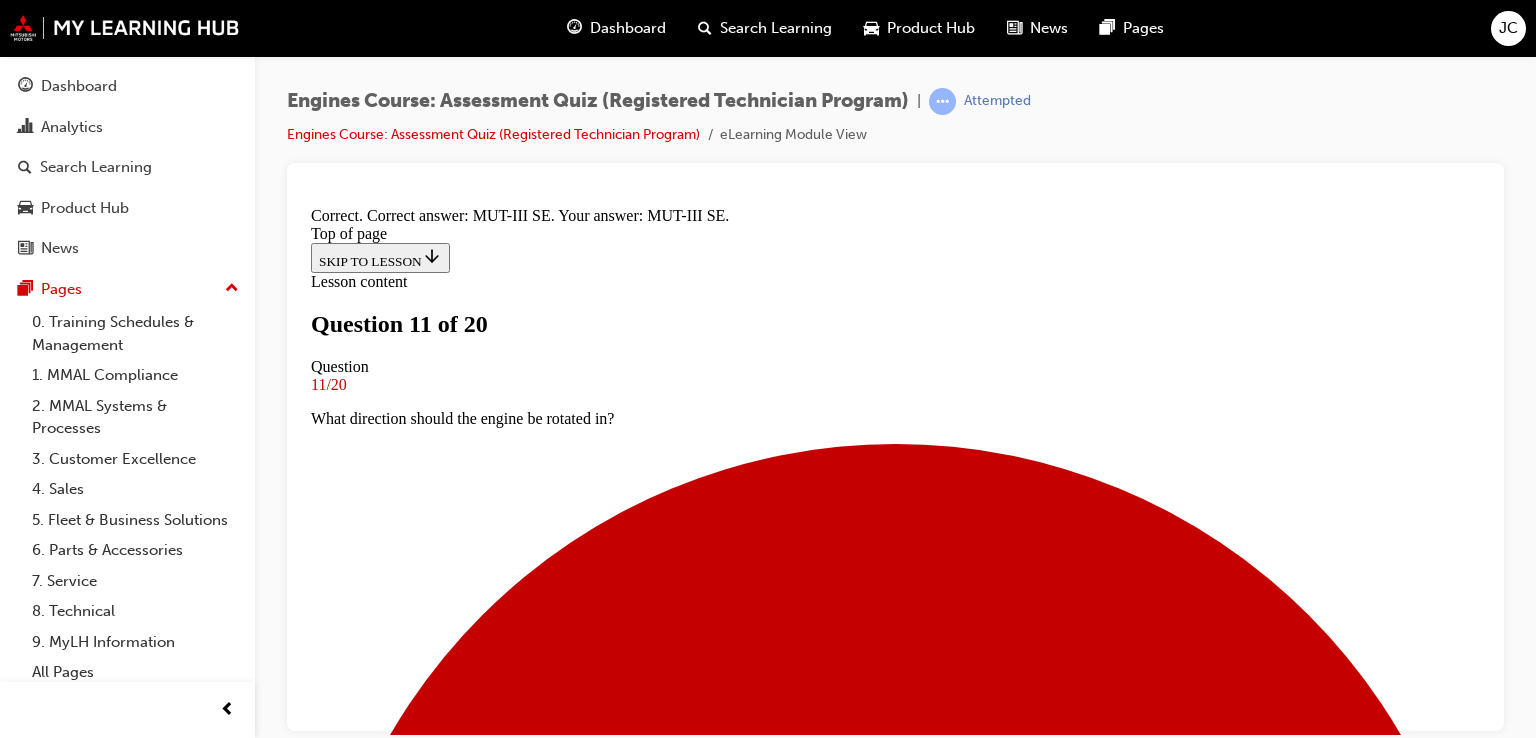 scroll, scrollTop: 491, scrollLeft: 0, axis: vertical 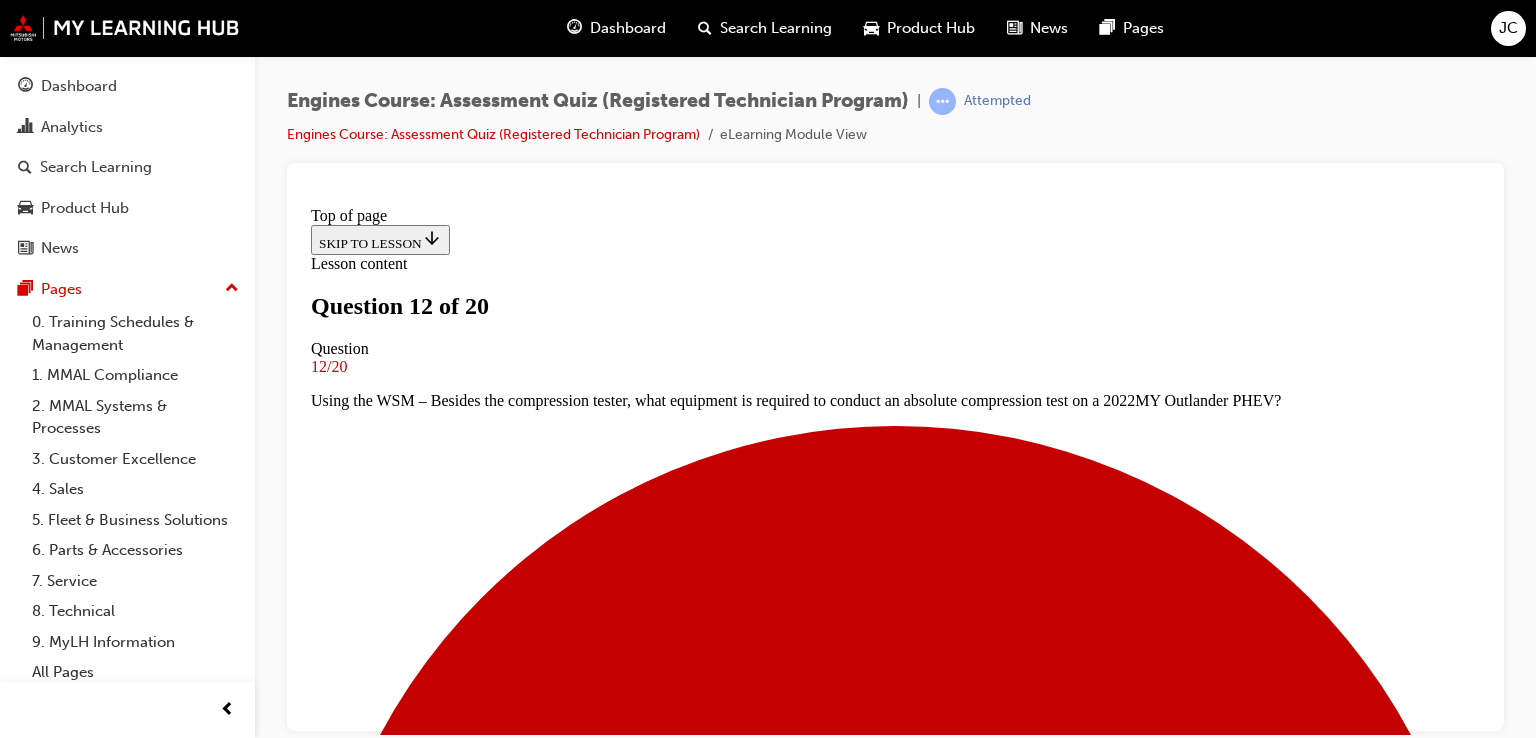 click on "Provides a visual reference for Engine Timing marks" at bounding box center (915, 10012) 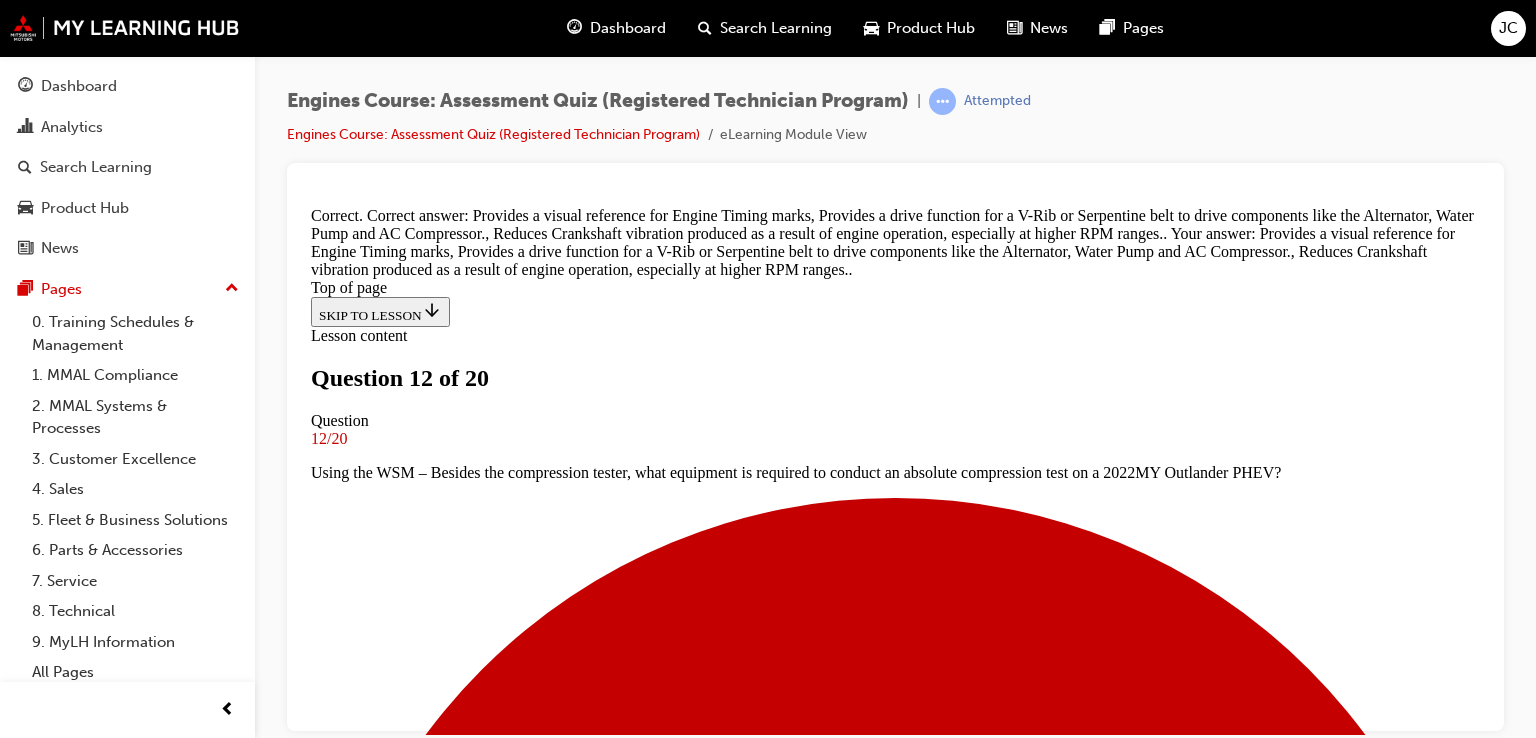 scroll, scrollTop: 551, scrollLeft: 0, axis: vertical 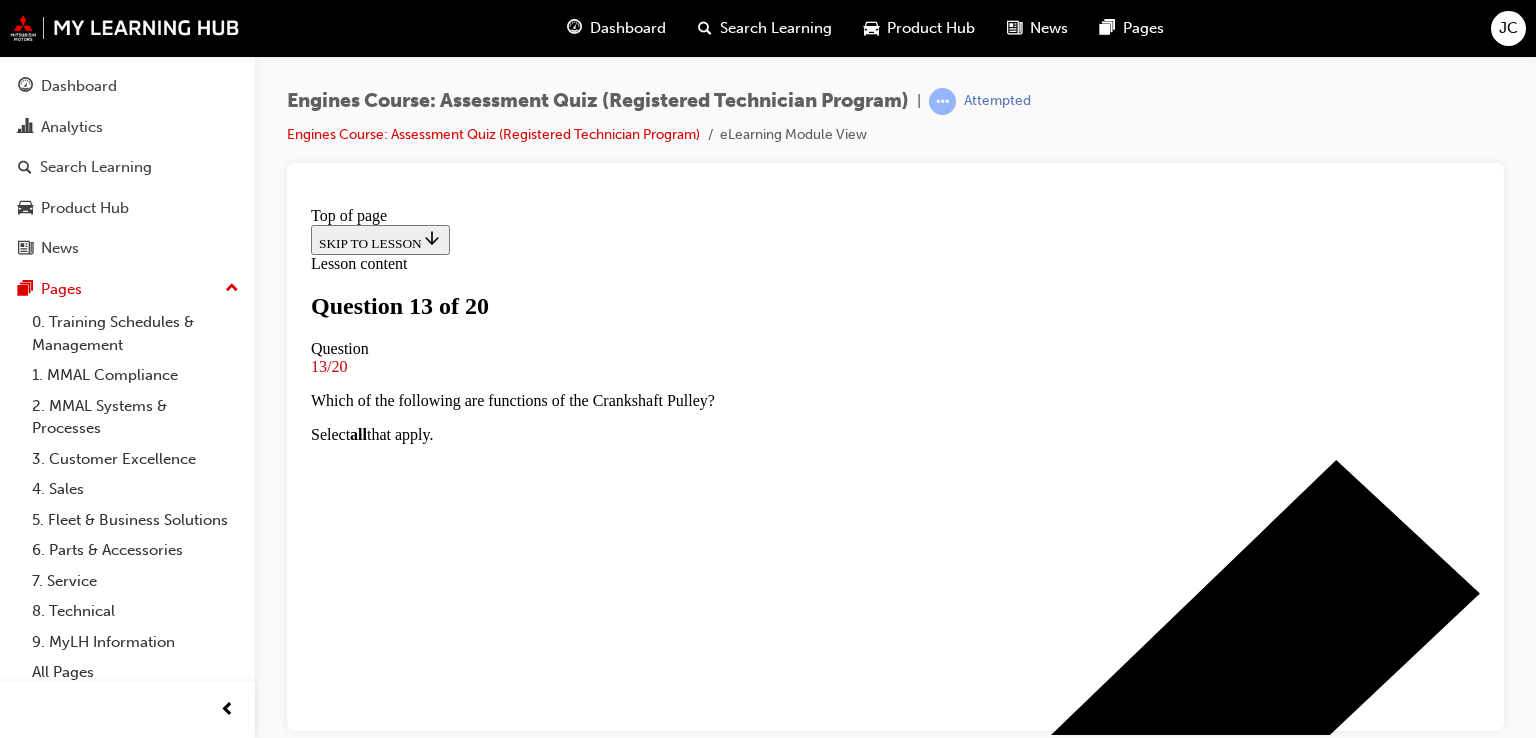 click on "Excessive Oil entering the Combustion Chamber, Poor Quality Fuel or Incomplete Combustion" at bounding box center [895, 12638] 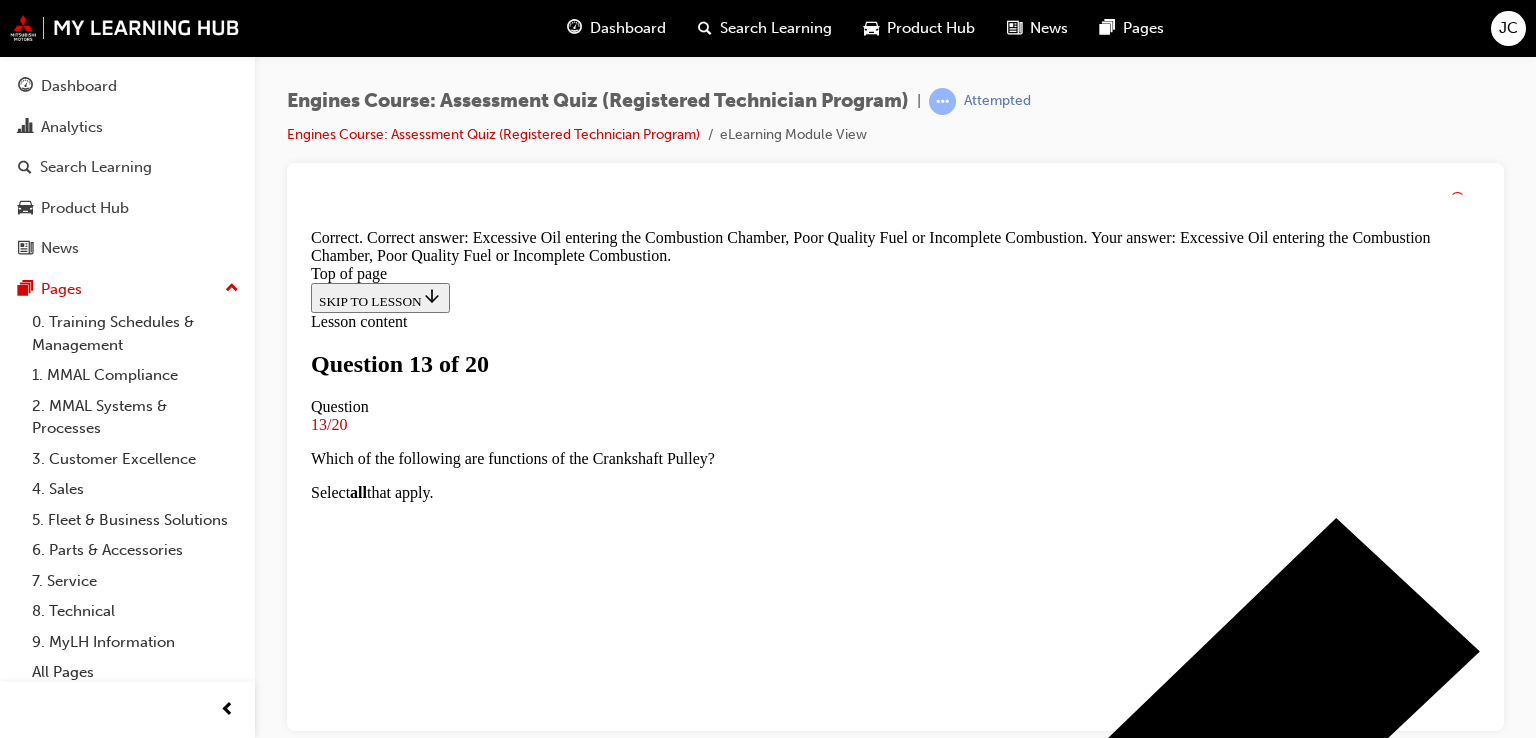 scroll, scrollTop: 544, scrollLeft: 0, axis: vertical 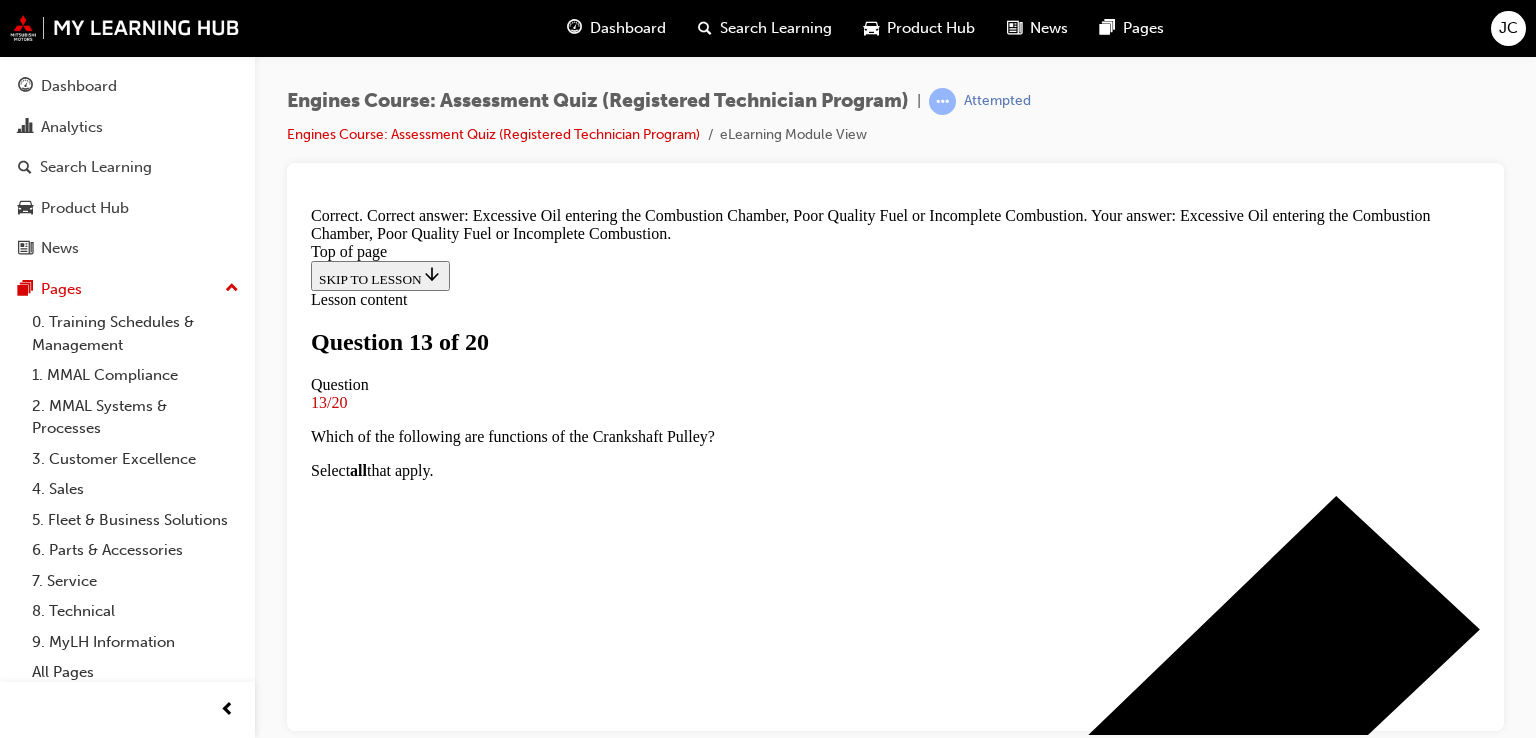 click on "NEXT" at bounding box center (337, 12840) 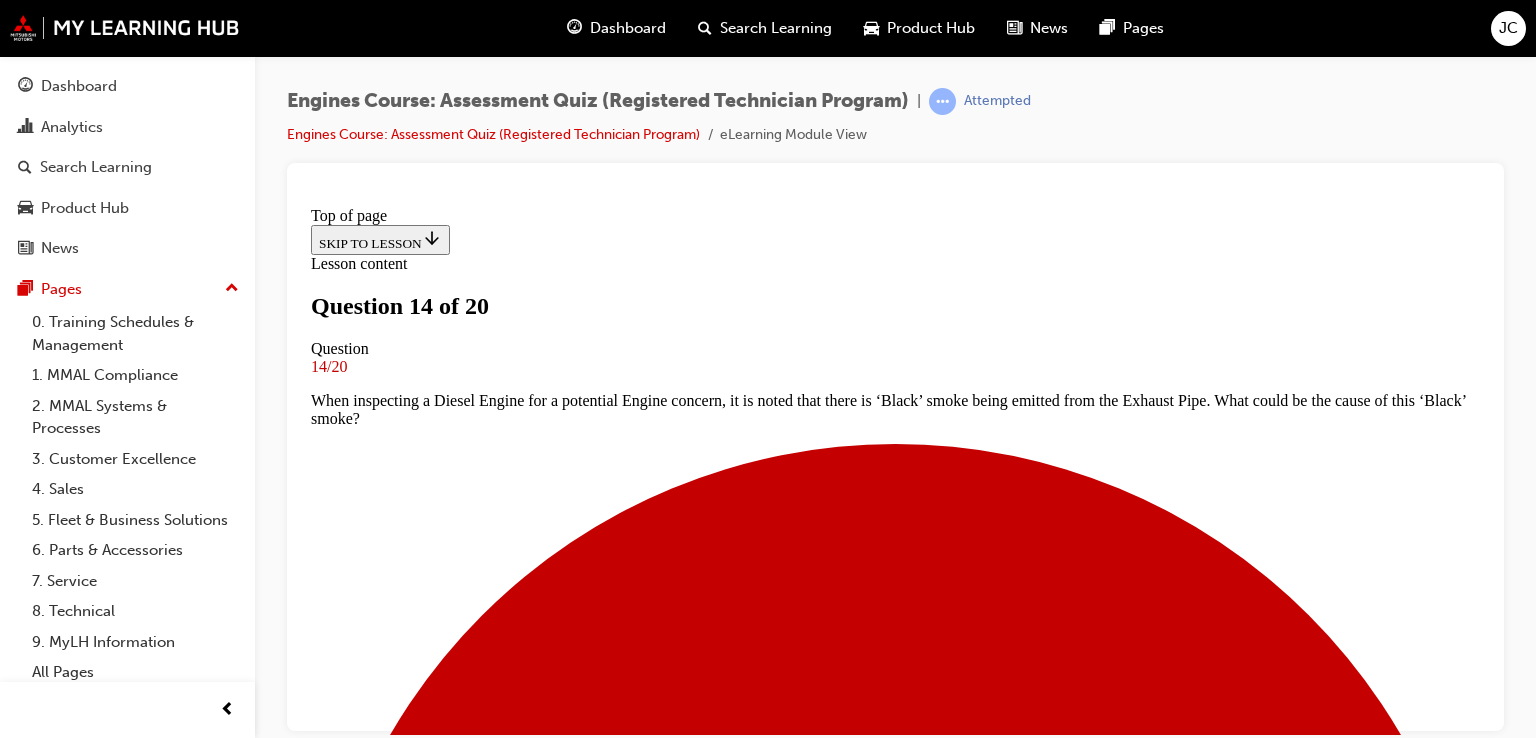 scroll, scrollTop: 228, scrollLeft: 0, axis: vertical 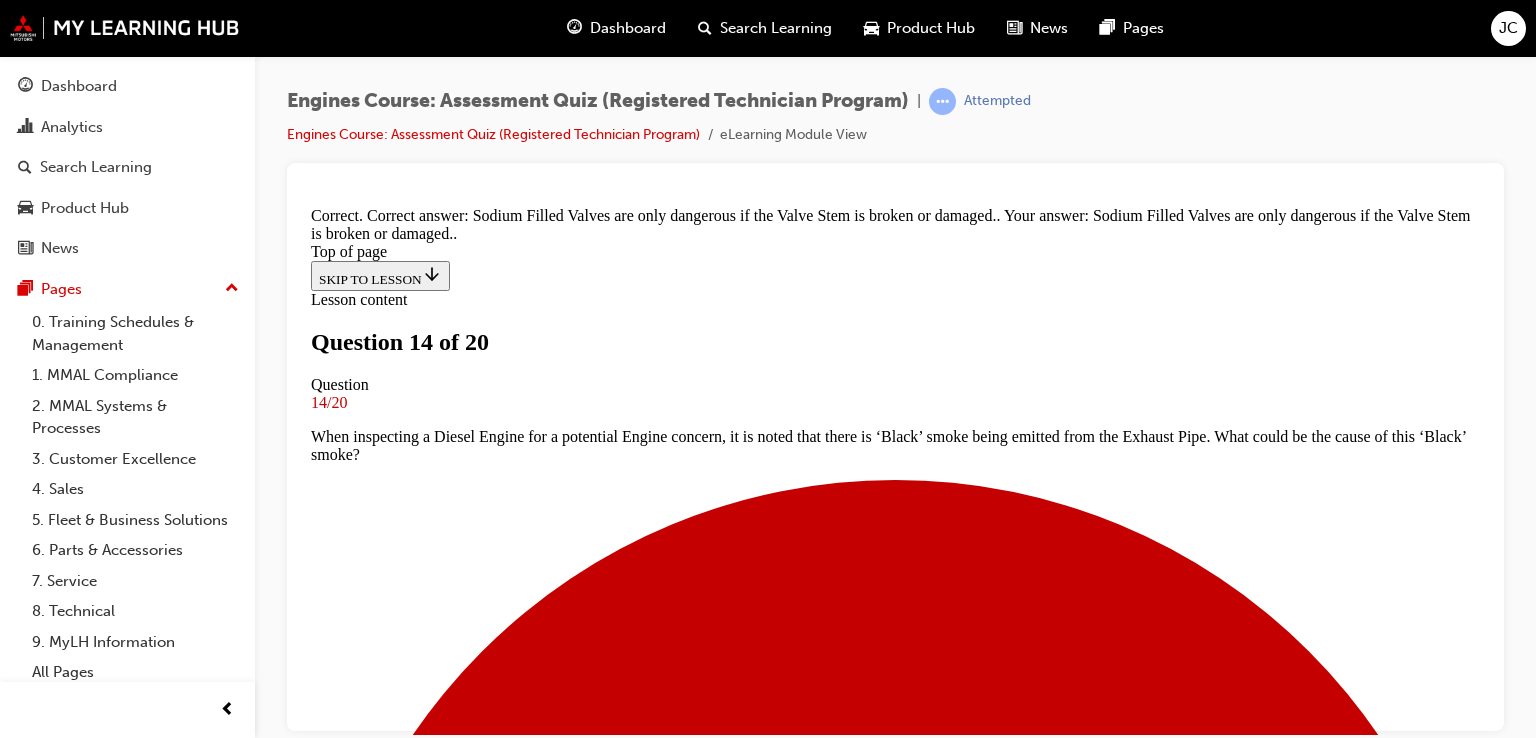 click on "NEXT" at bounding box center [337, 17686] 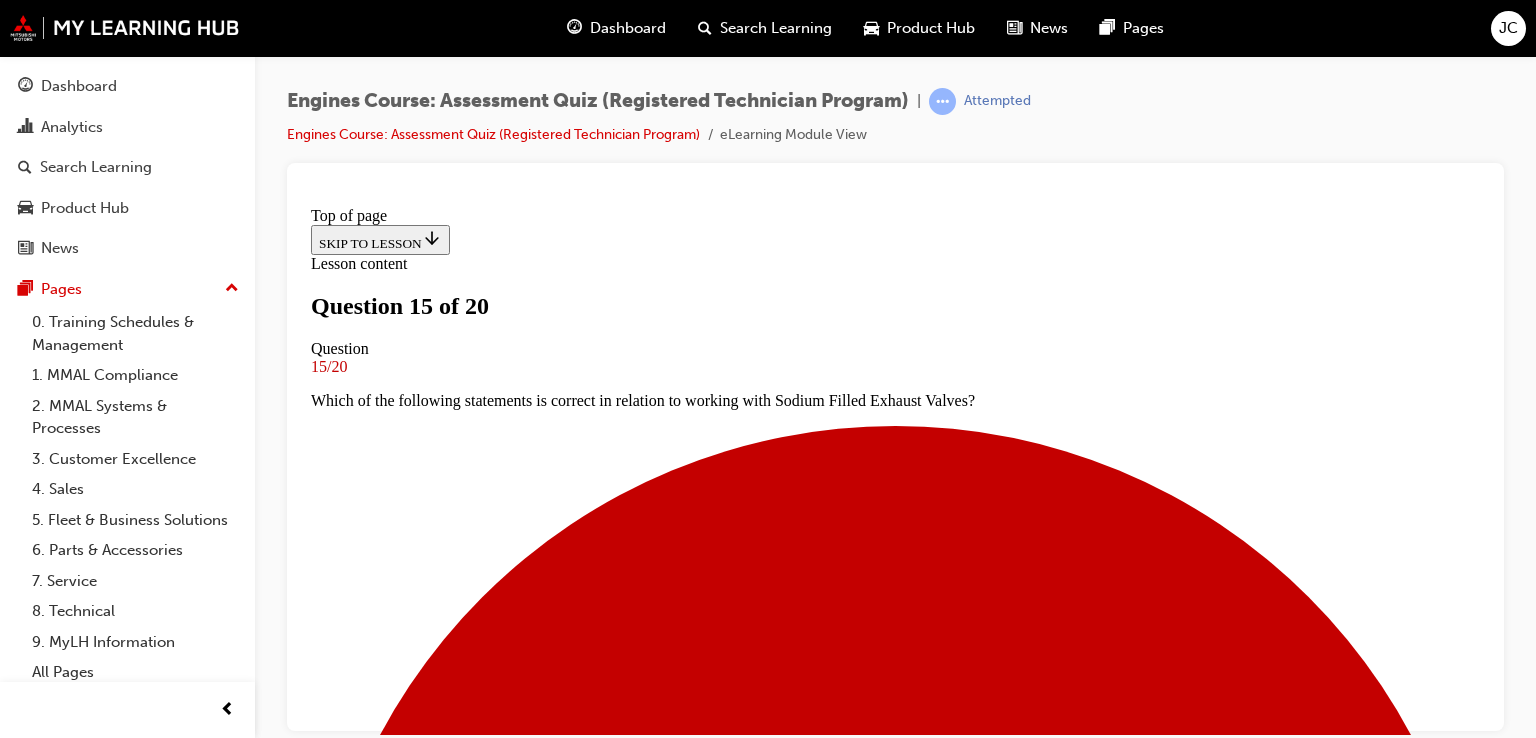 scroll, scrollTop: 208, scrollLeft: 0, axis: vertical 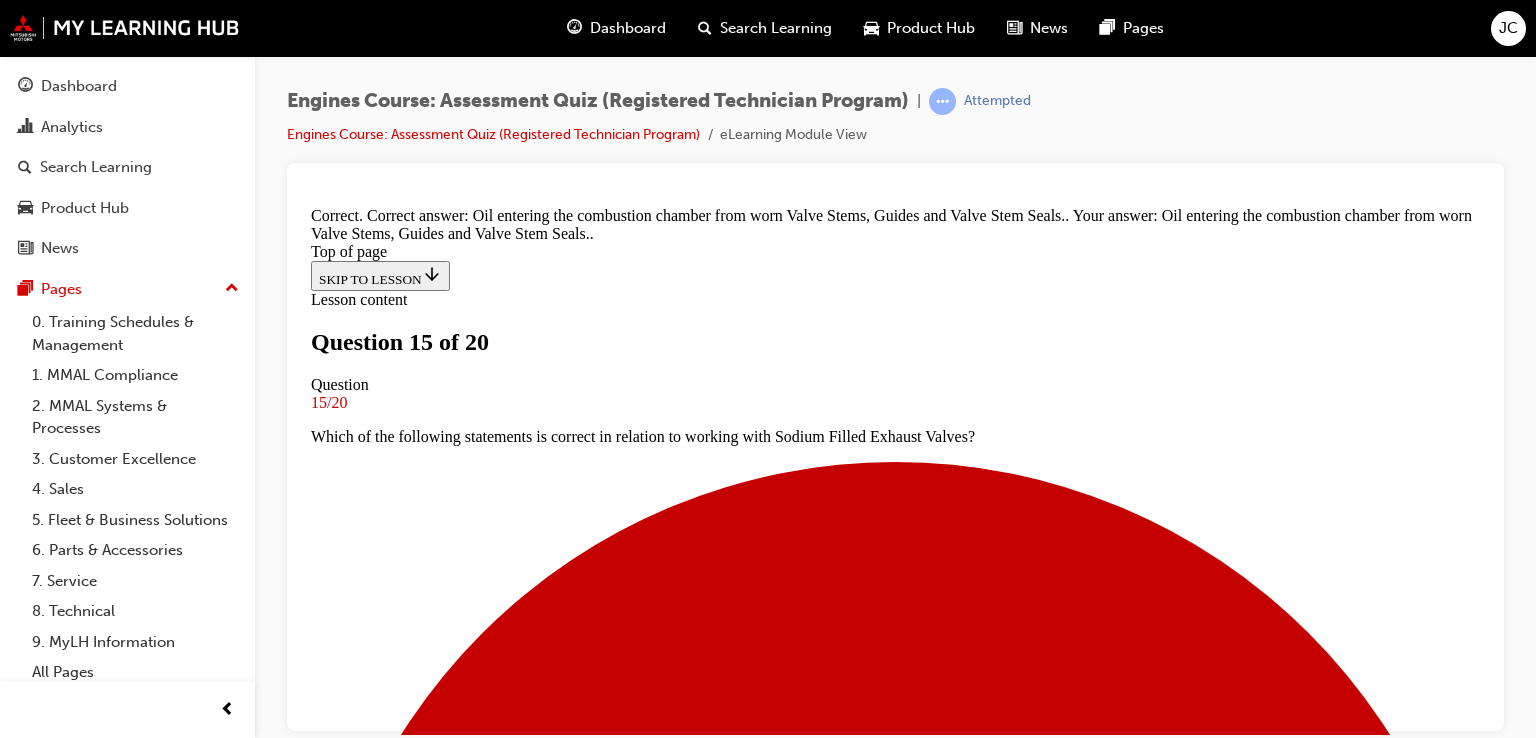 click on "NEXT" at bounding box center [895, 17686] 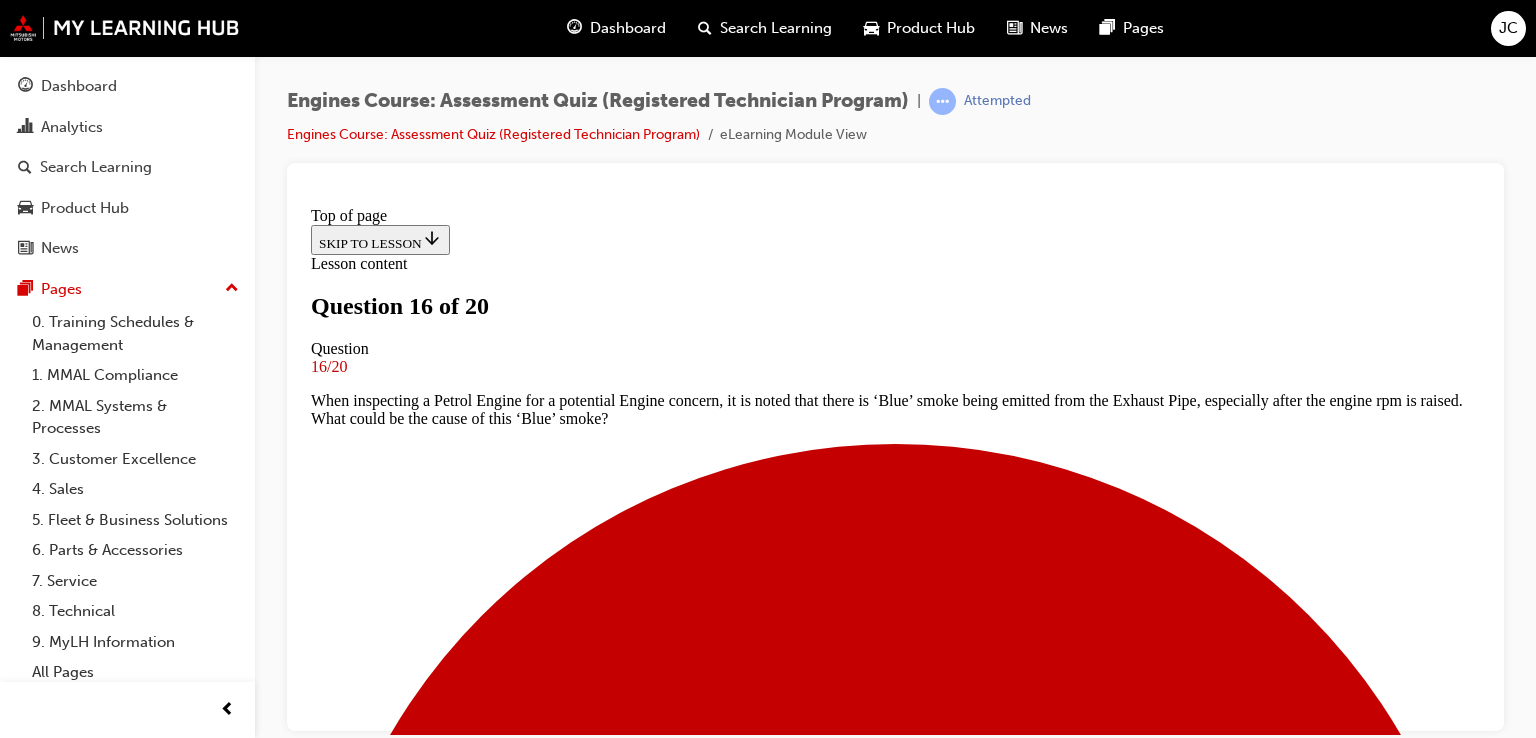 scroll, scrollTop: 200, scrollLeft: 0, axis: vertical 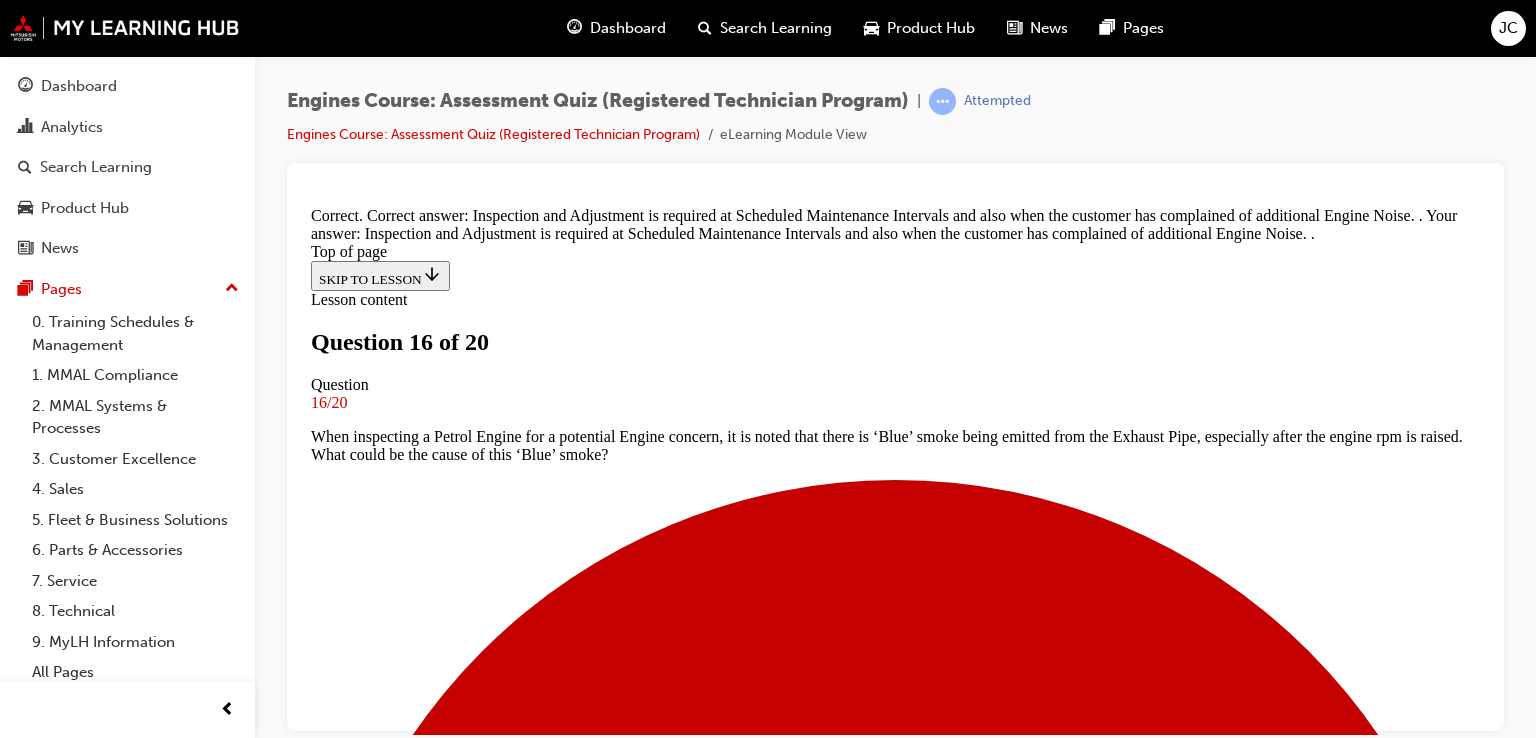 click on "NEXT" at bounding box center (337, 17686) 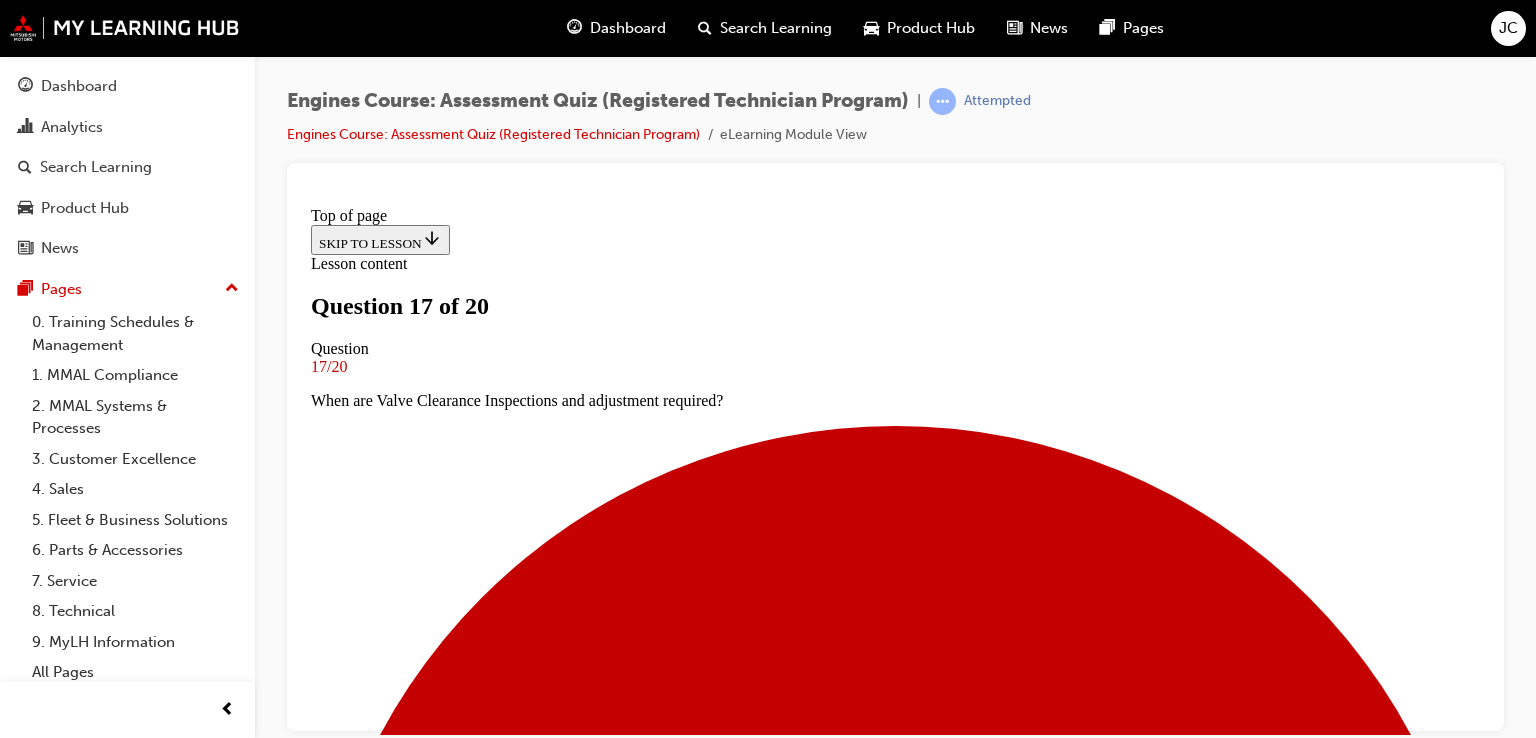 drag, startPoint x: 1480, startPoint y: 273, endPoint x: 1804, endPoint y: 559, distance: 432.17126 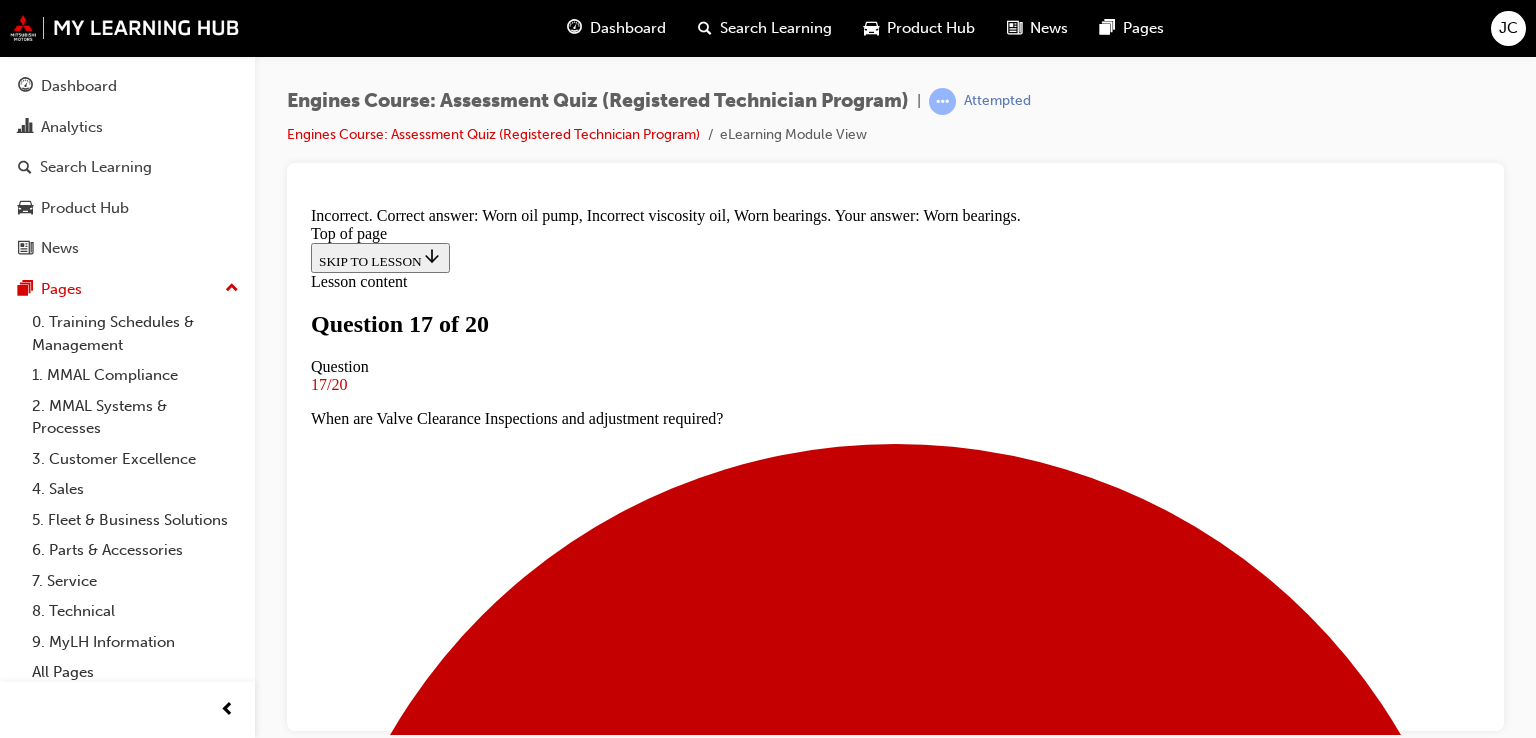 scroll, scrollTop: 524, scrollLeft: 0, axis: vertical 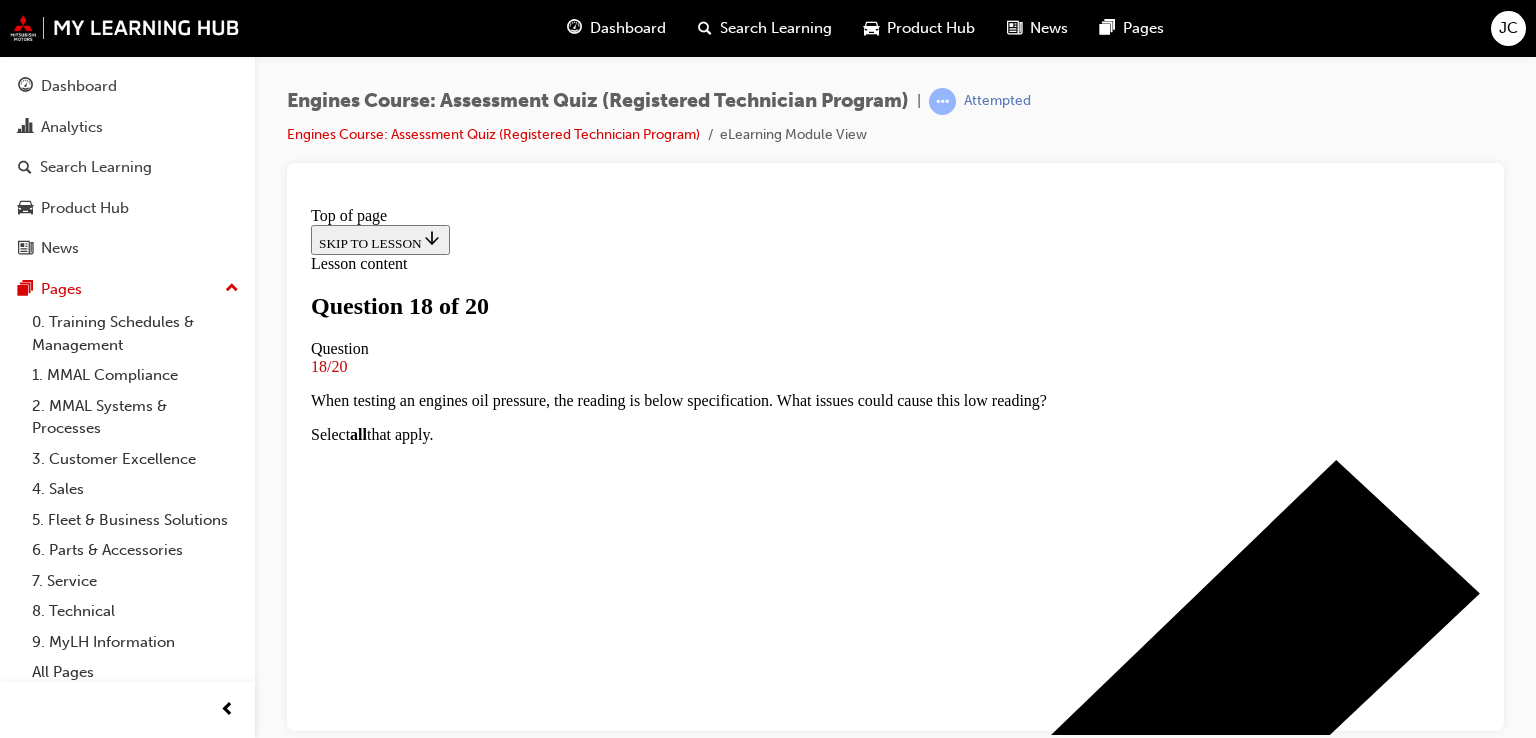 click at bounding box center (895, 5286) 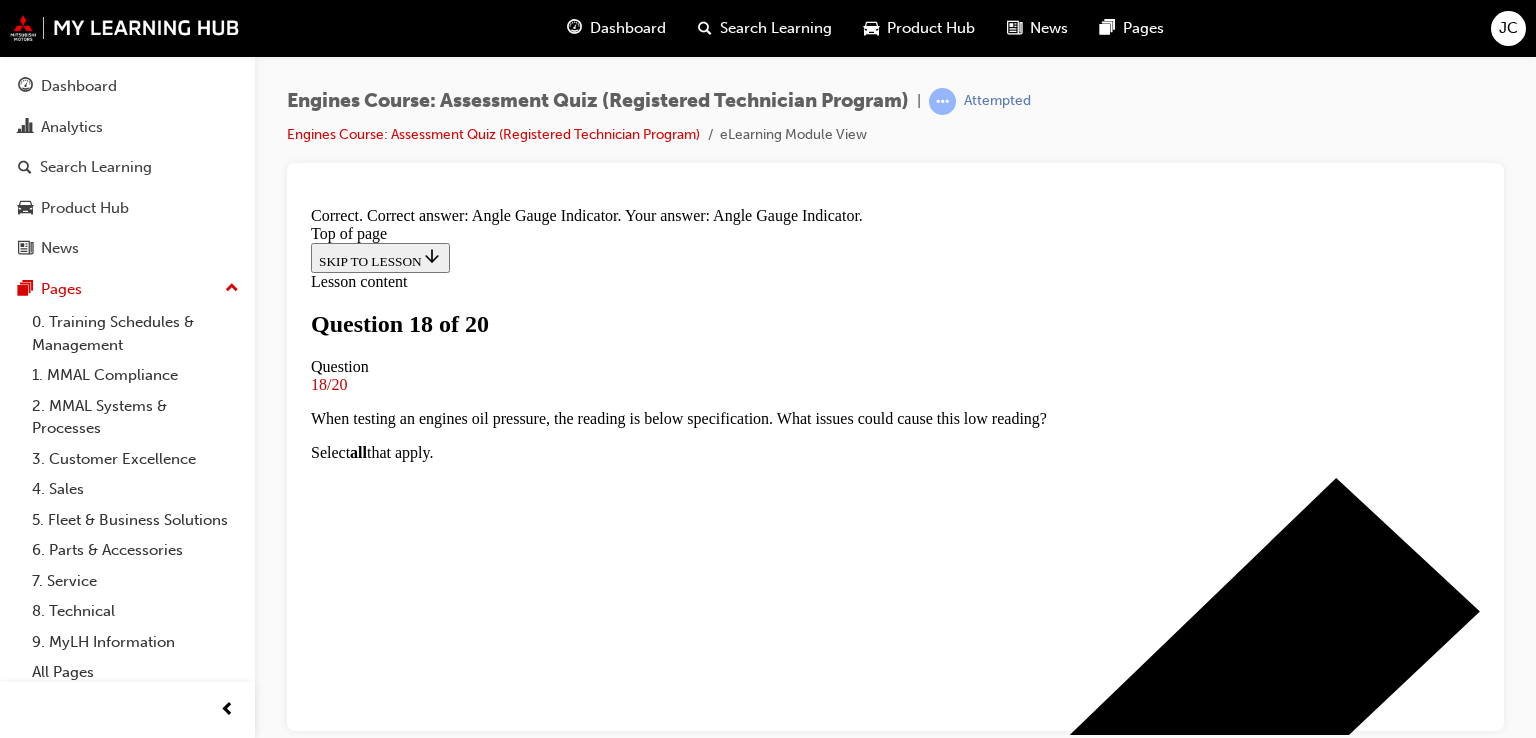 scroll, scrollTop: 456, scrollLeft: 0, axis: vertical 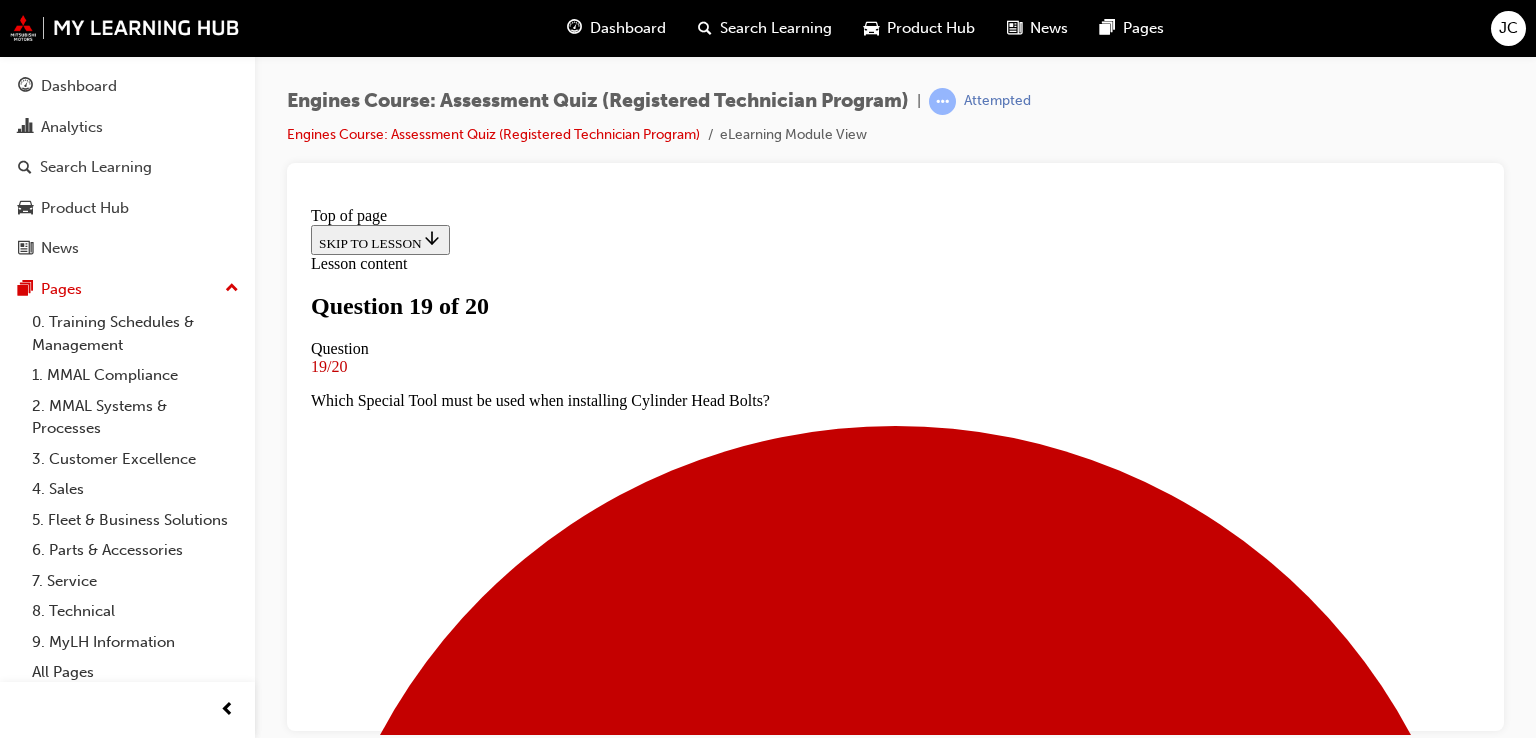 click at bounding box center [895, 12227] 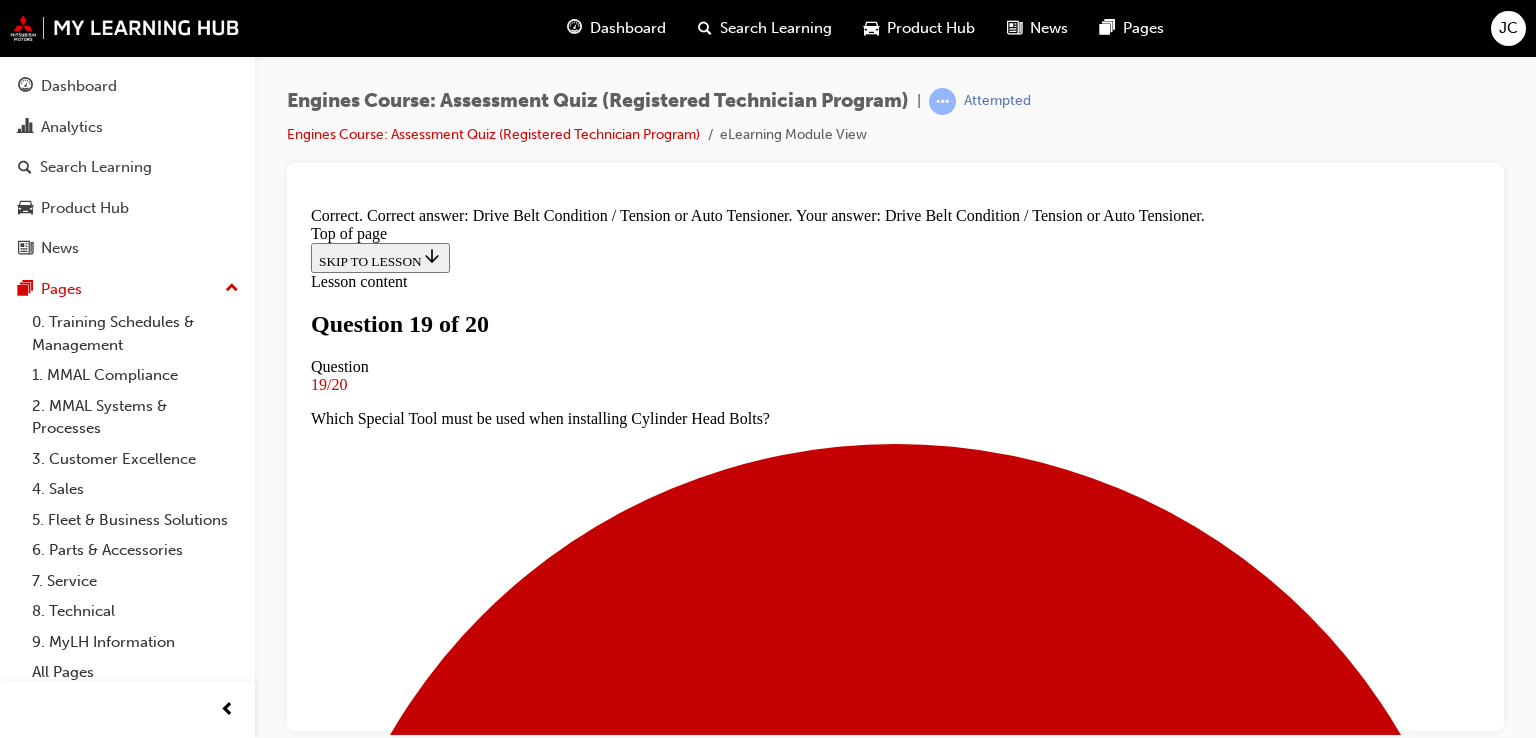 scroll, scrollTop: 491, scrollLeft: 0, axis: vertical 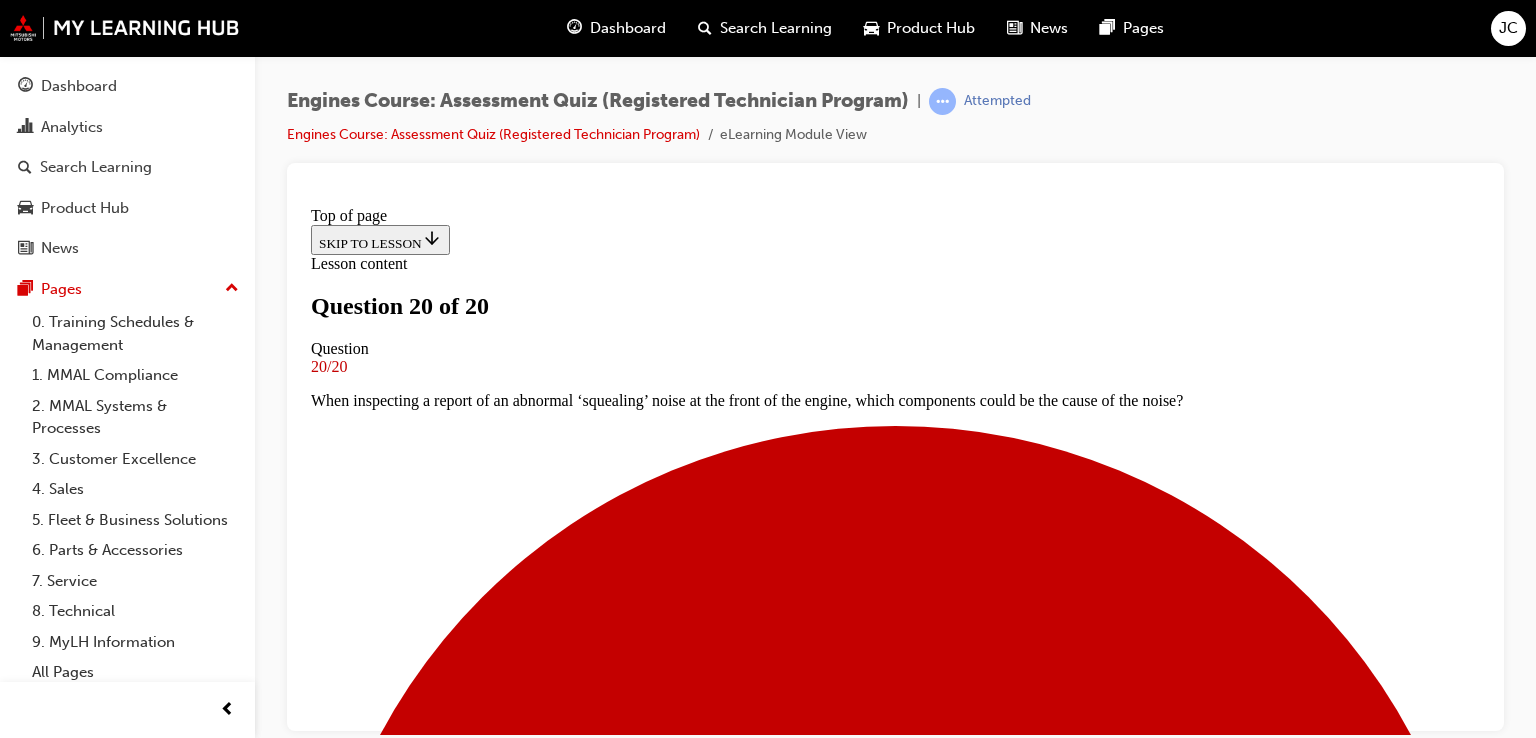 click on "TAKE AGAIN" at bounding box center [359, 9736] 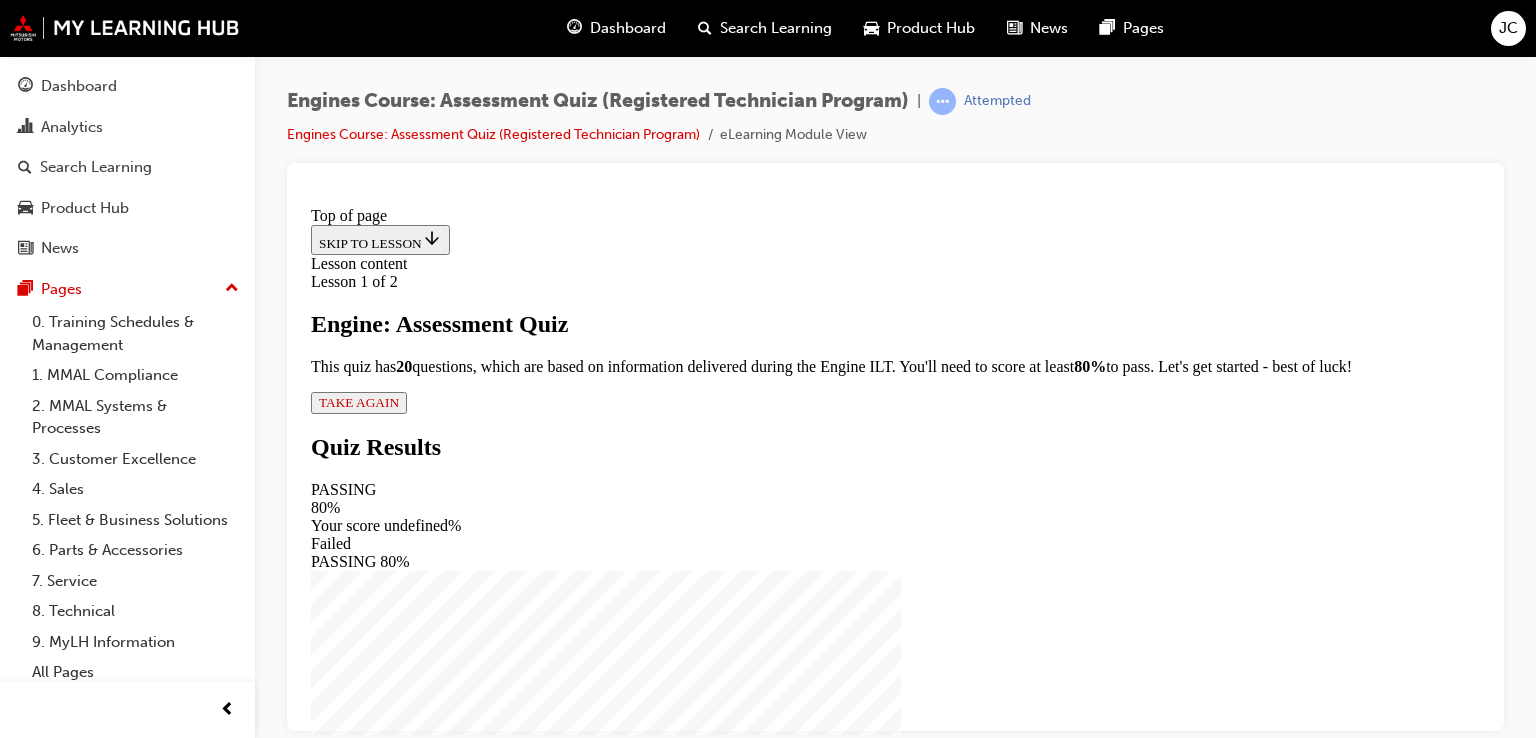 click on "TAKE AGAIN" at bounding box center [359, 401] 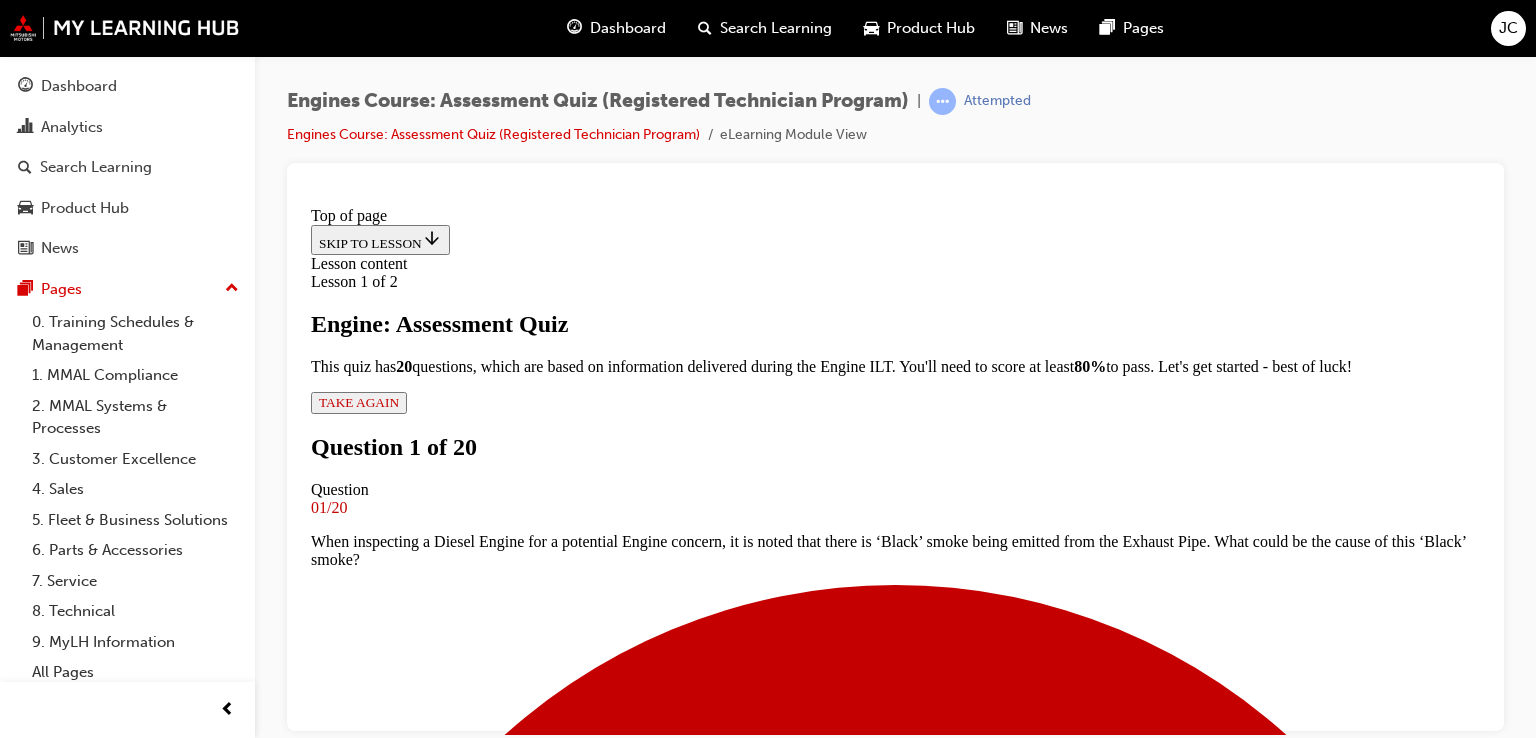 scroll, scrollTop: 2, scrollLeft: 0, axis: vertical 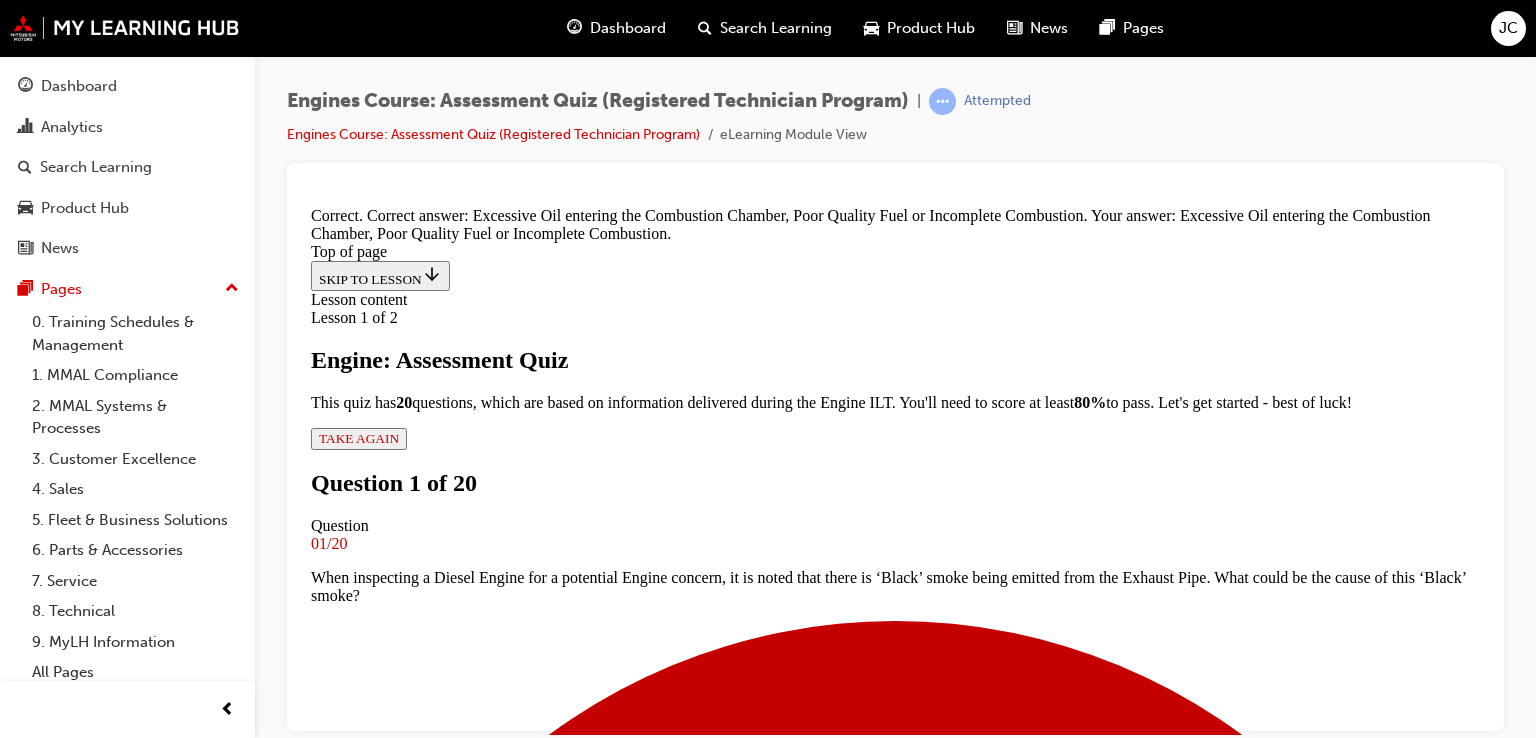 click on "NEXT" at bounding box center [337, 9141] 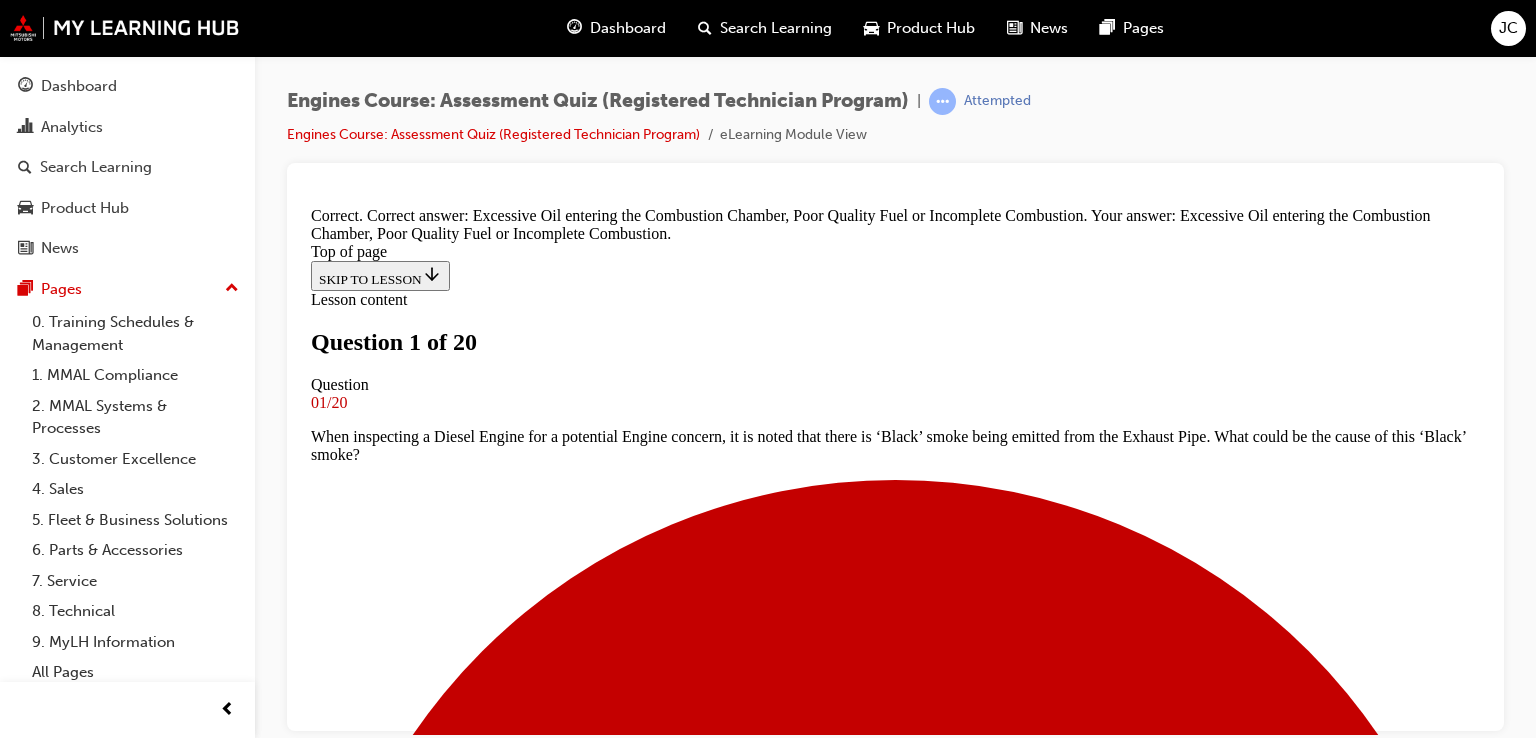 scroll, scrollTop: 129, scrollLeft: 0, axis: vertical 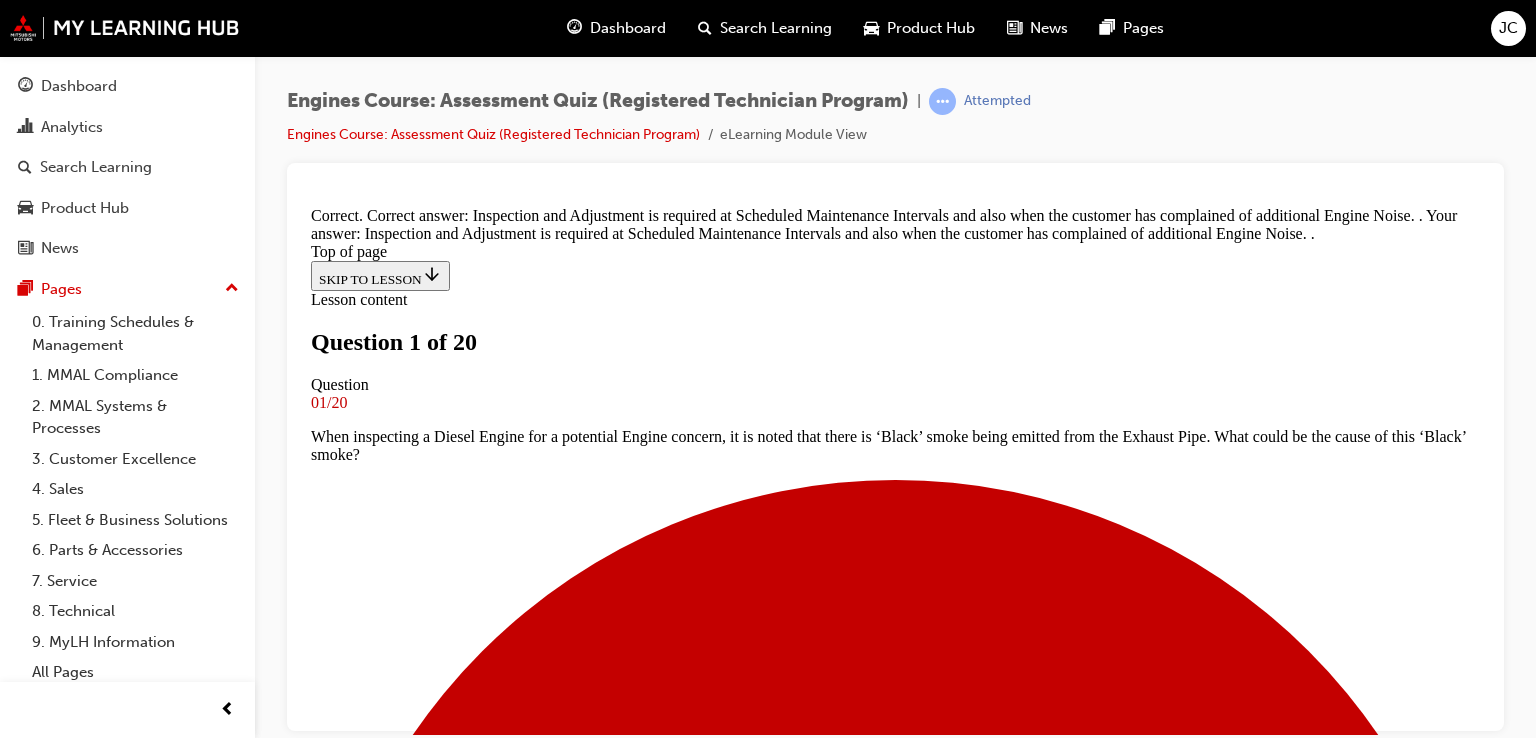 click on "NEXT" at bounding box center (337, 17686) 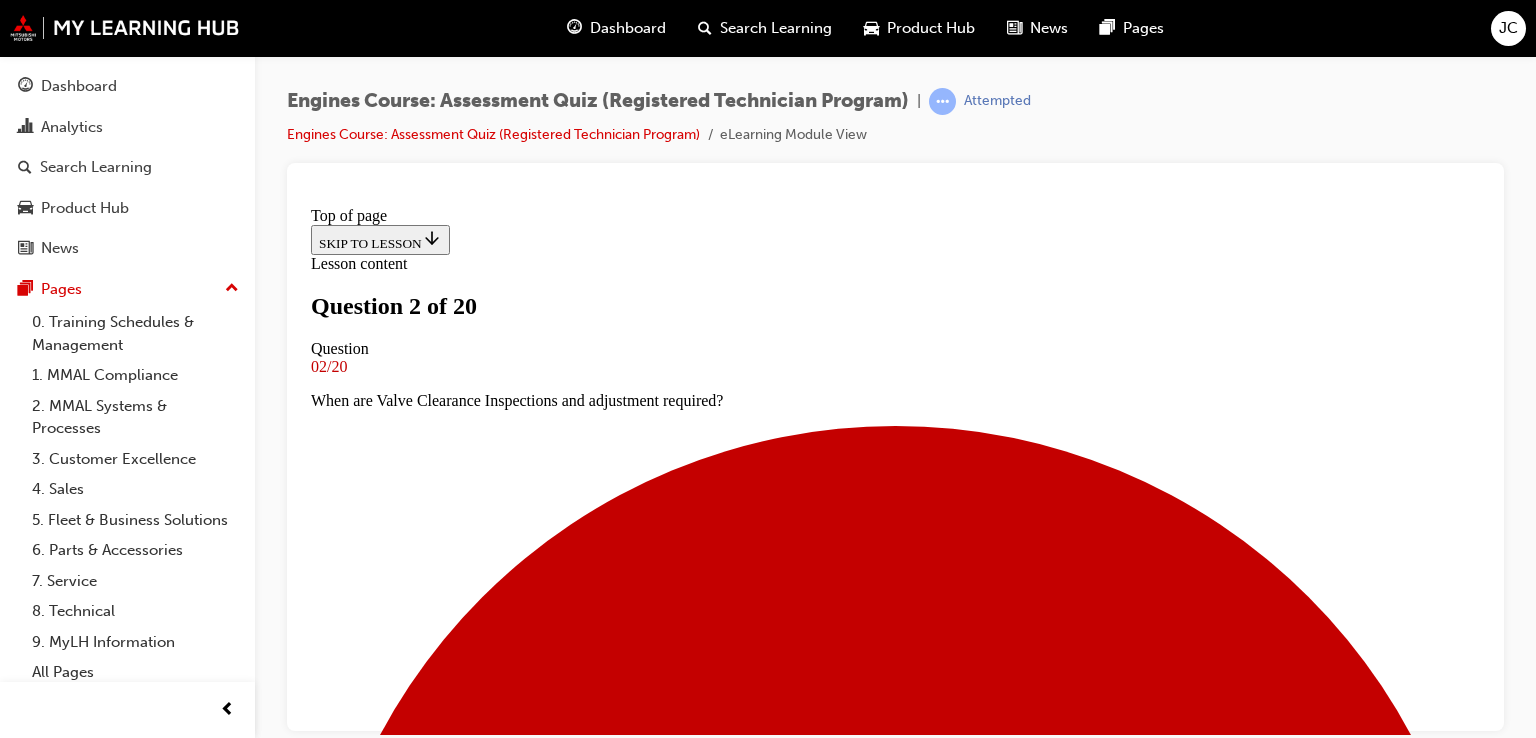 scroll, scrollTop: 228, scrollLeft: 0, axis: vertical 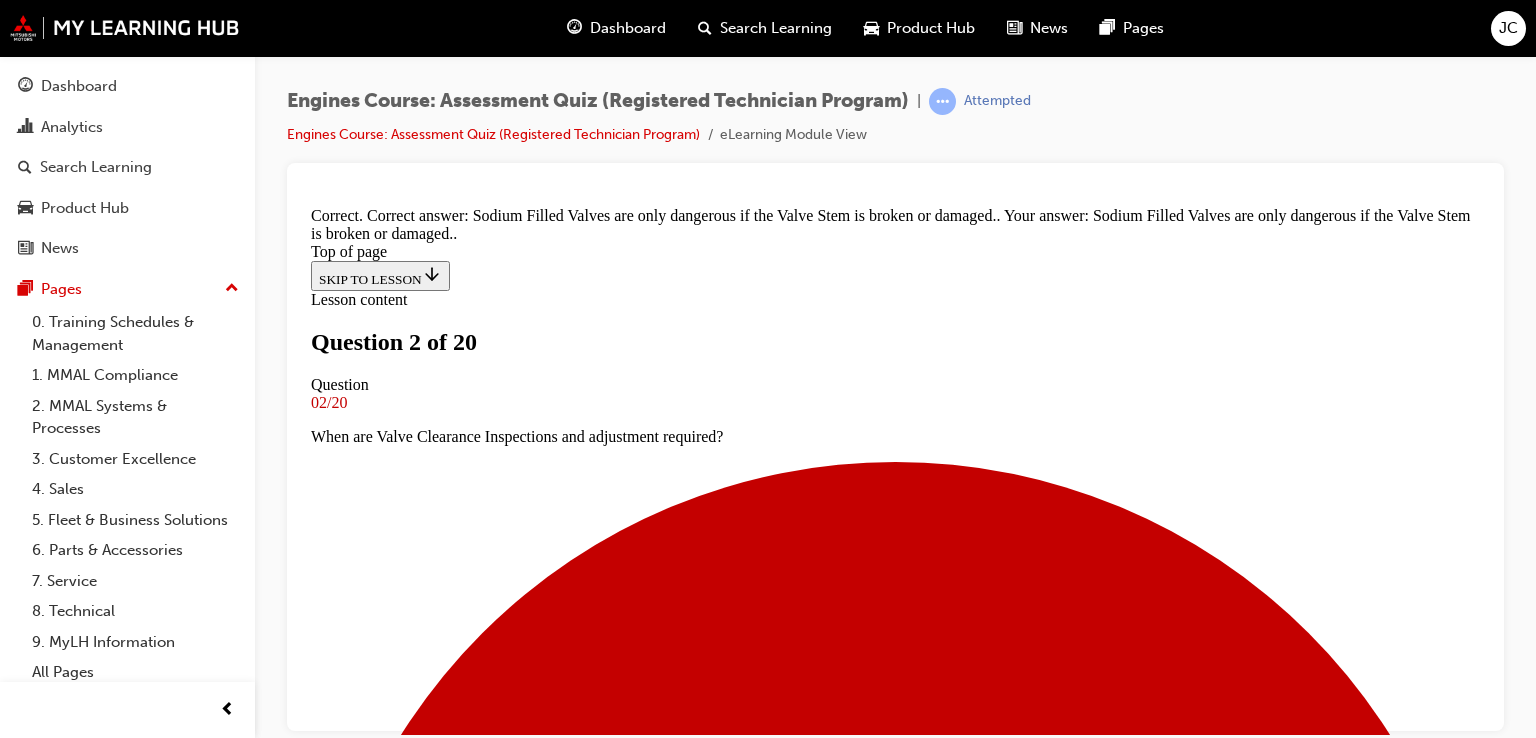 click on "NEXT" at bounding box center (337, 17668) 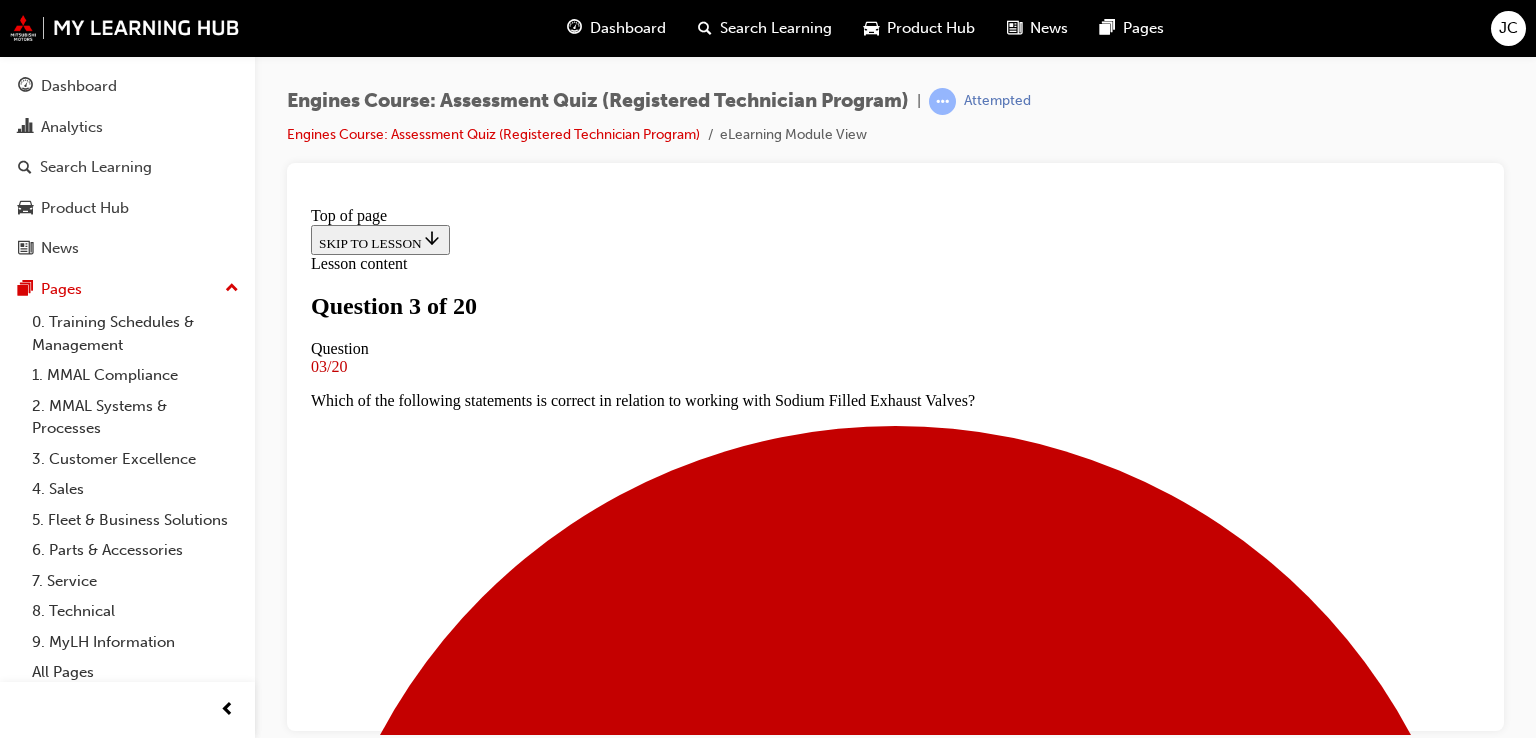 scroll, scrollTop: 195, scrollLeft: 0, axis: vertical 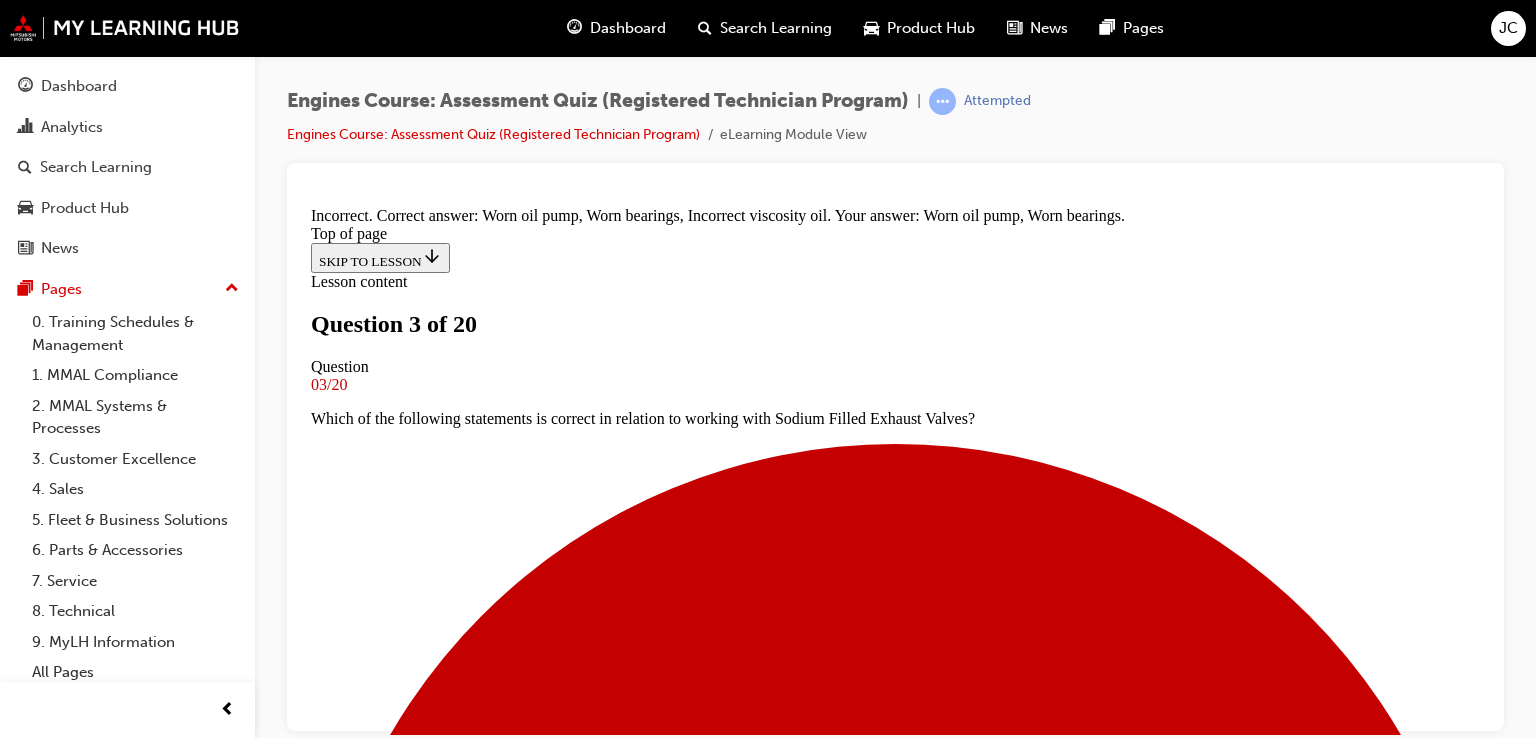 click on "NEXT" at bounding box center [337, 12804] 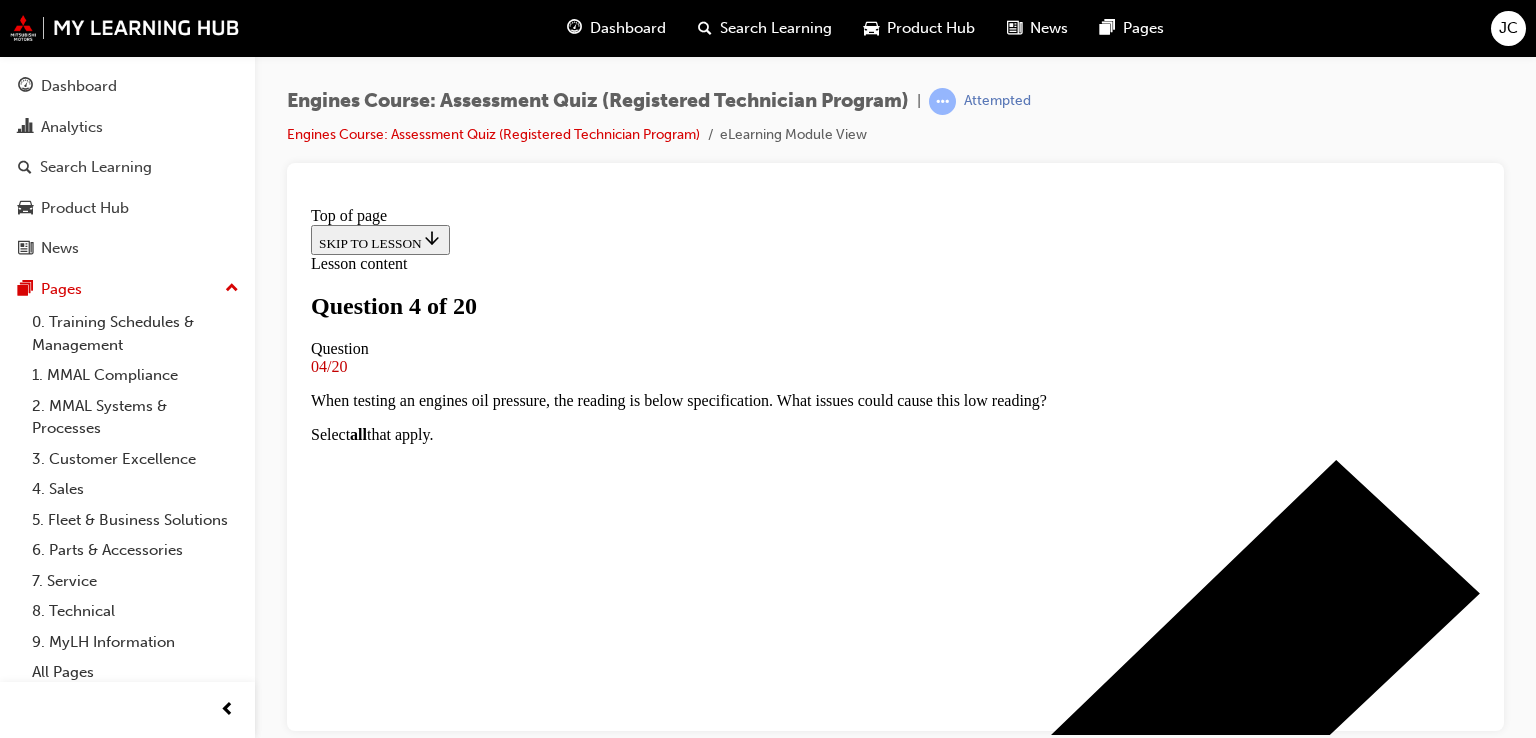 scroll, scrollTop: 201, scrollLeft: 0, axis: vertical 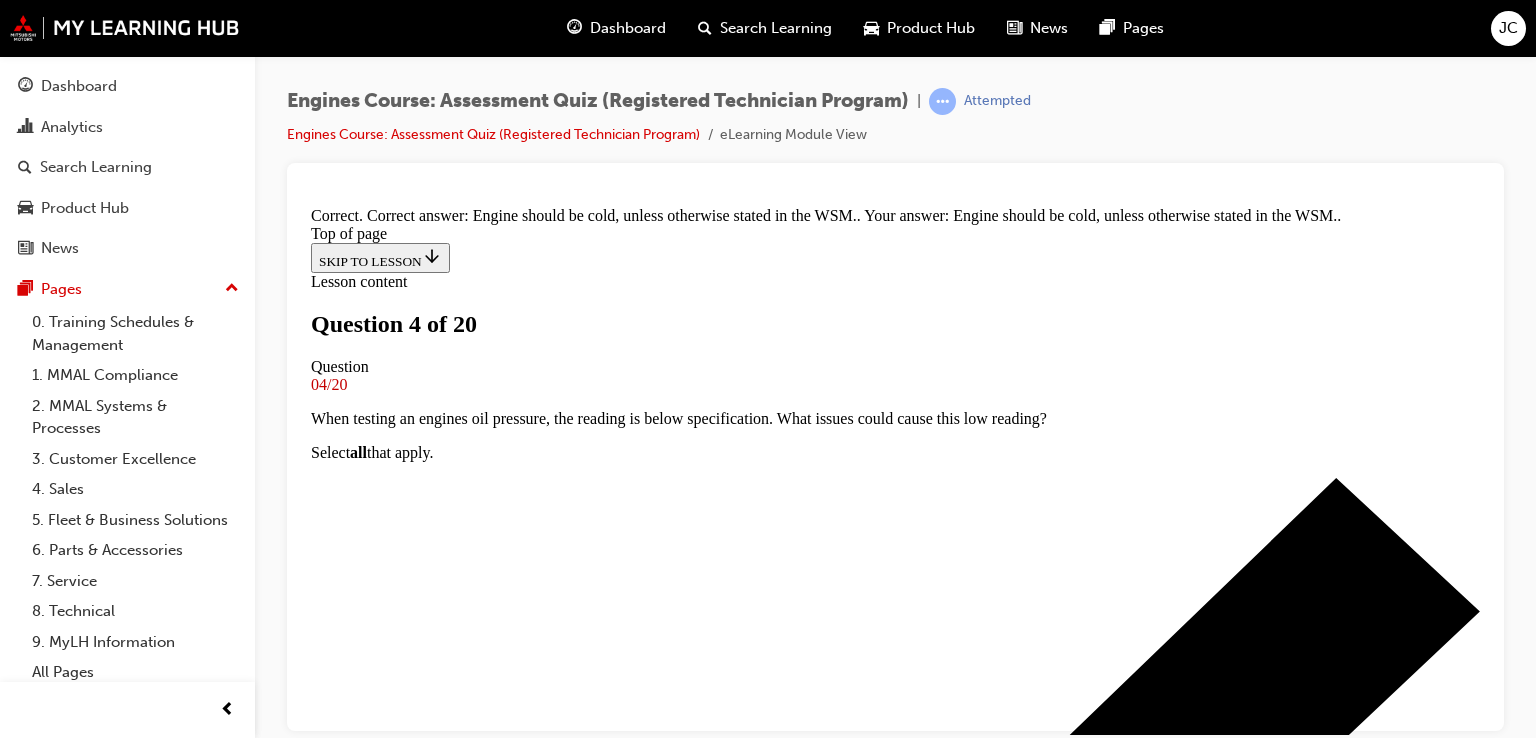 click on "NEXT" at bounding box center (337, 12804) 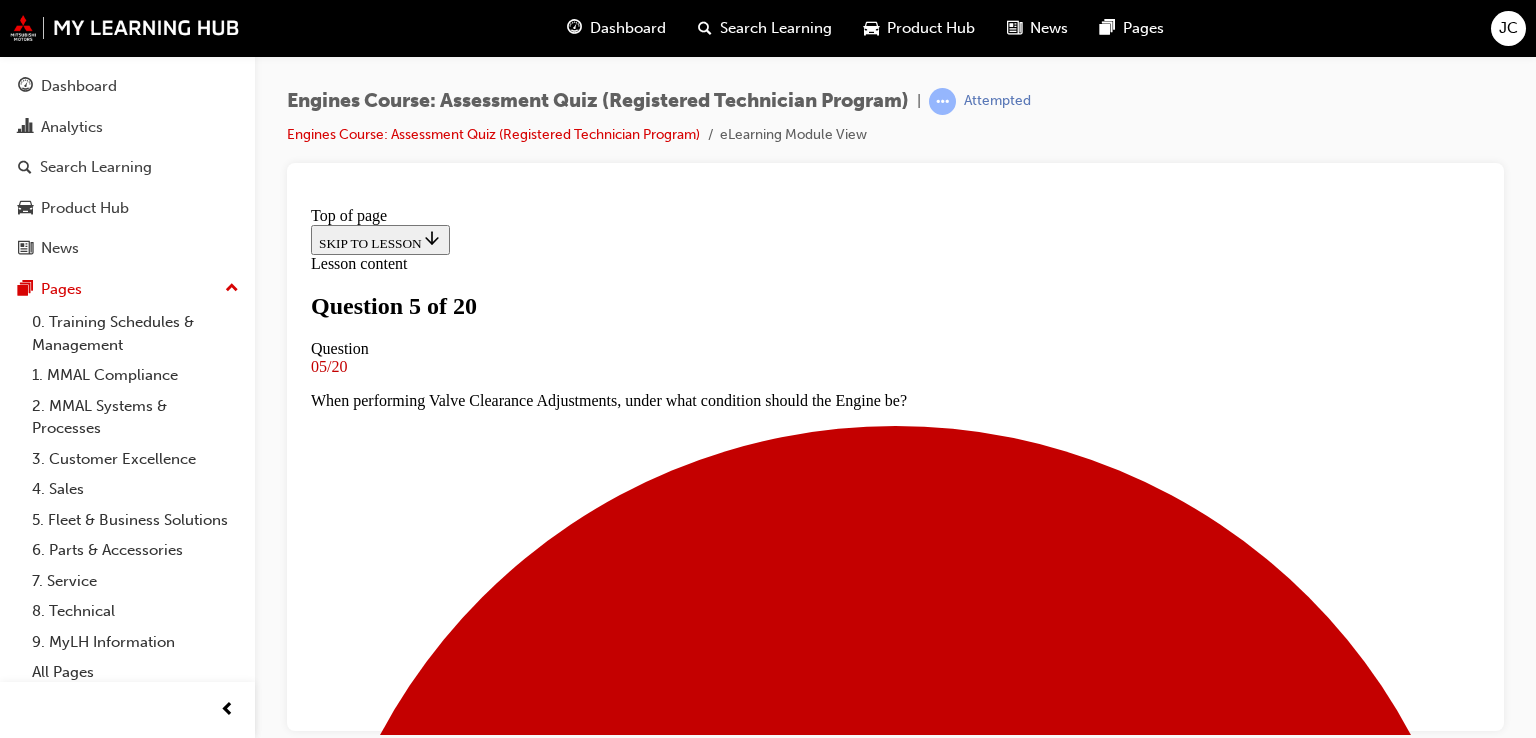 scroll, scrollTop: 200, scrollLeft: 0, axis: vertical 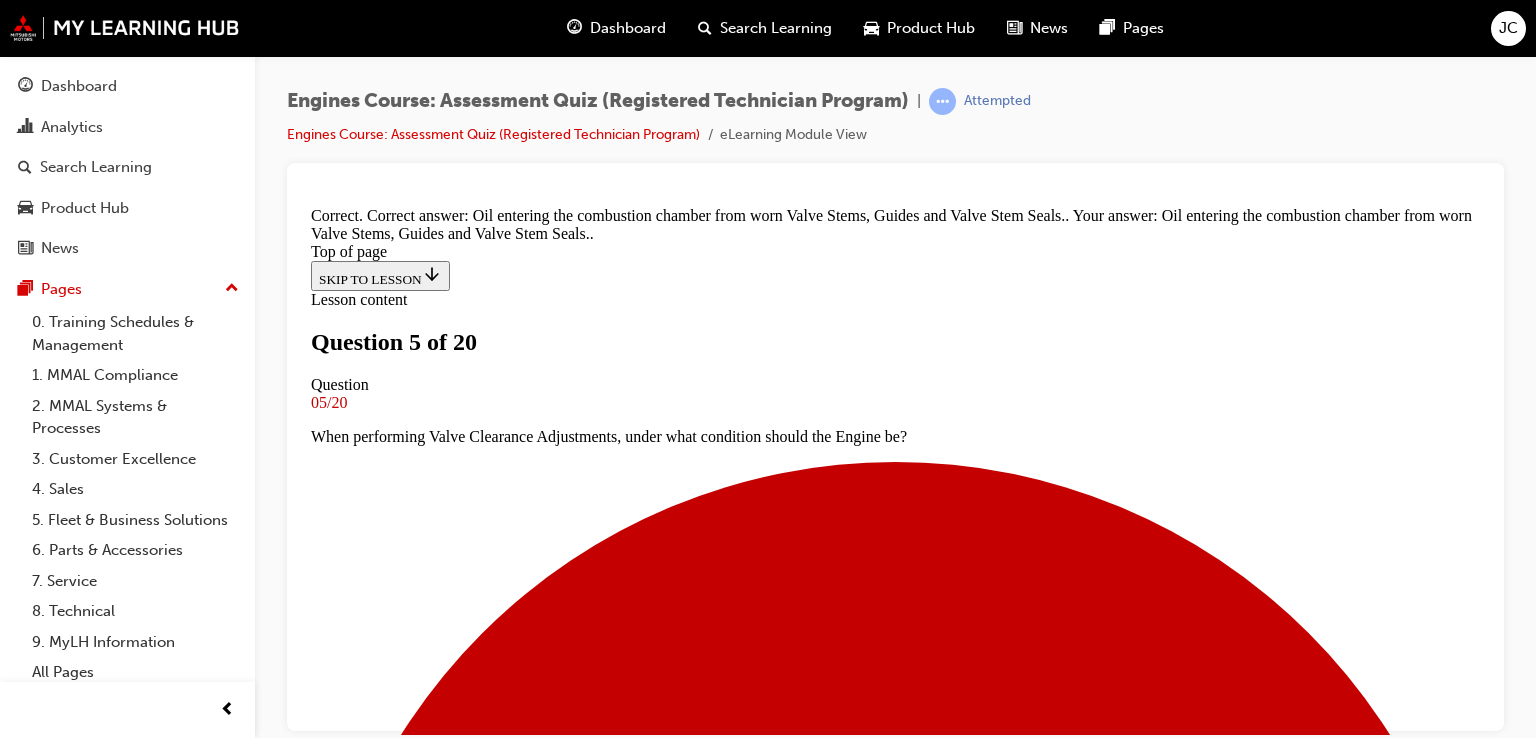 click on "NEXT" at bounding box center [337, 17686] 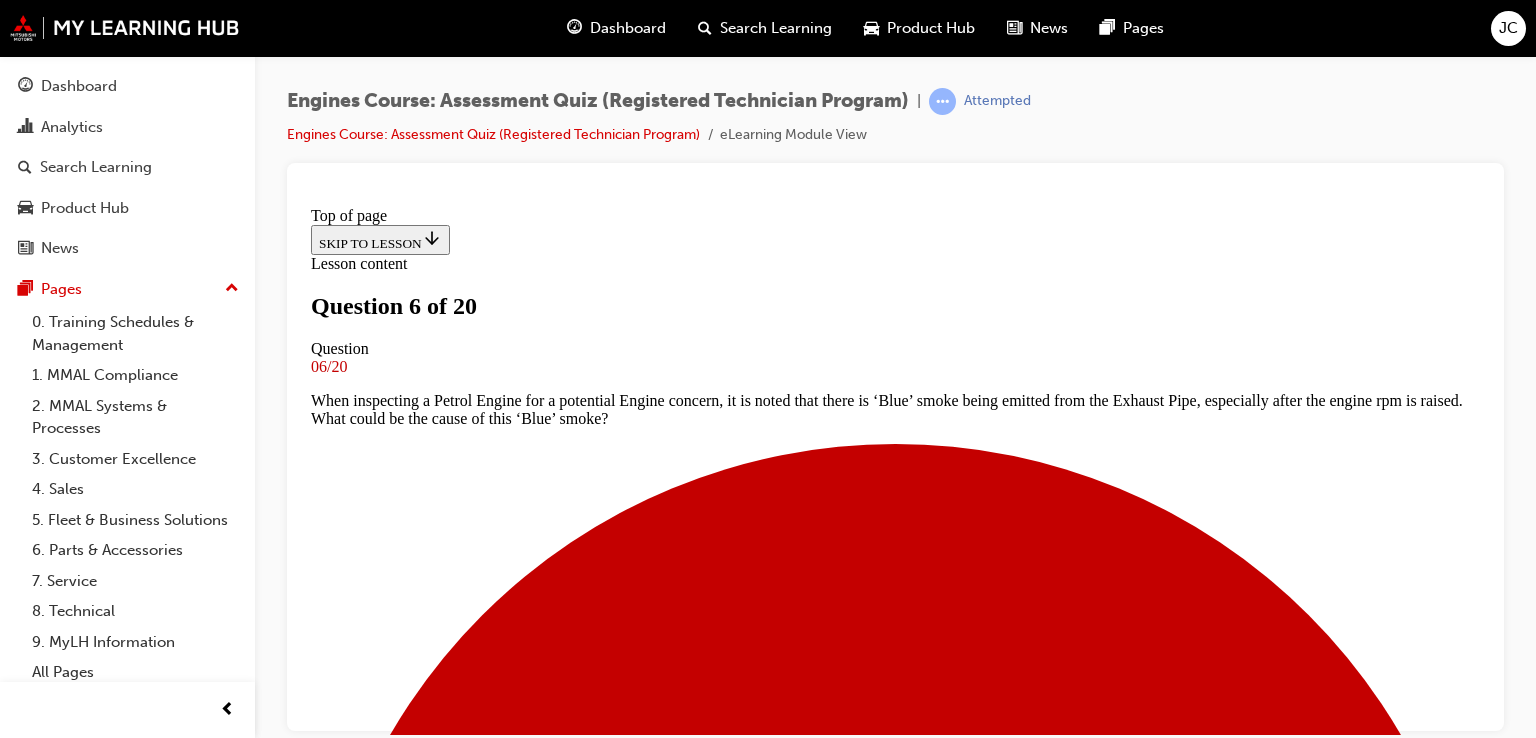 scroll, scrollTop: 237, scrollLeft: 0, axis: vertical 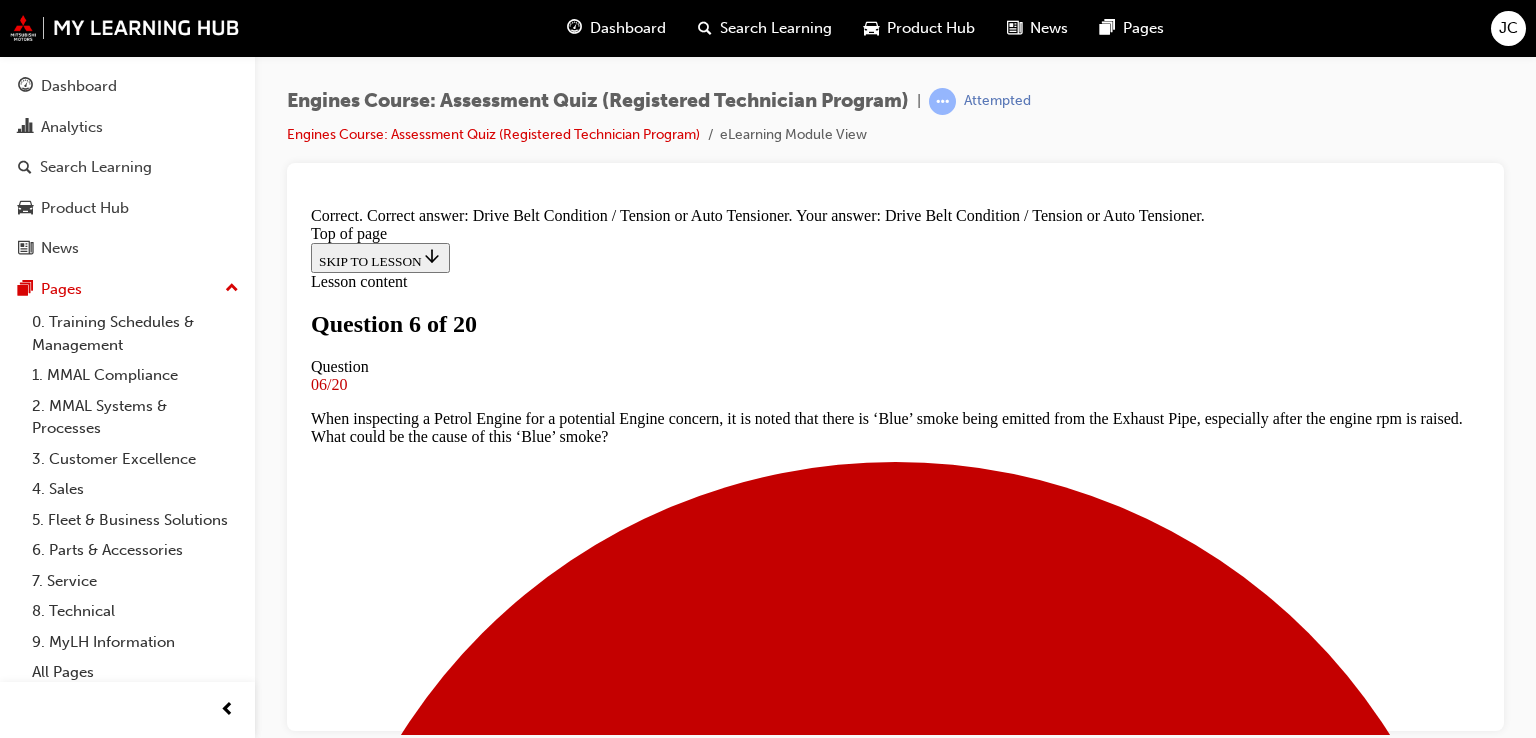 click on "NEXT" at bounding box center [337, 17668] 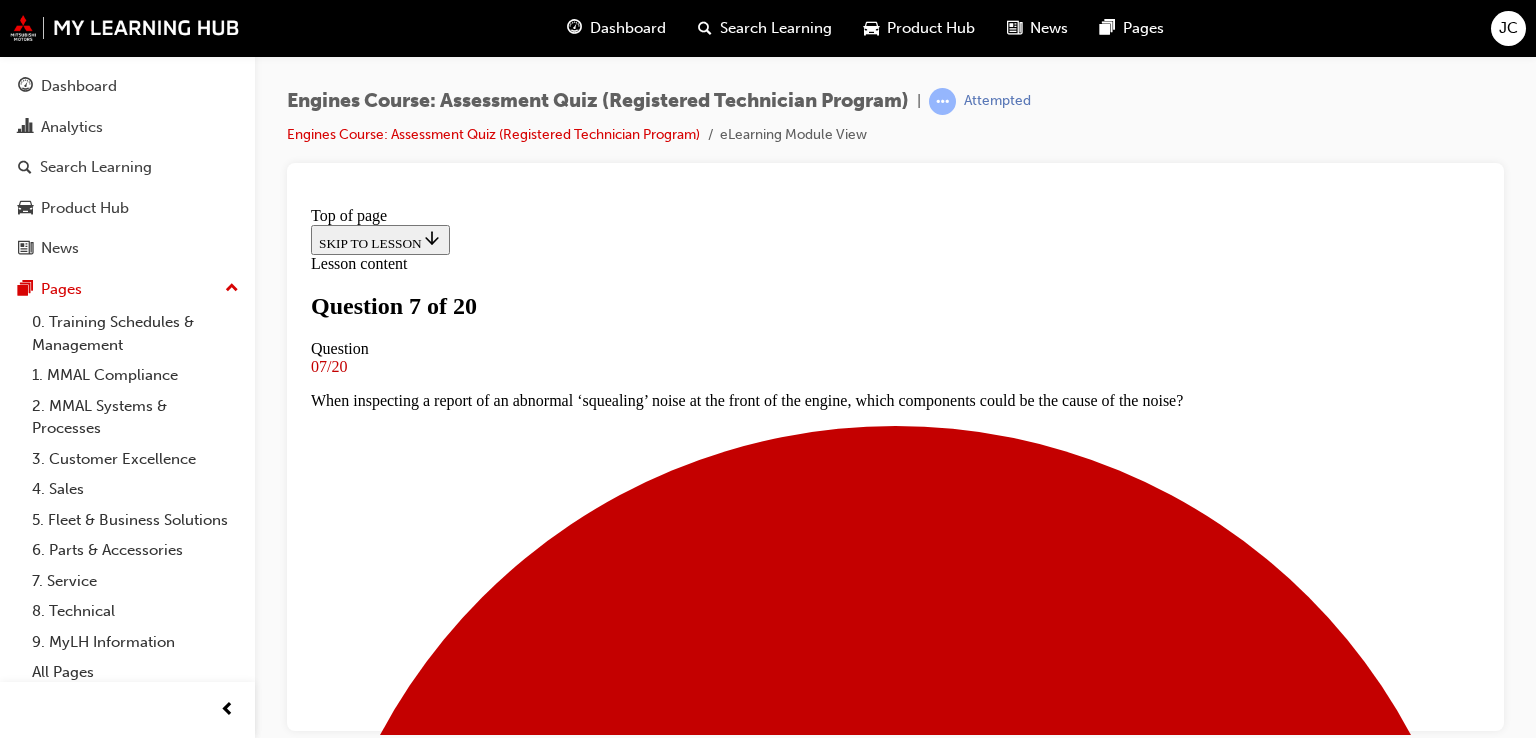 scroll, scrollTop: 124, scrollLeft: 0, axis: vertical 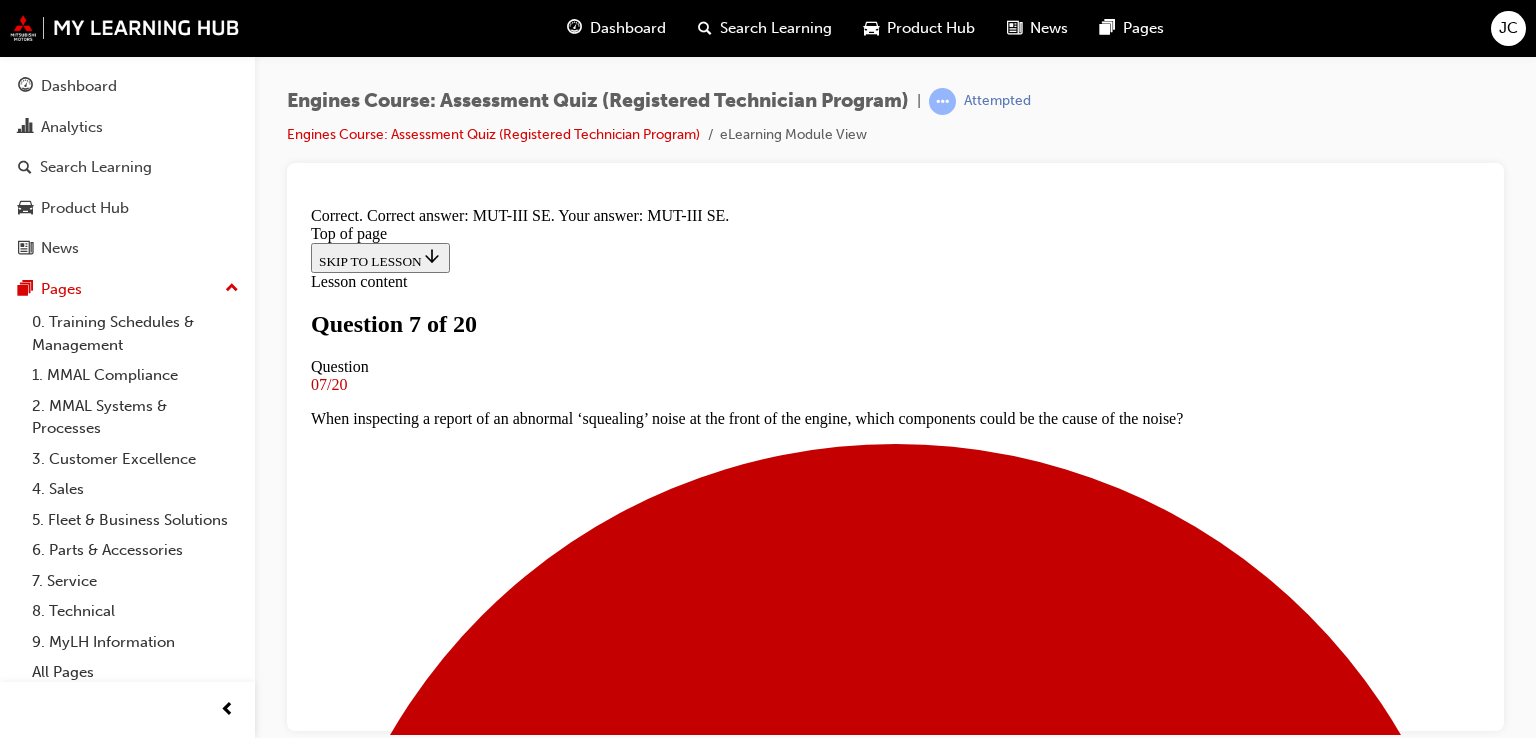 click on "NEXT" at bounding box center (337, 17650) 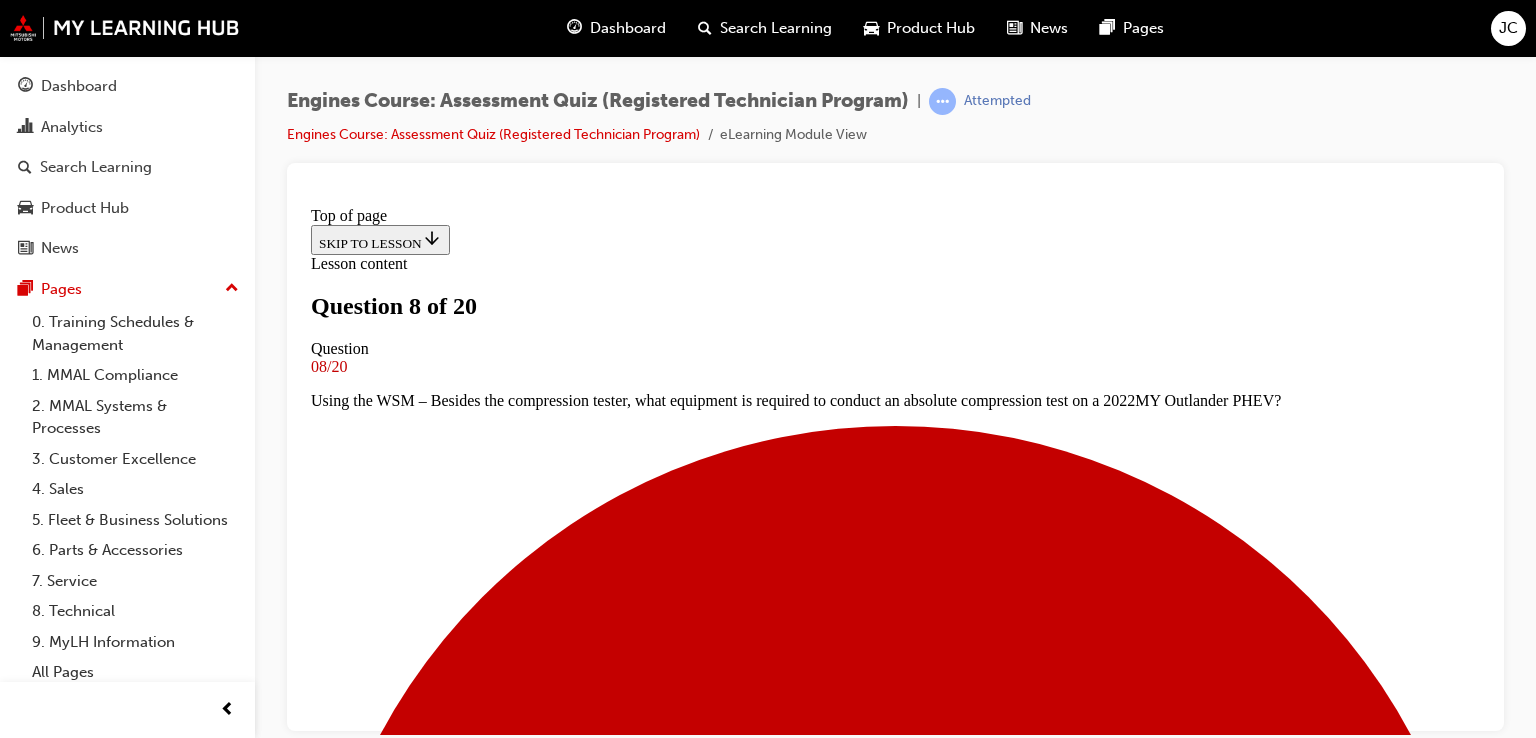 scroll, scrollTop: 313, scrollLeft: 0, axis: vertical 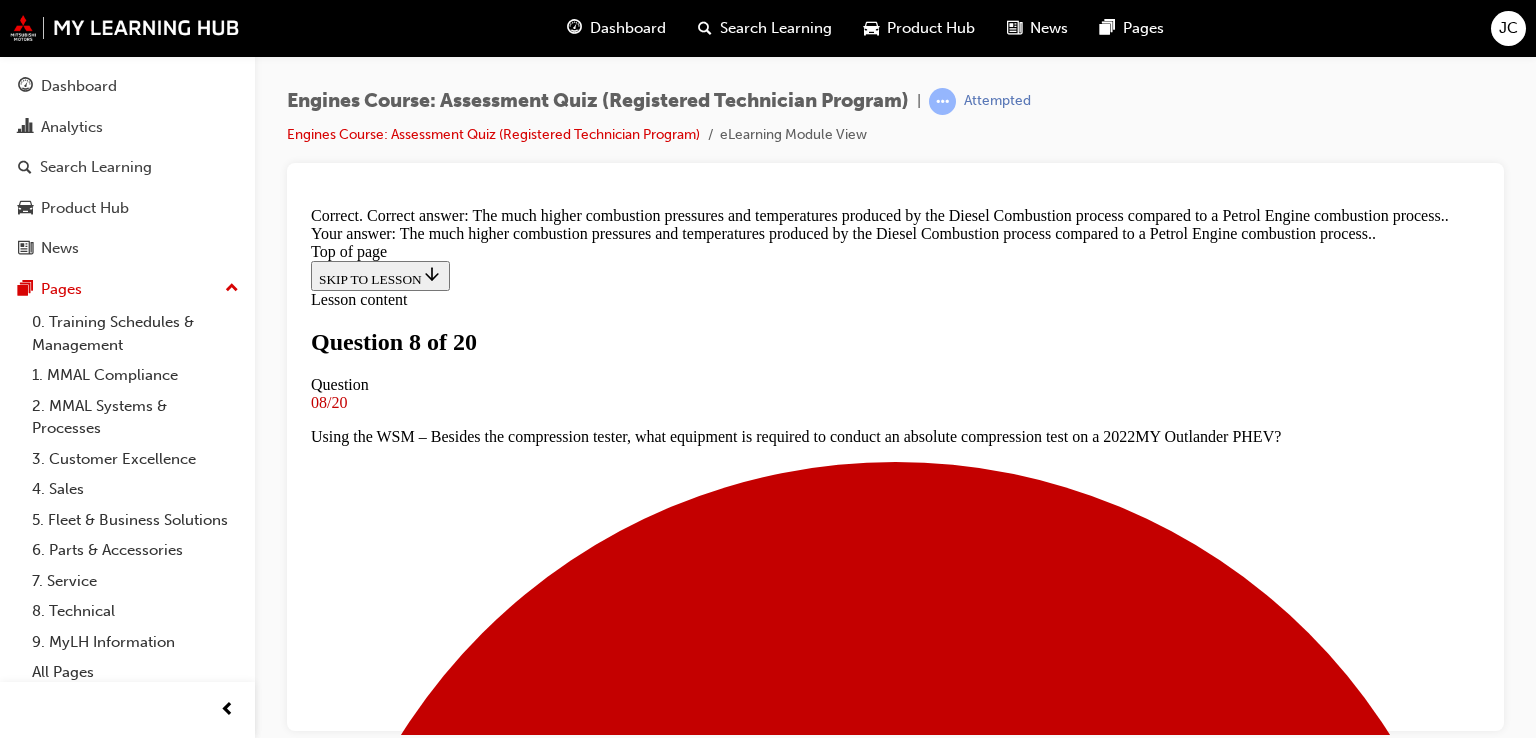 click on "NEXT" at bounding box center [337, 17668] 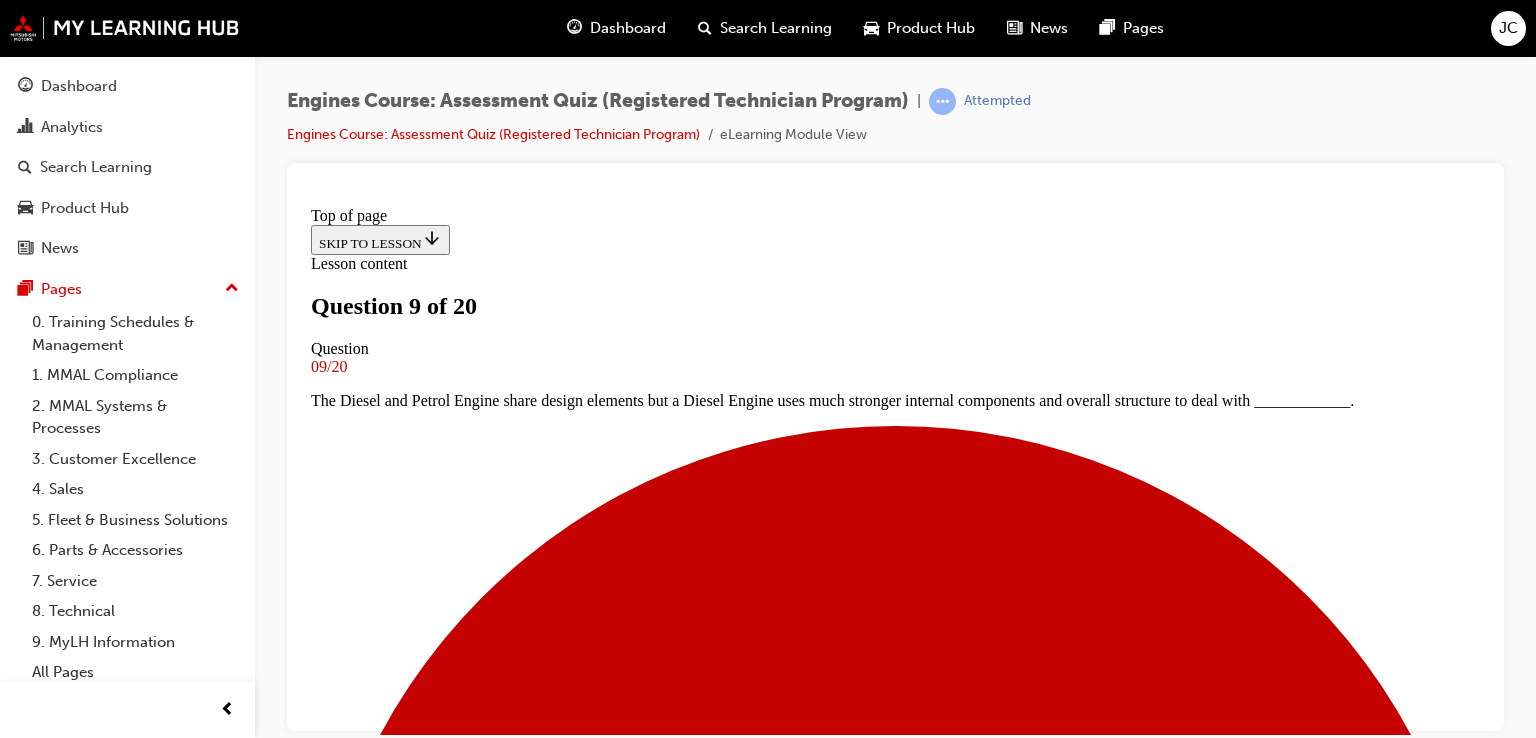 drag, startPoint x: 1470, startPoint y: 255, endPoint x: 1480, endPoint y: 252, distance: 10.440307 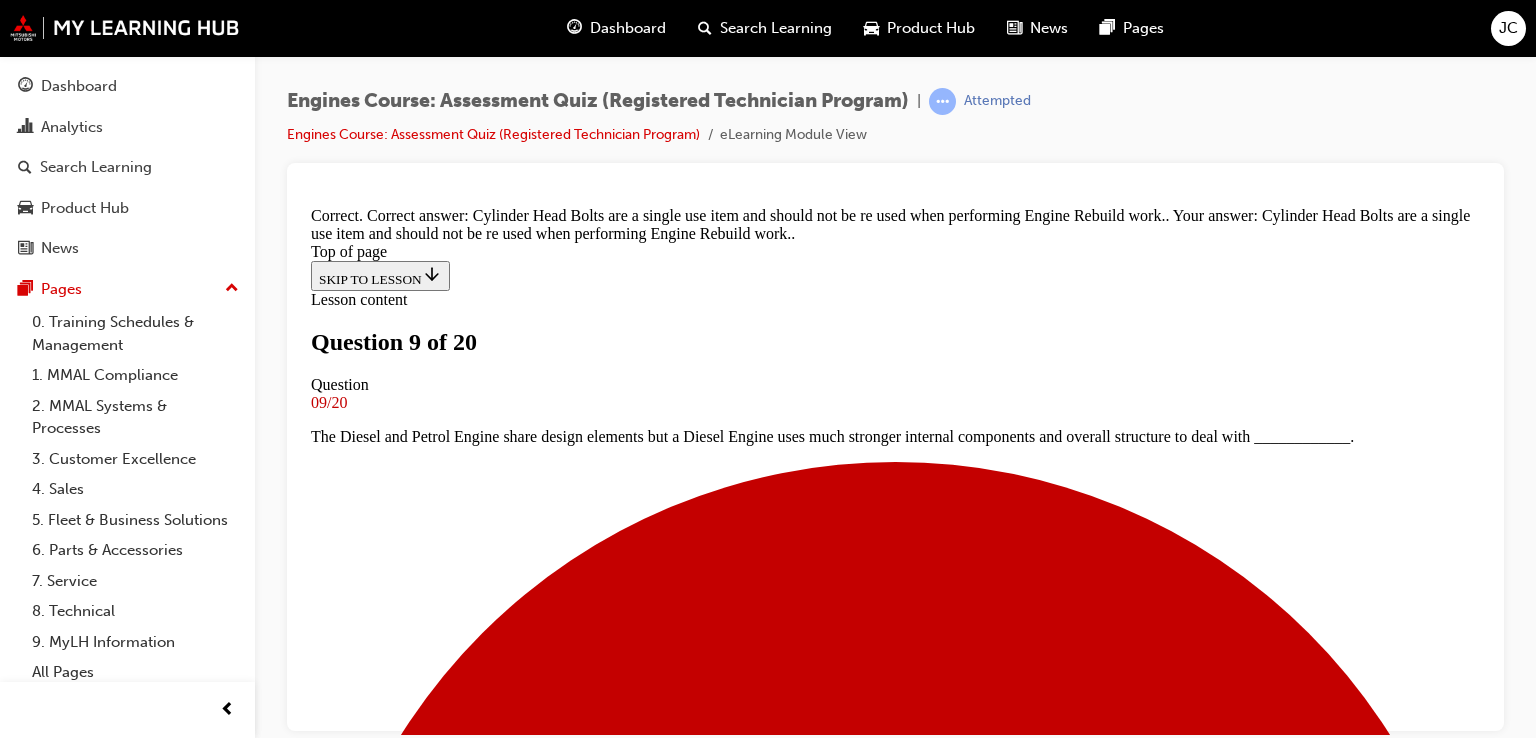 scroll, scrollTop: 536, scrollLeft: 0, axis: vertical 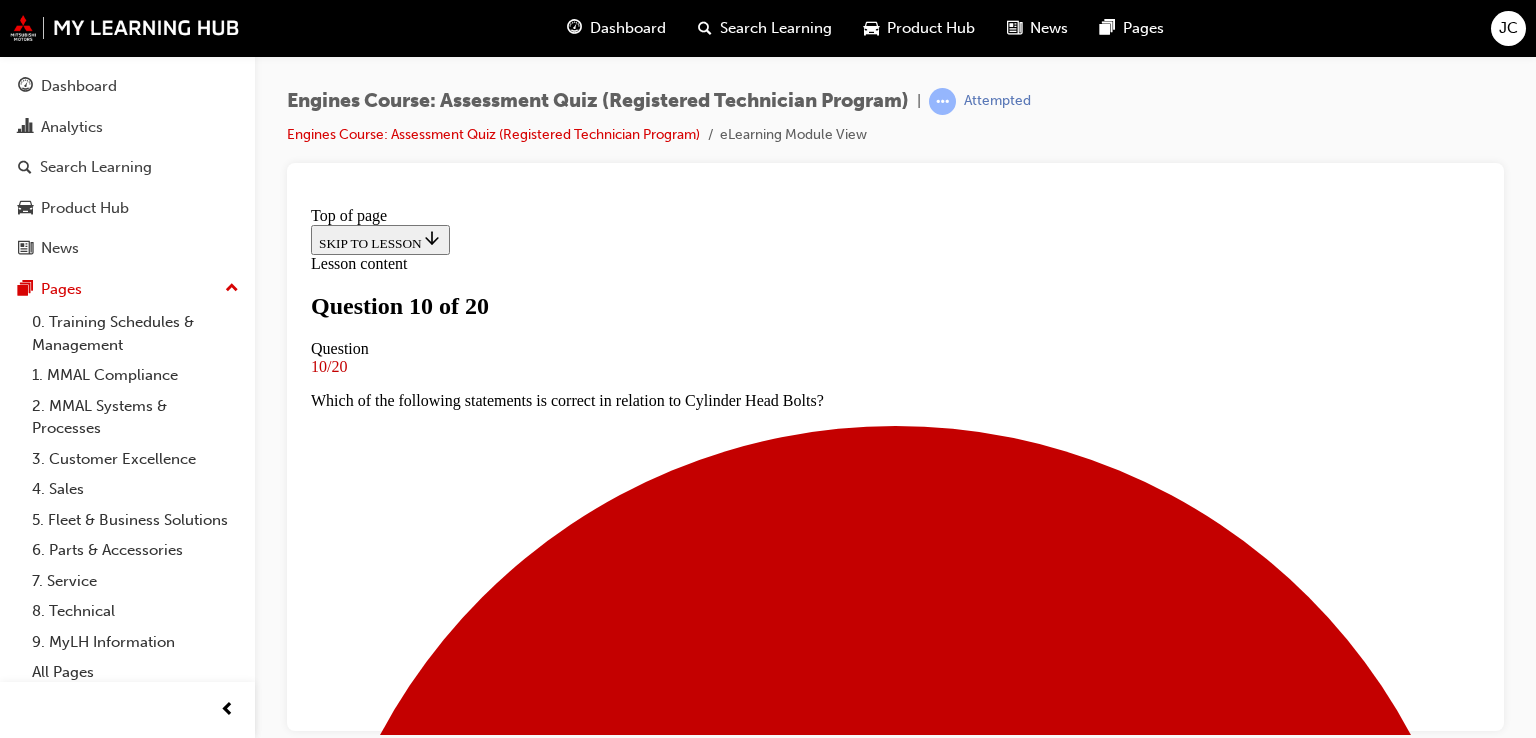 click at bounding box center [895, 14323] 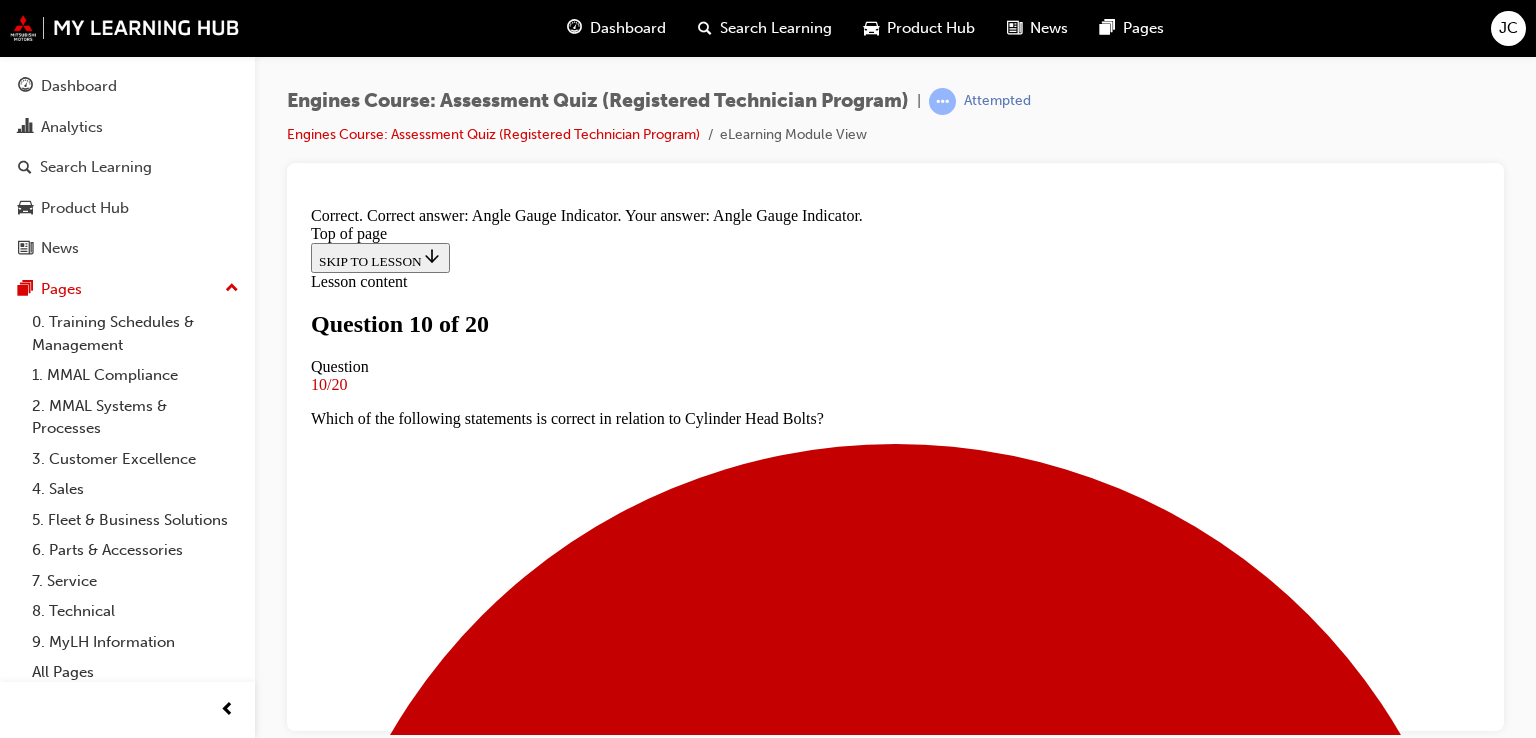 scroll, scrollTop: 456, scrollLeft: 0, axis: vertical 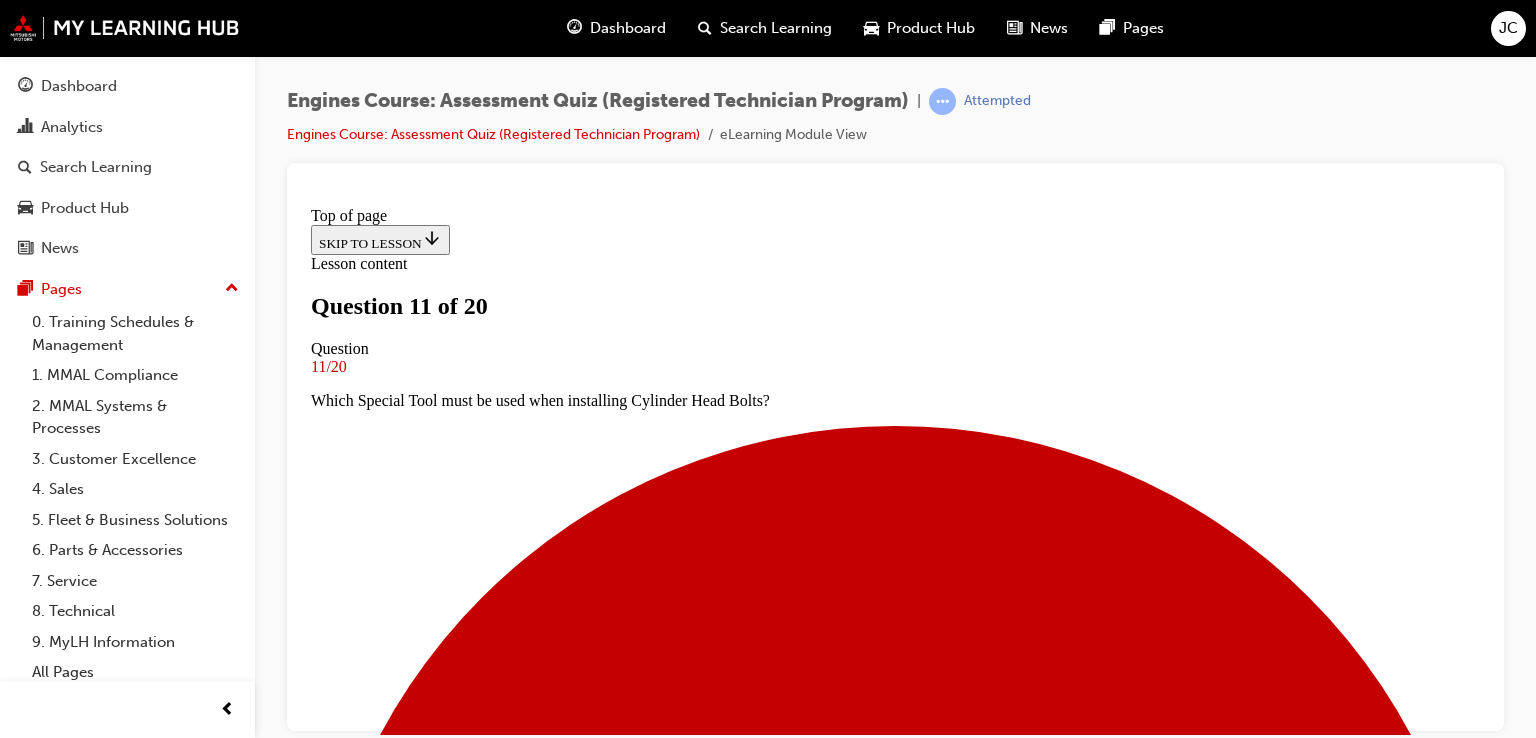 click on "Poor performance, hard starting and unstable idle rpm" at bounding box center [895, 15371] 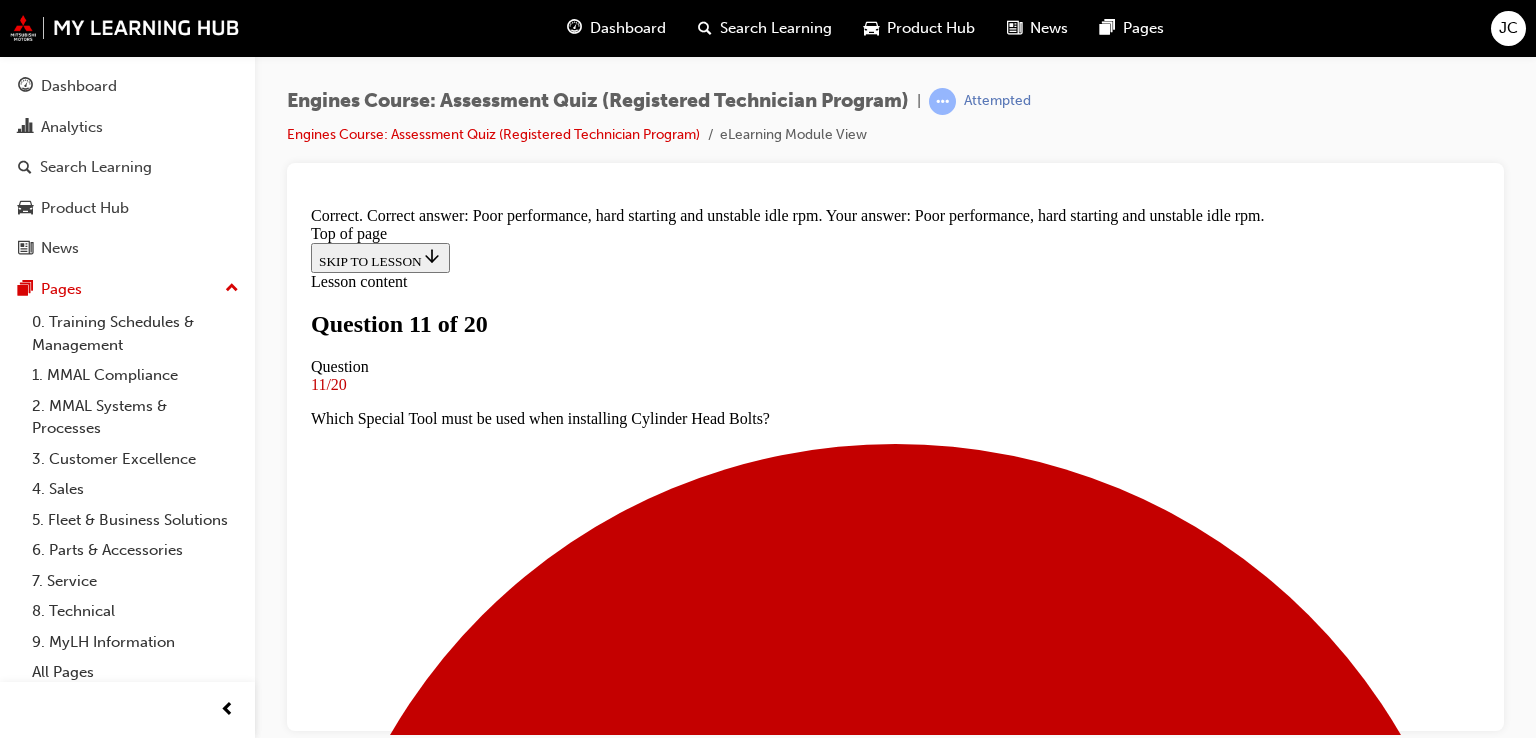 scroll, scrollTop: 456, scrollLeft: 0, axis: vertical 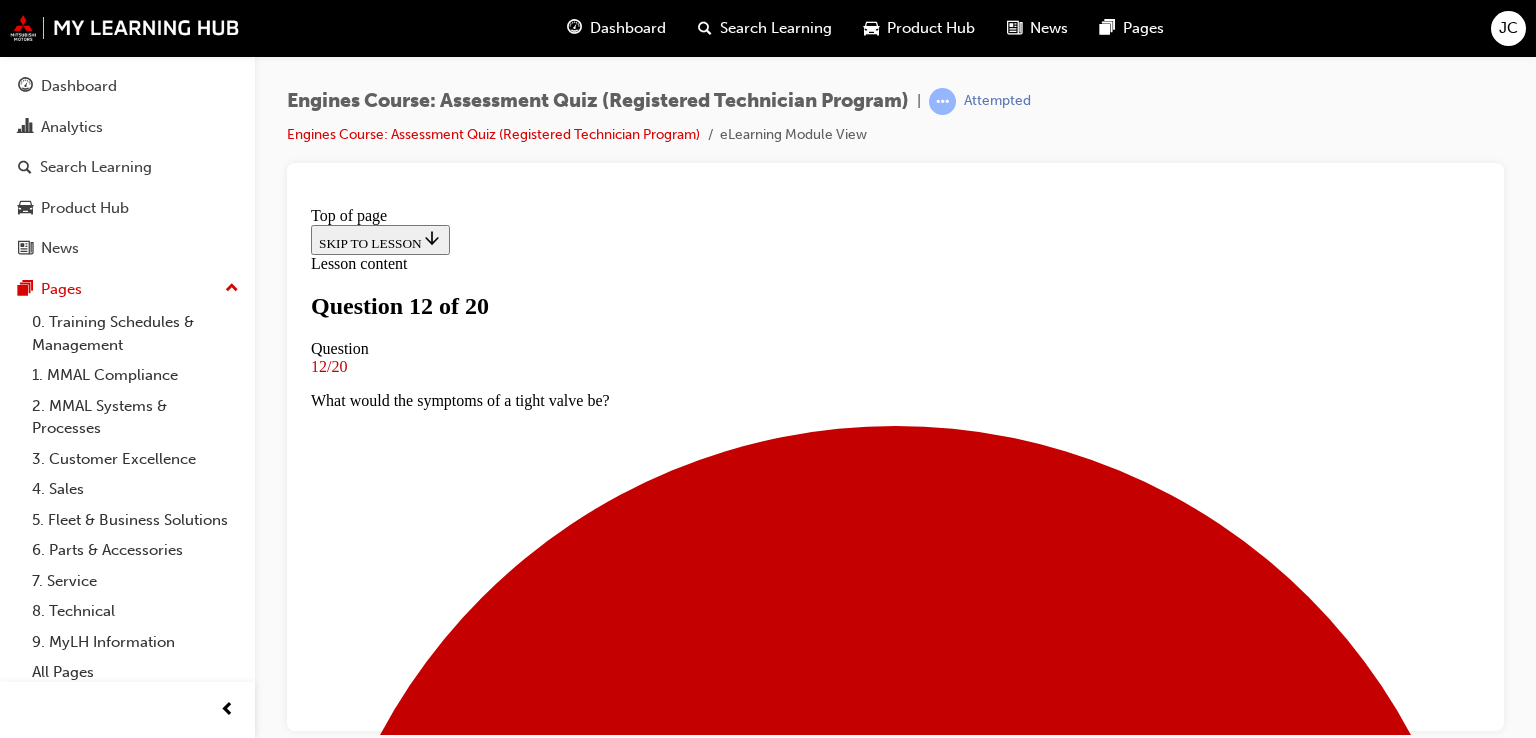 click at bounding box center [895, 12227] 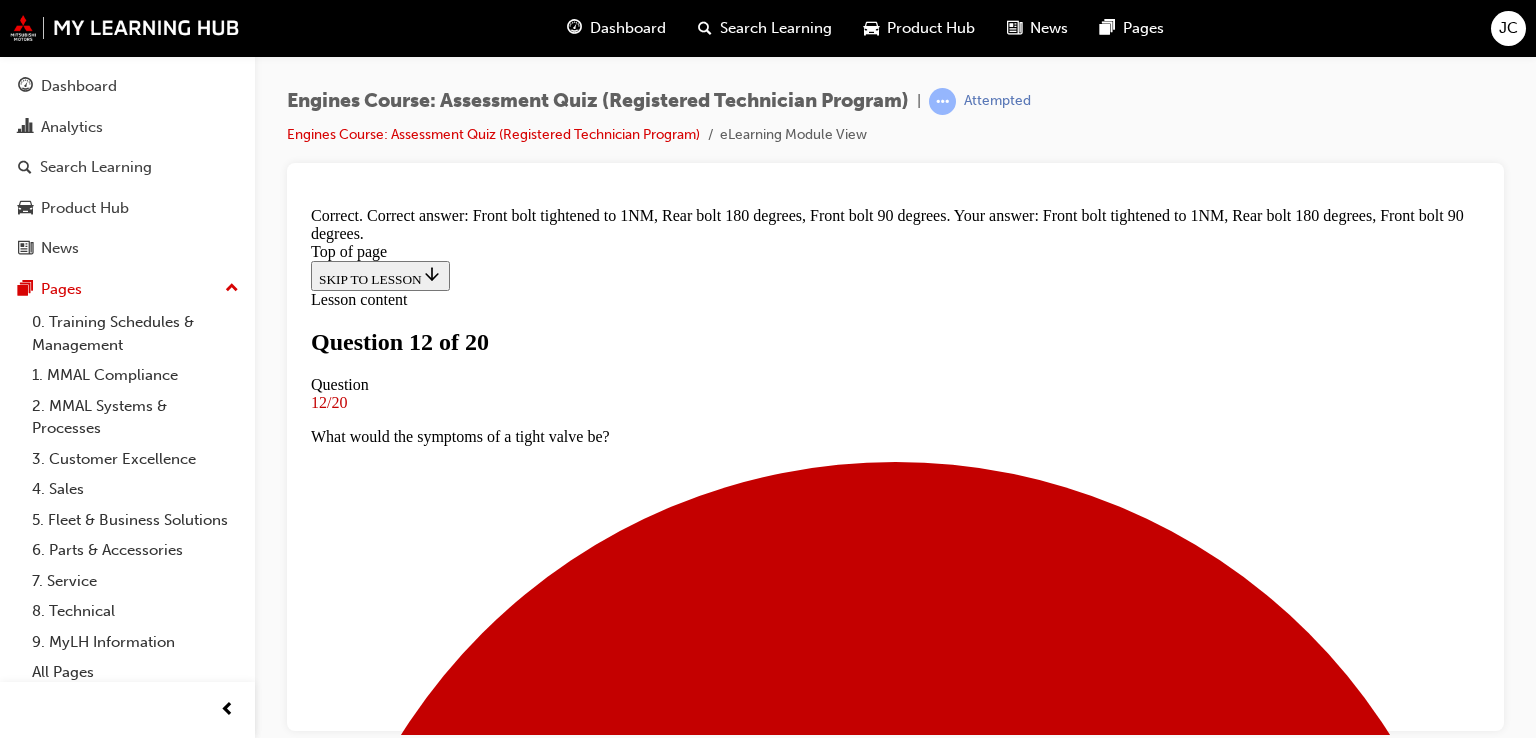 scroll, scrollTop: 571, scrollLeft: 0, axis: vertical 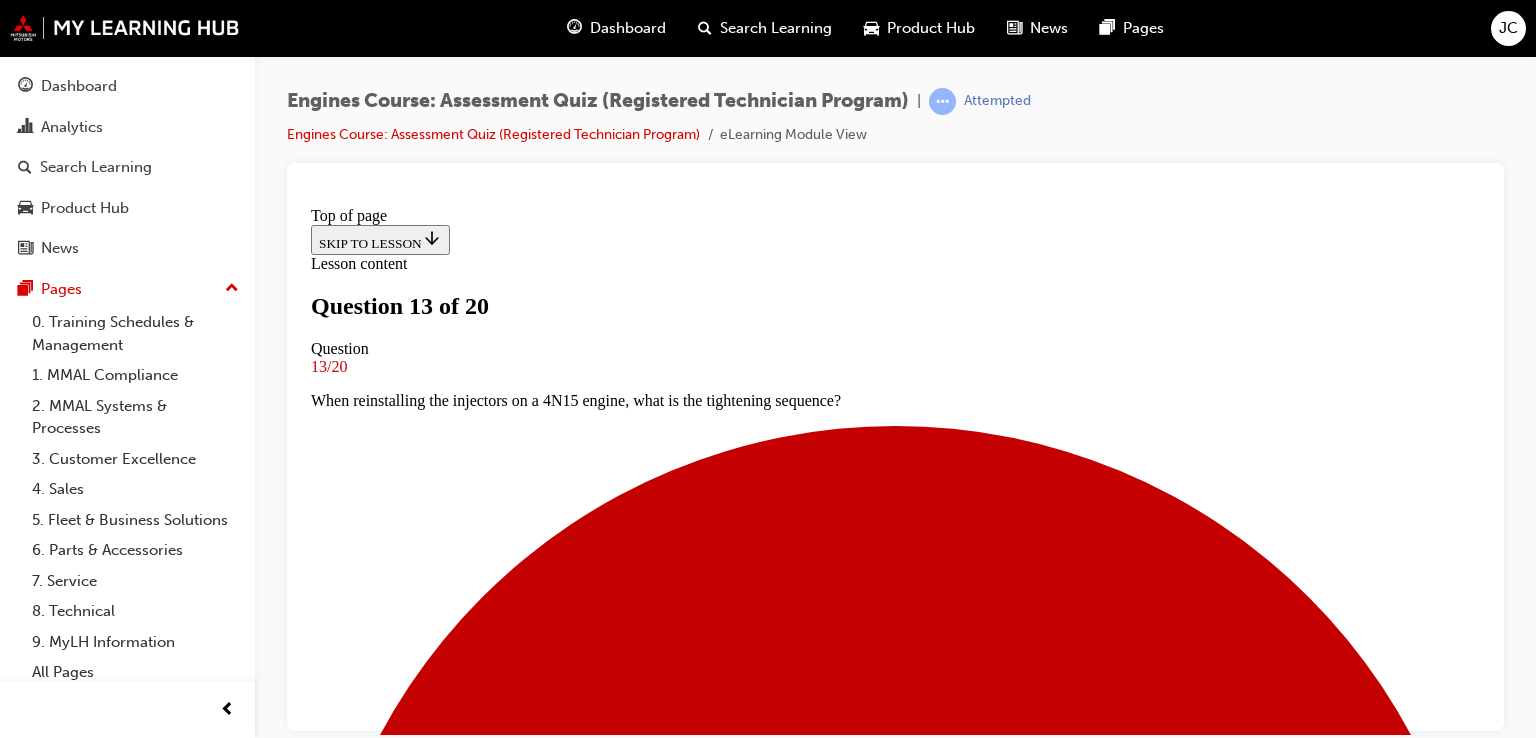 click on "To ensure only one tube of sealer is required for the repair" at bounding box center (915, 10905) 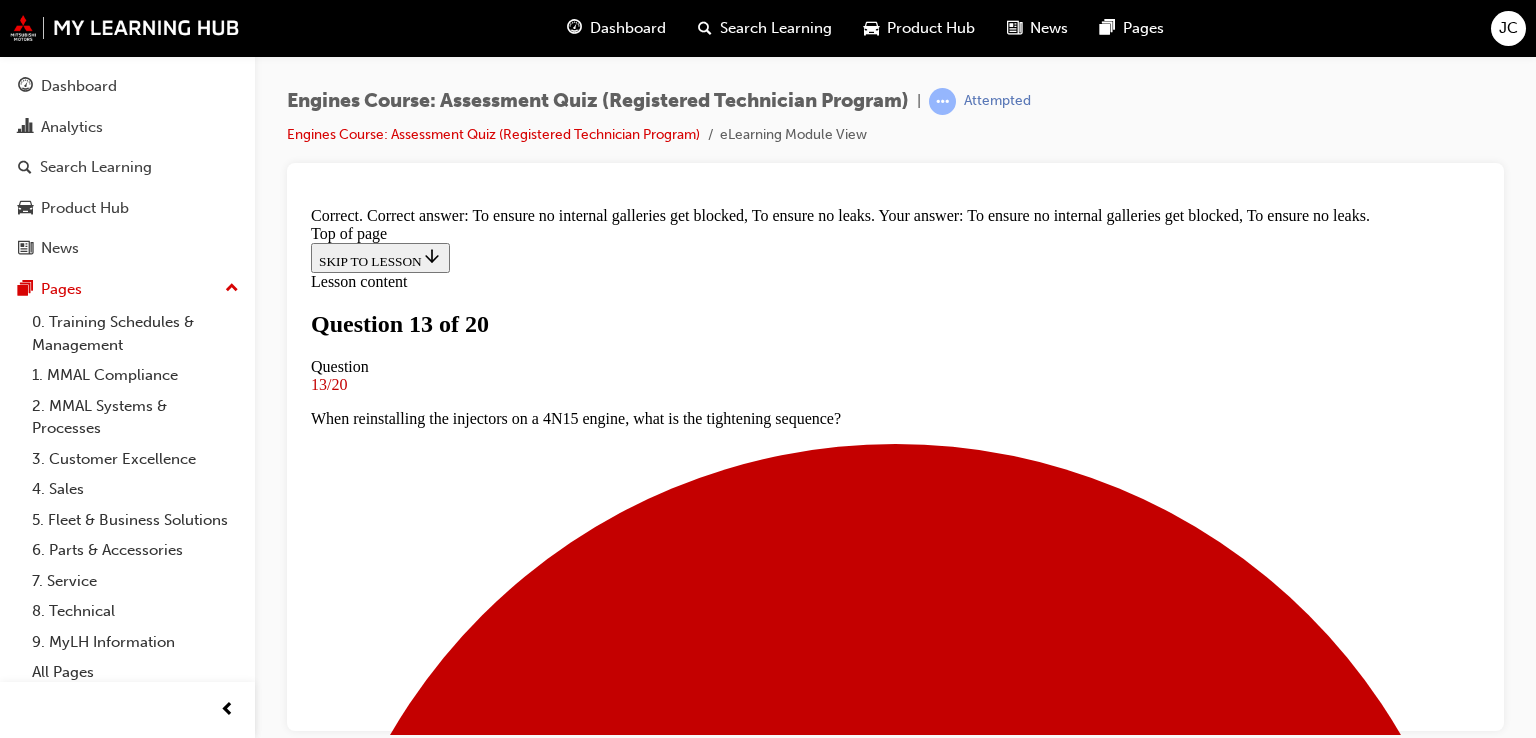 scroll, scrollTop: 524, scrollLeft: 0, axis: vertical 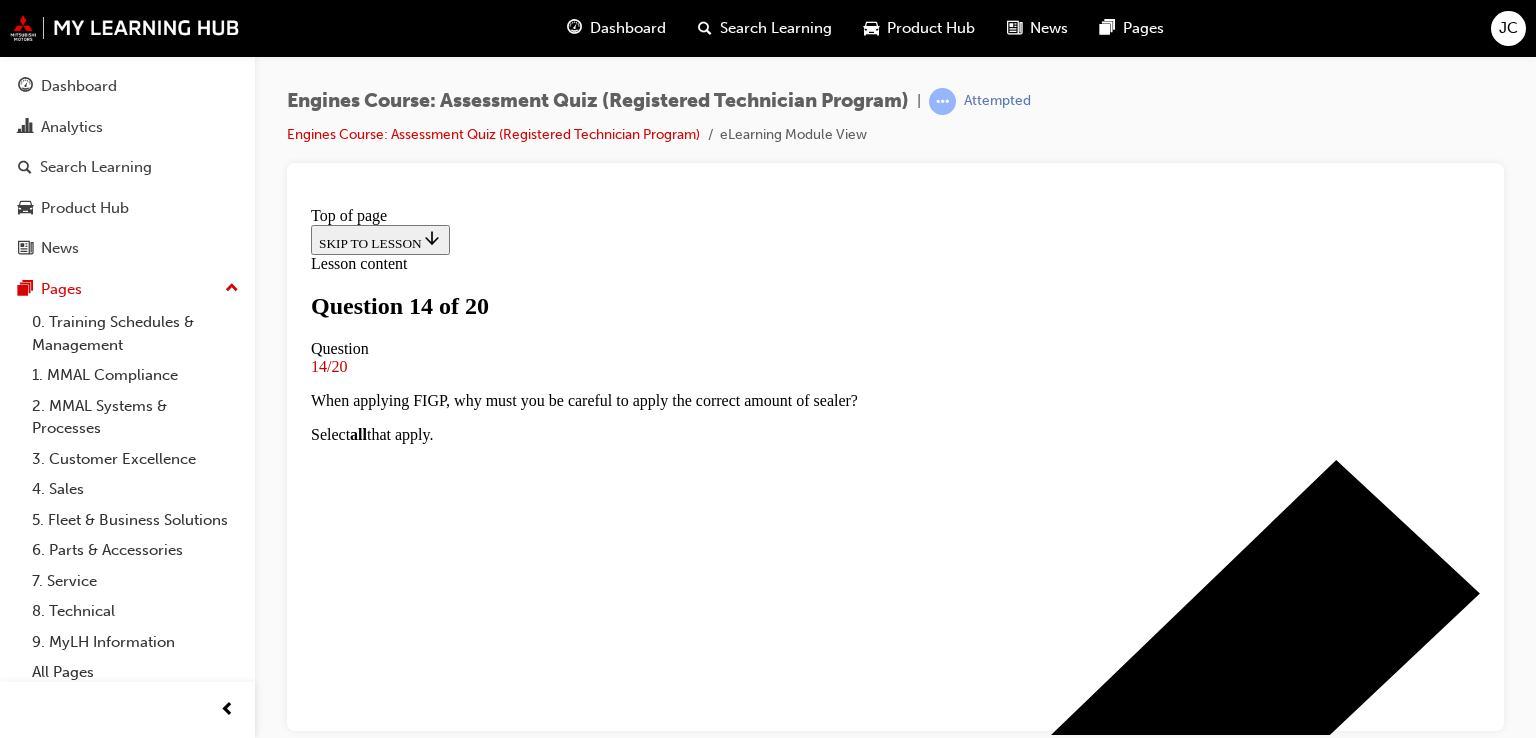 click at bounding box center (895, 5286) 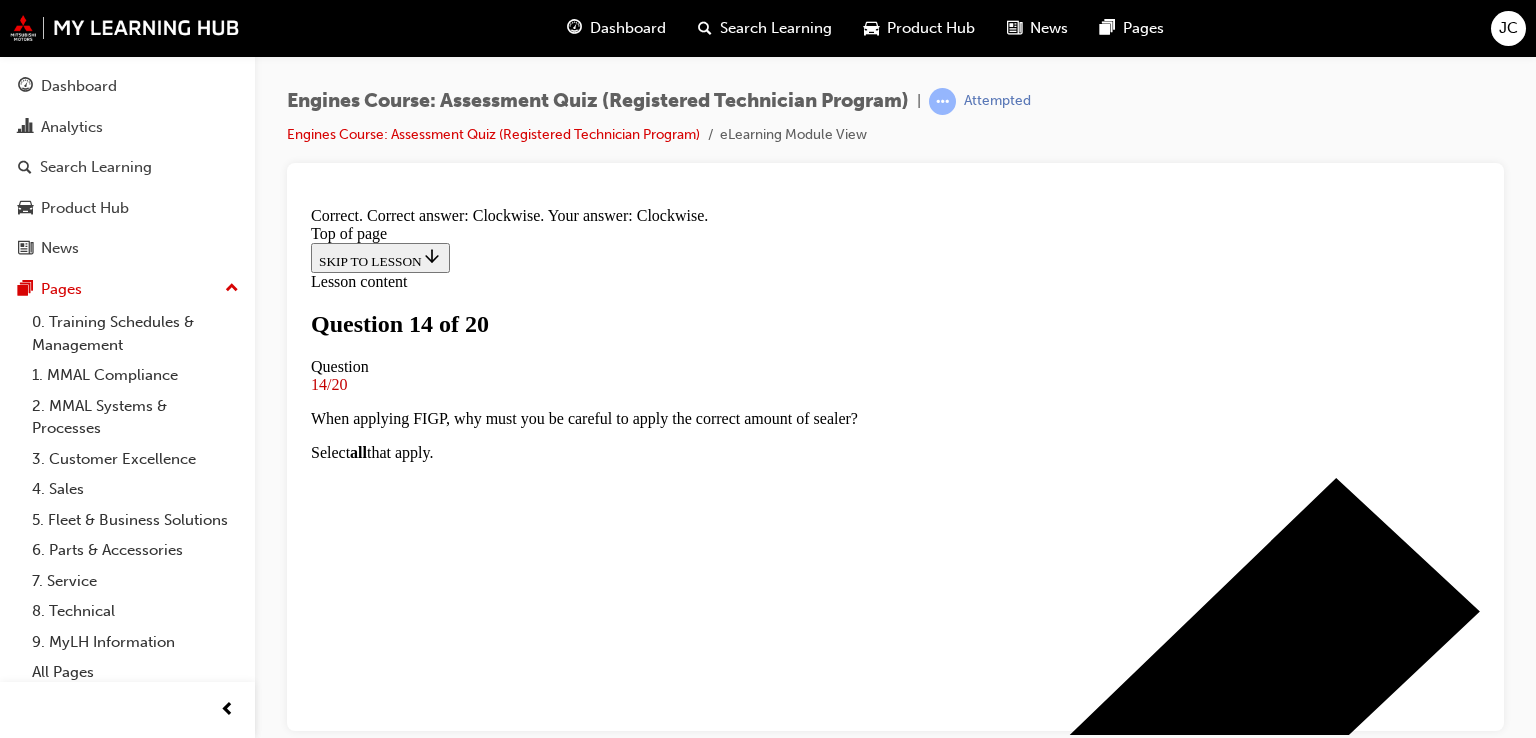 scroll, scrollTop: 496, scrollLeft: 0, axis: vertical 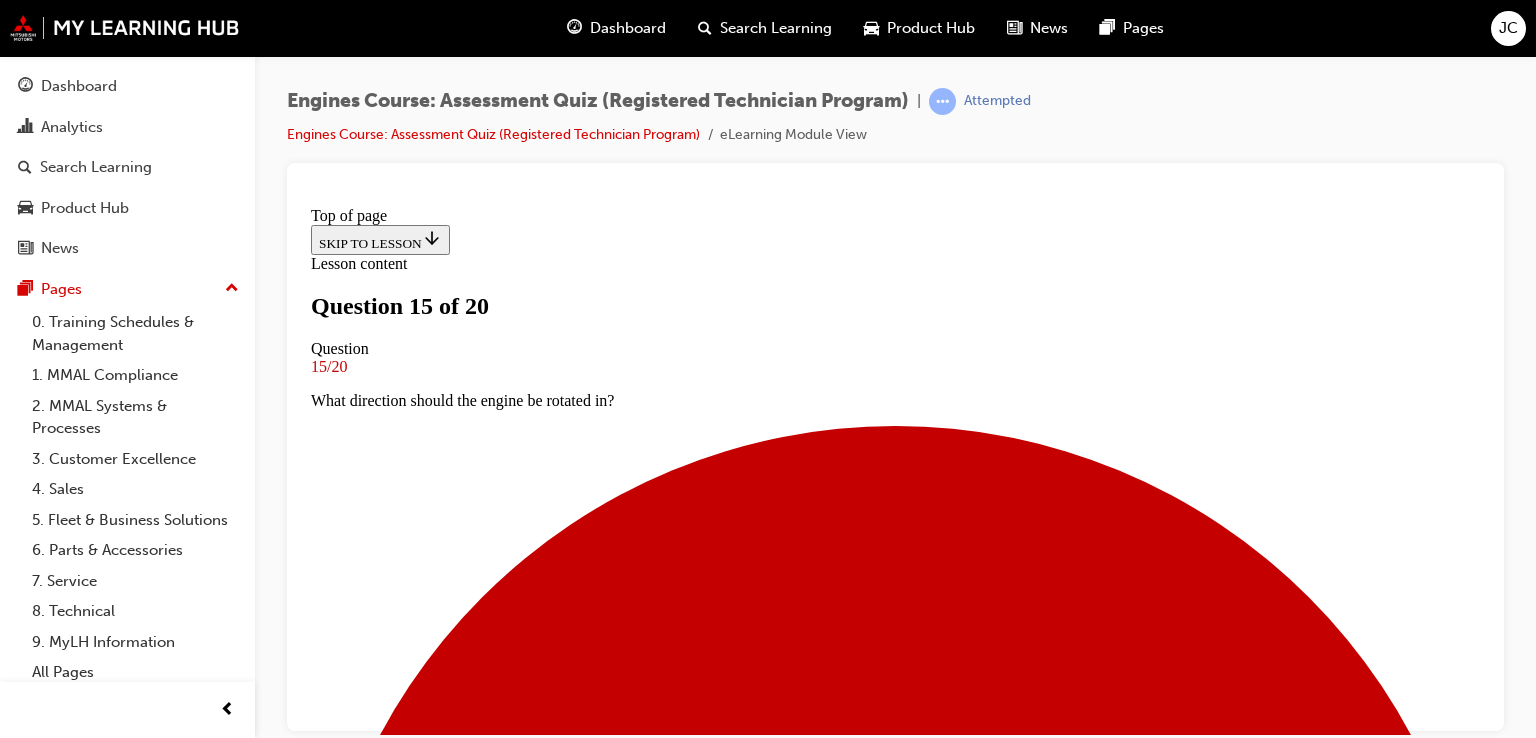 click at bounding box center [915, 10458] 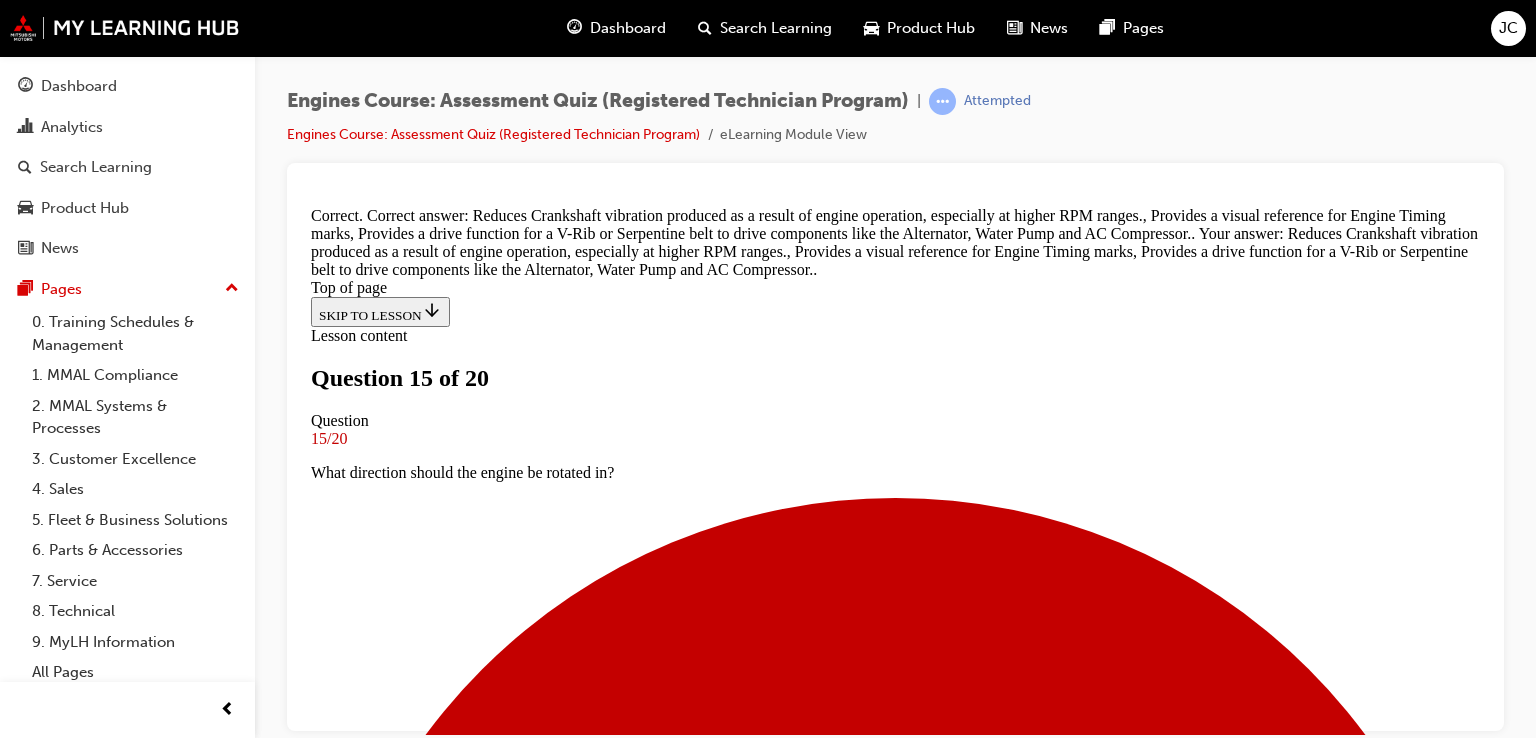 scroll, scrollTop: 551, scrollLeft: 0, axis: vertical 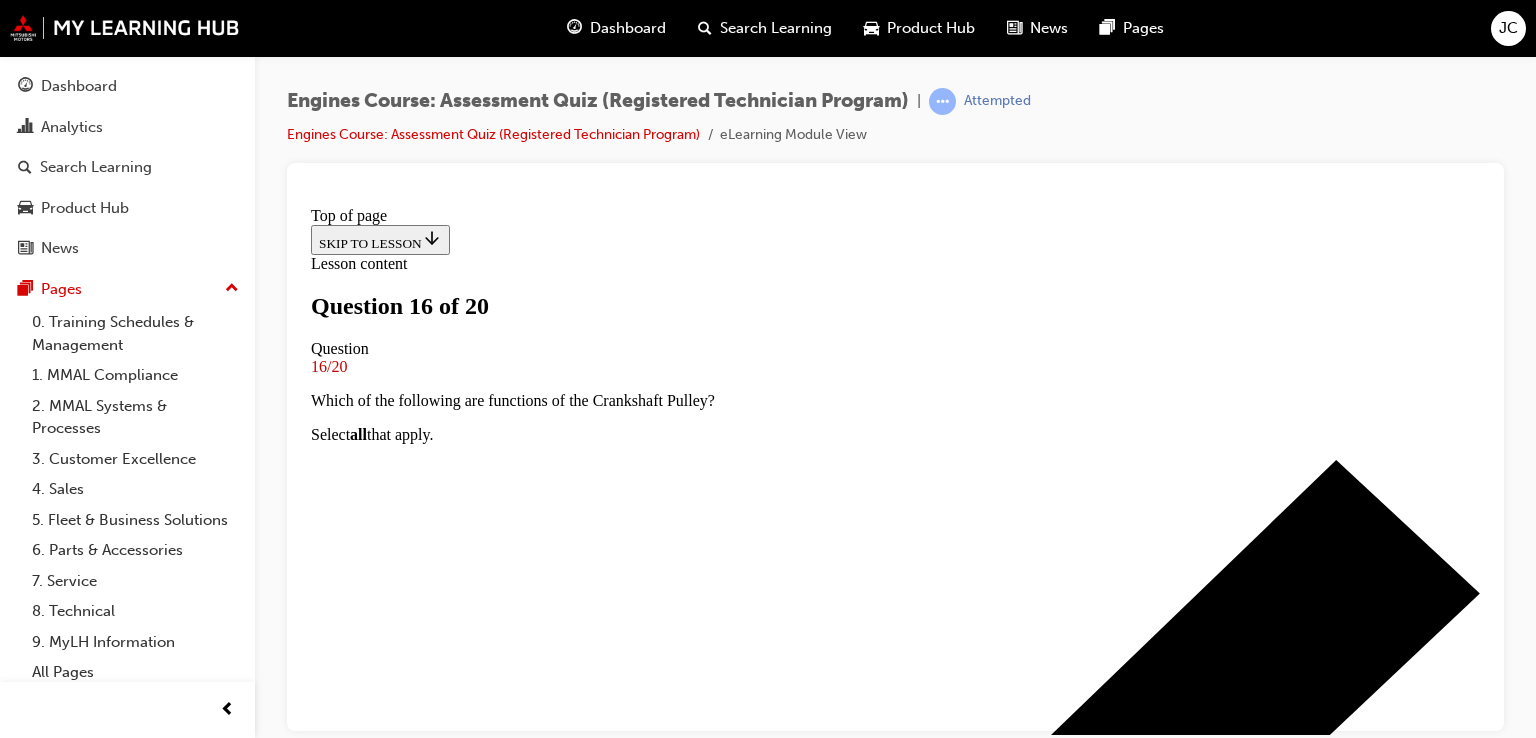 click at bounding box center [895, 7381] 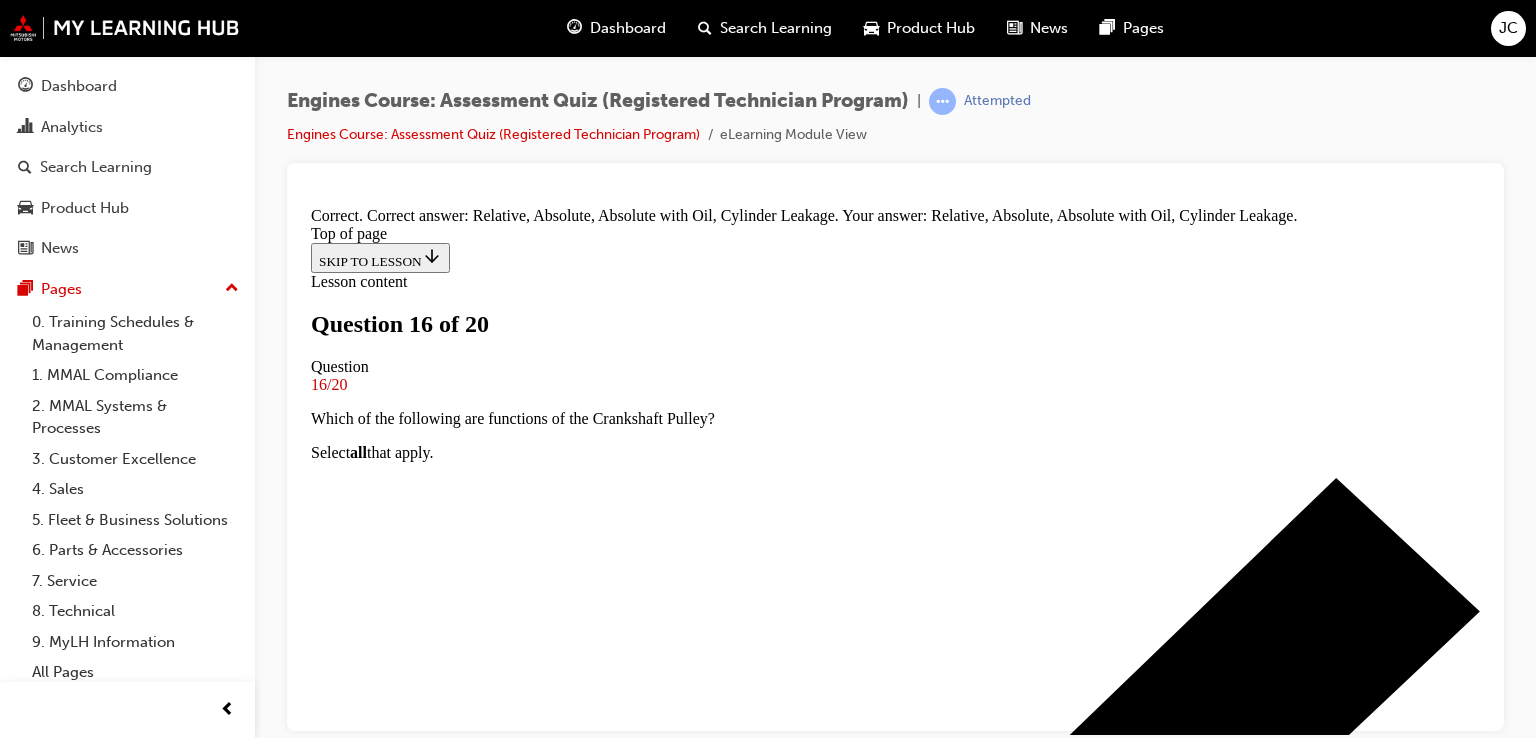 scroll, scrollTop: 456, scrollLeft: 0, axis: vertical 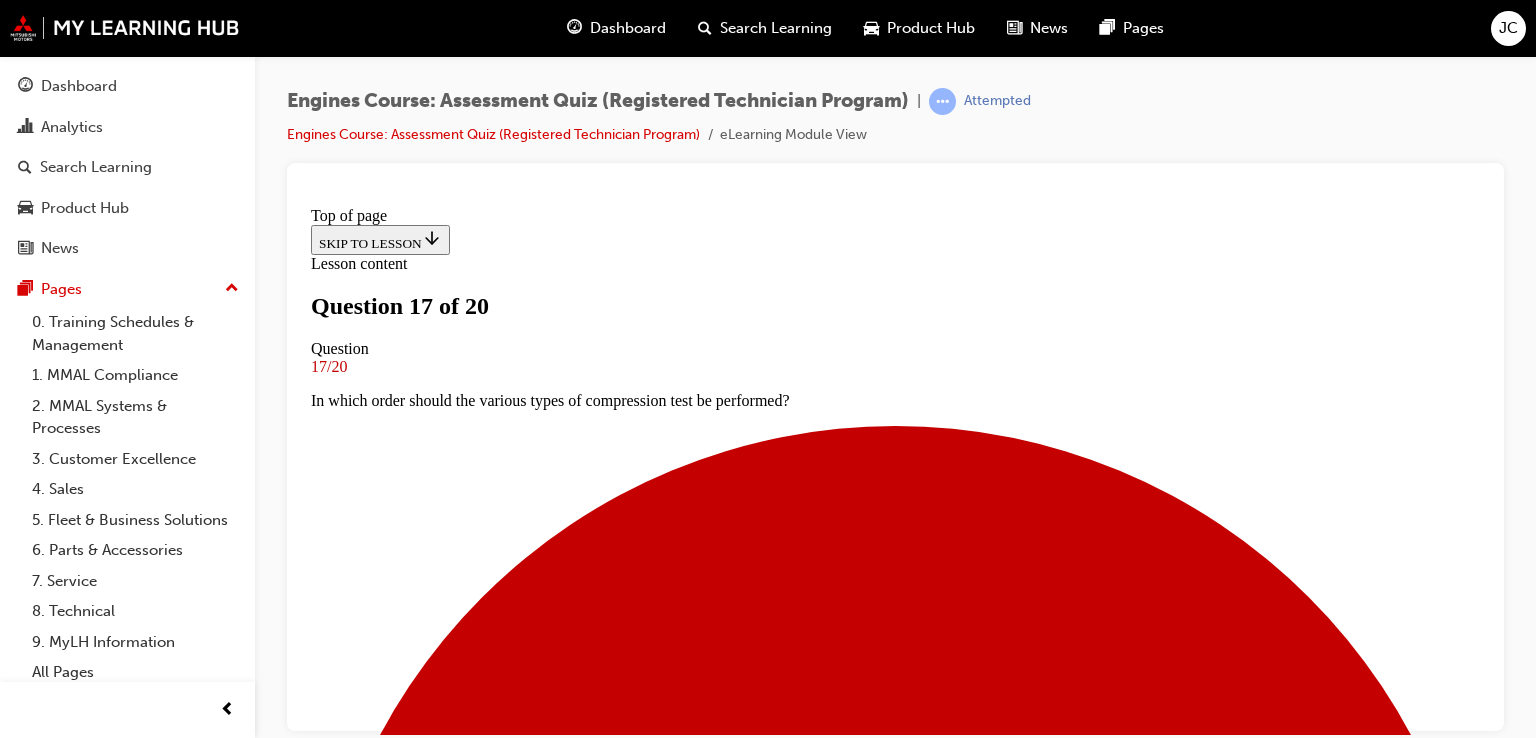 click at bounding box center [895, 10132] 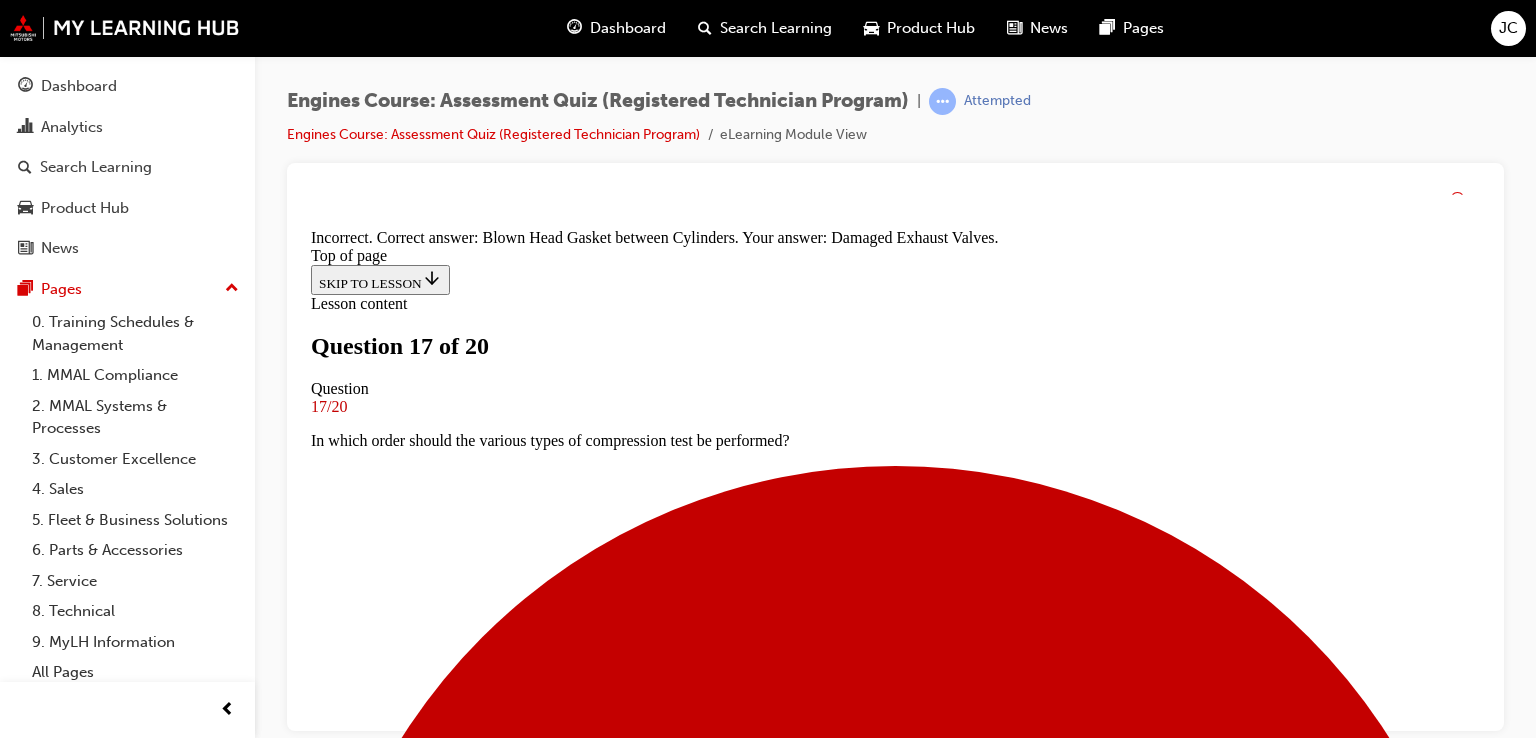 scroll, scrollTop: 524, scrollLeft: 0, axis: vertical 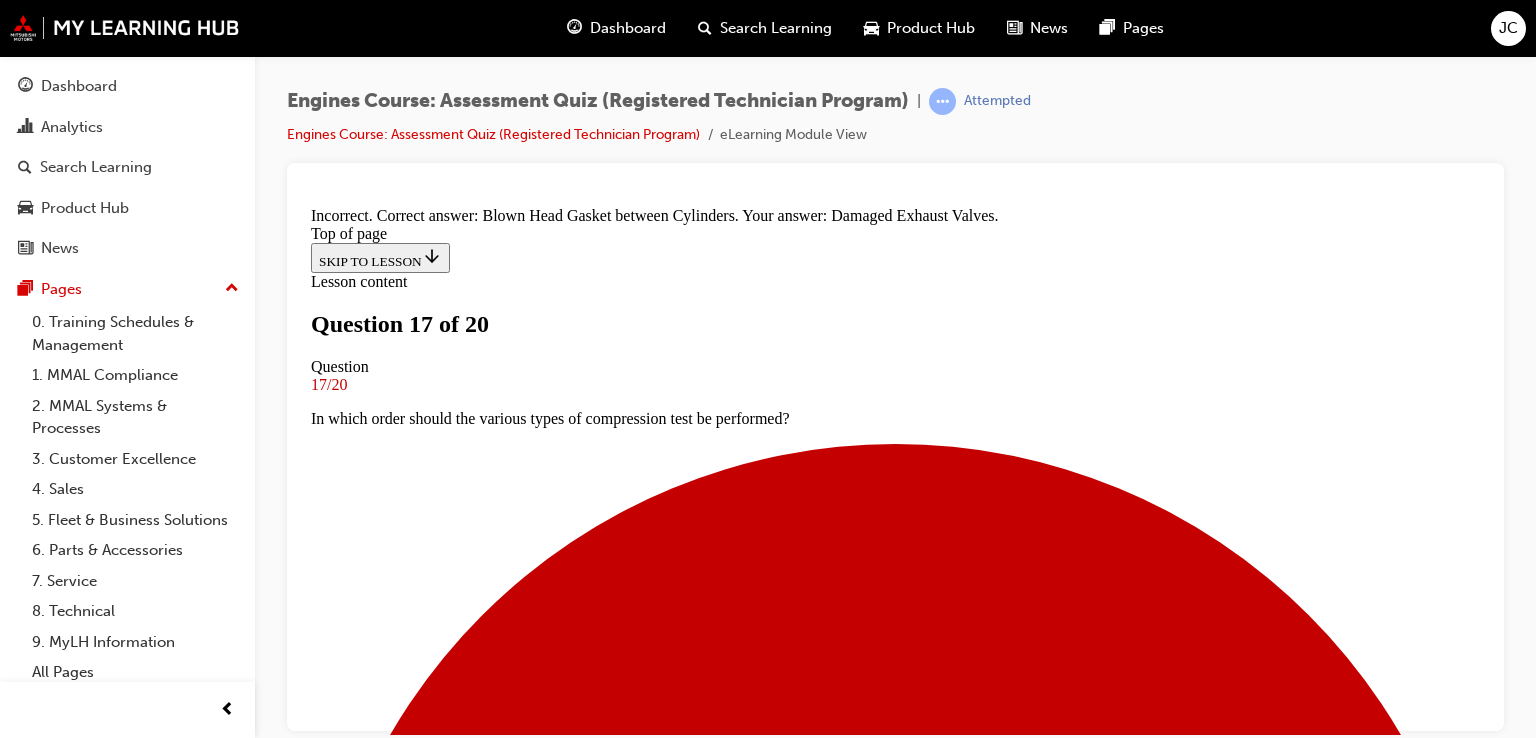 click on "NEXT" at bounding box center [337, 17596] 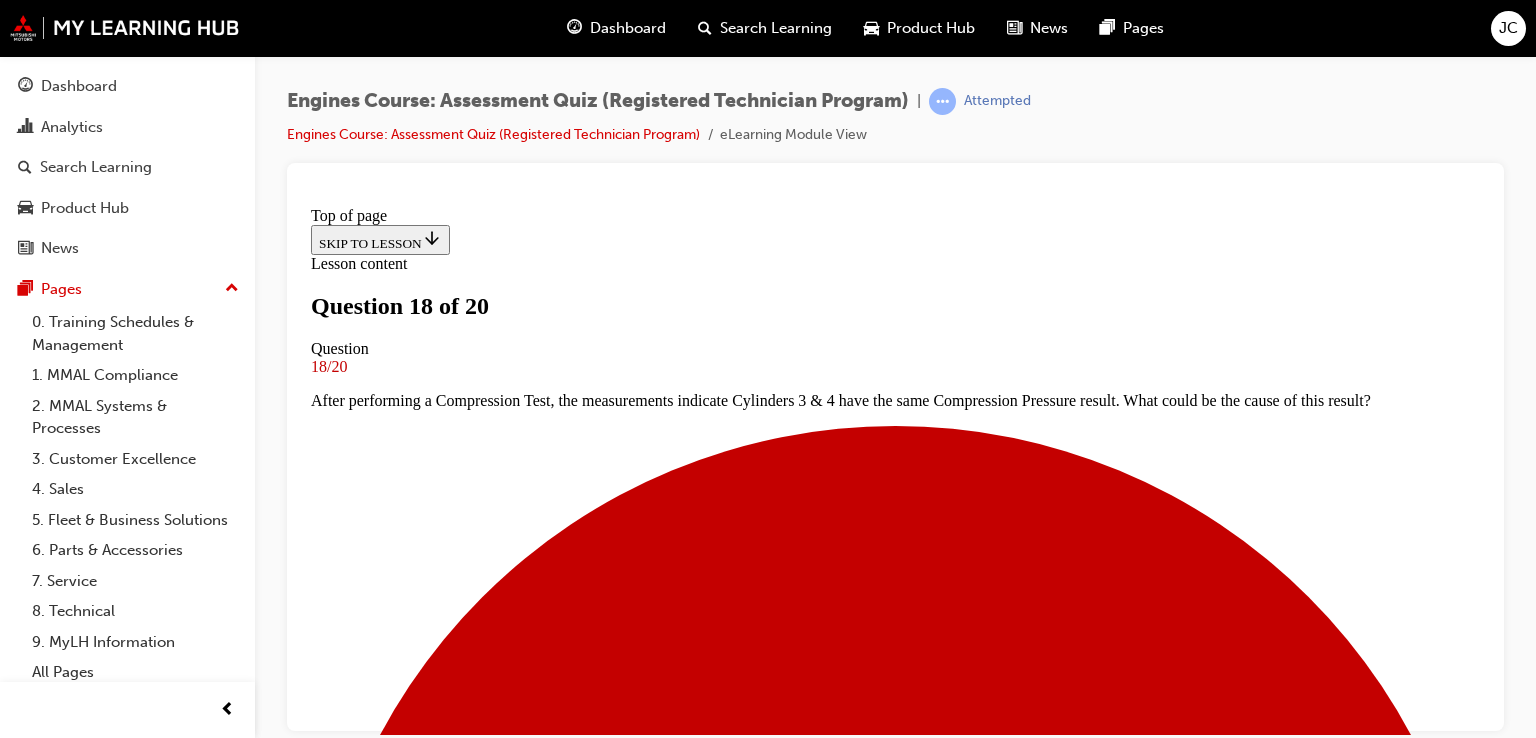 scroll, scrollTop: 248, scrollLeft: 0, axis: vertical 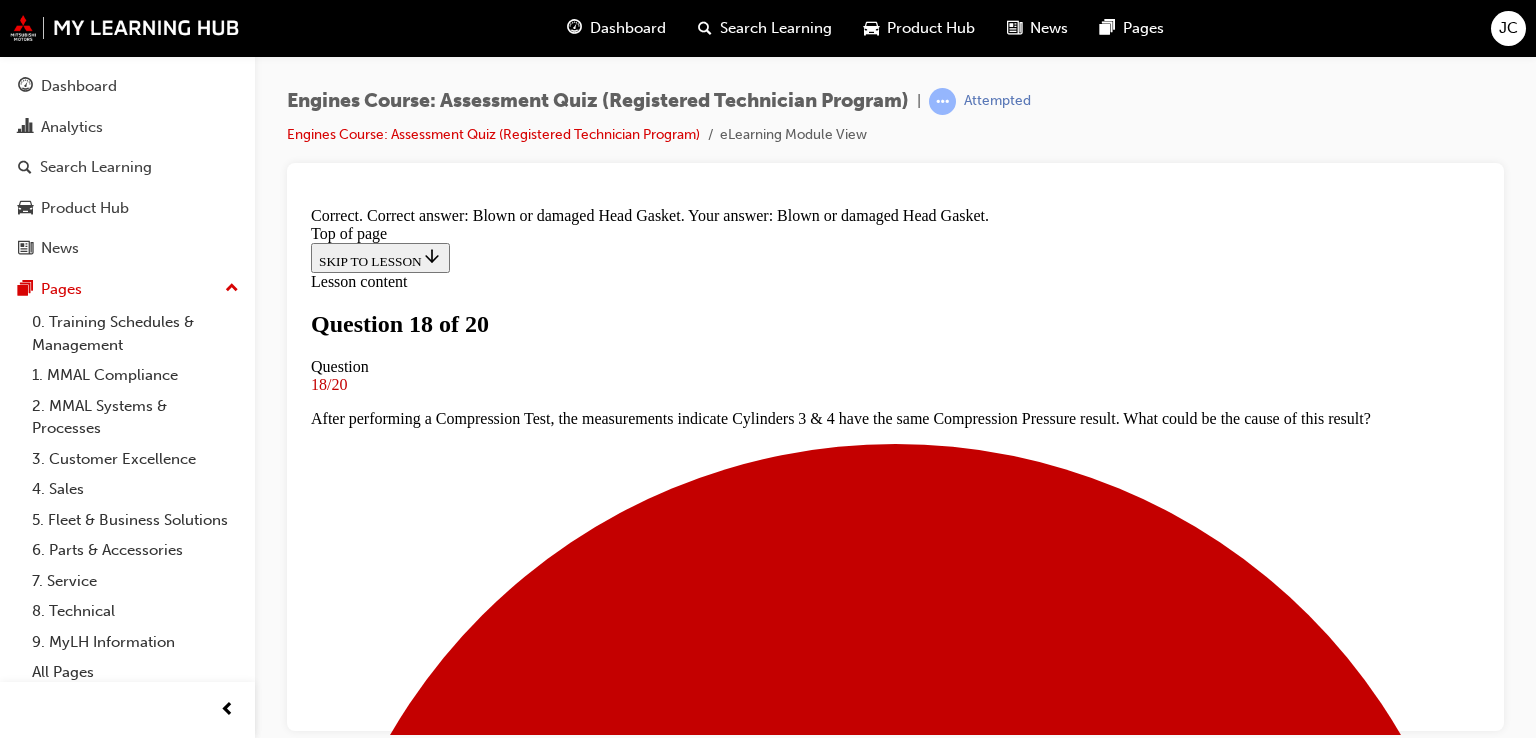 click on "NEXT" at bounding box center [337, 17596] 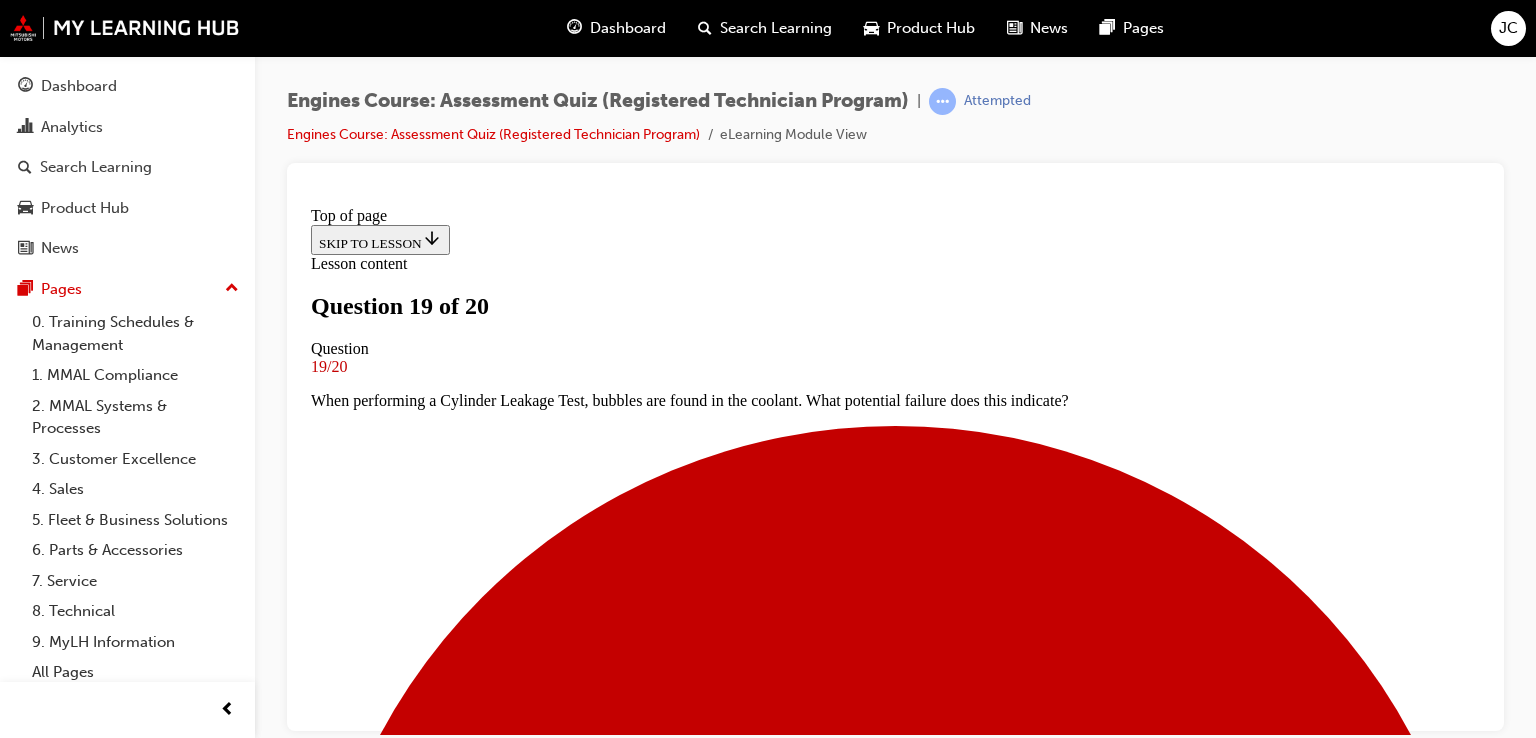 drag, startPoint x: 1791, startPoint y: 554, endPoint x: 1476, endPoint y: 363, distance: 368.38297 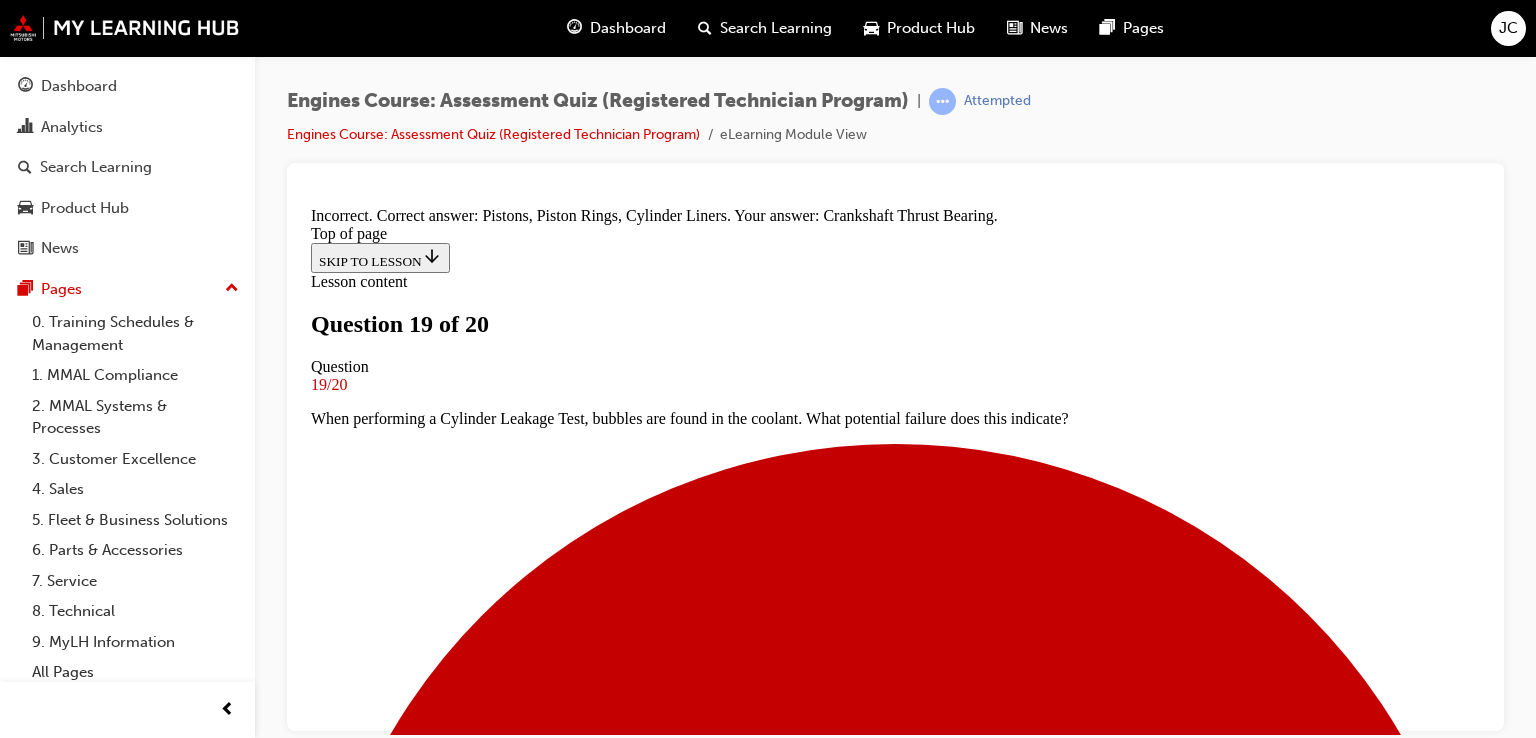 scroll, scrollTop: 524, scrollLeft: 0, axis: vertical 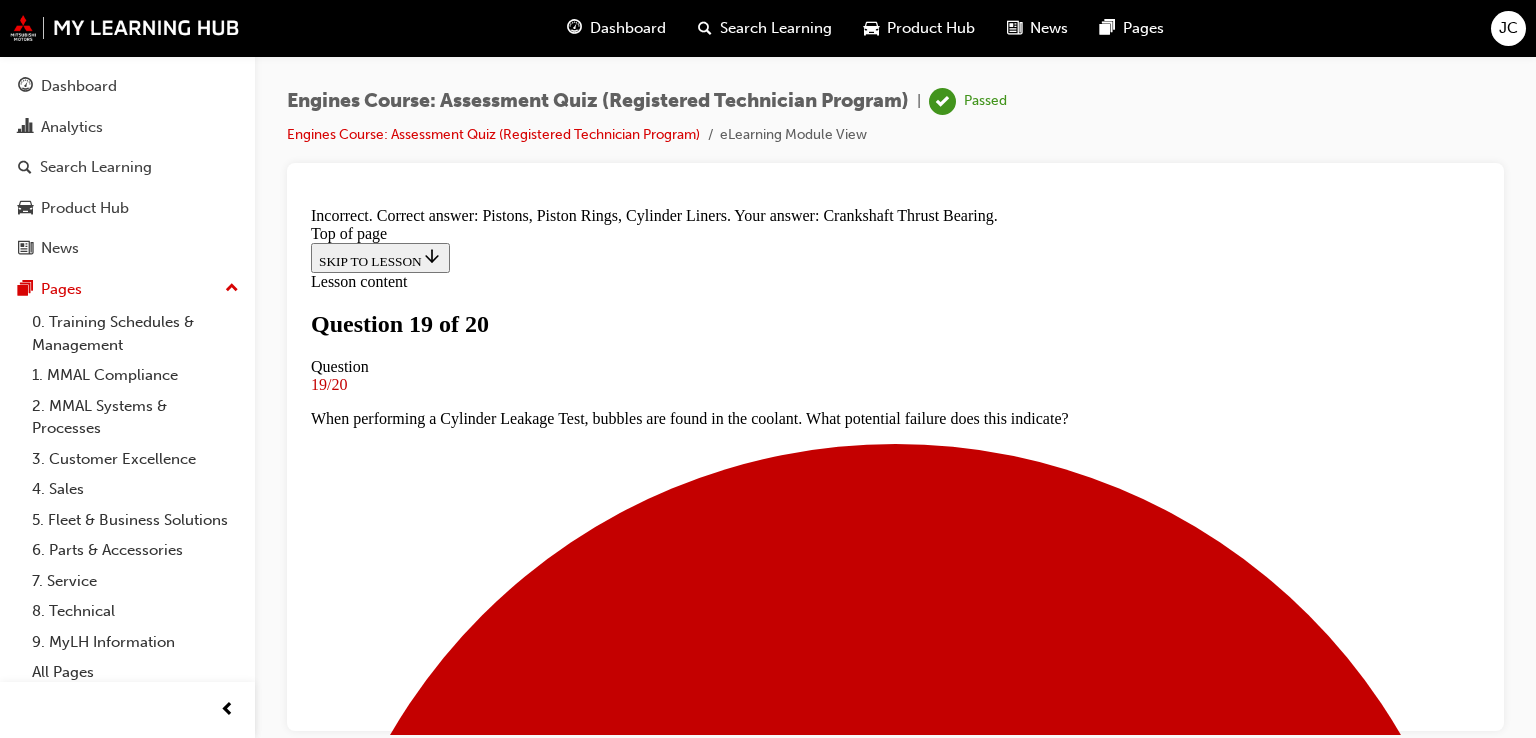 click on "NEXT" at bounding box center (337, 17614) 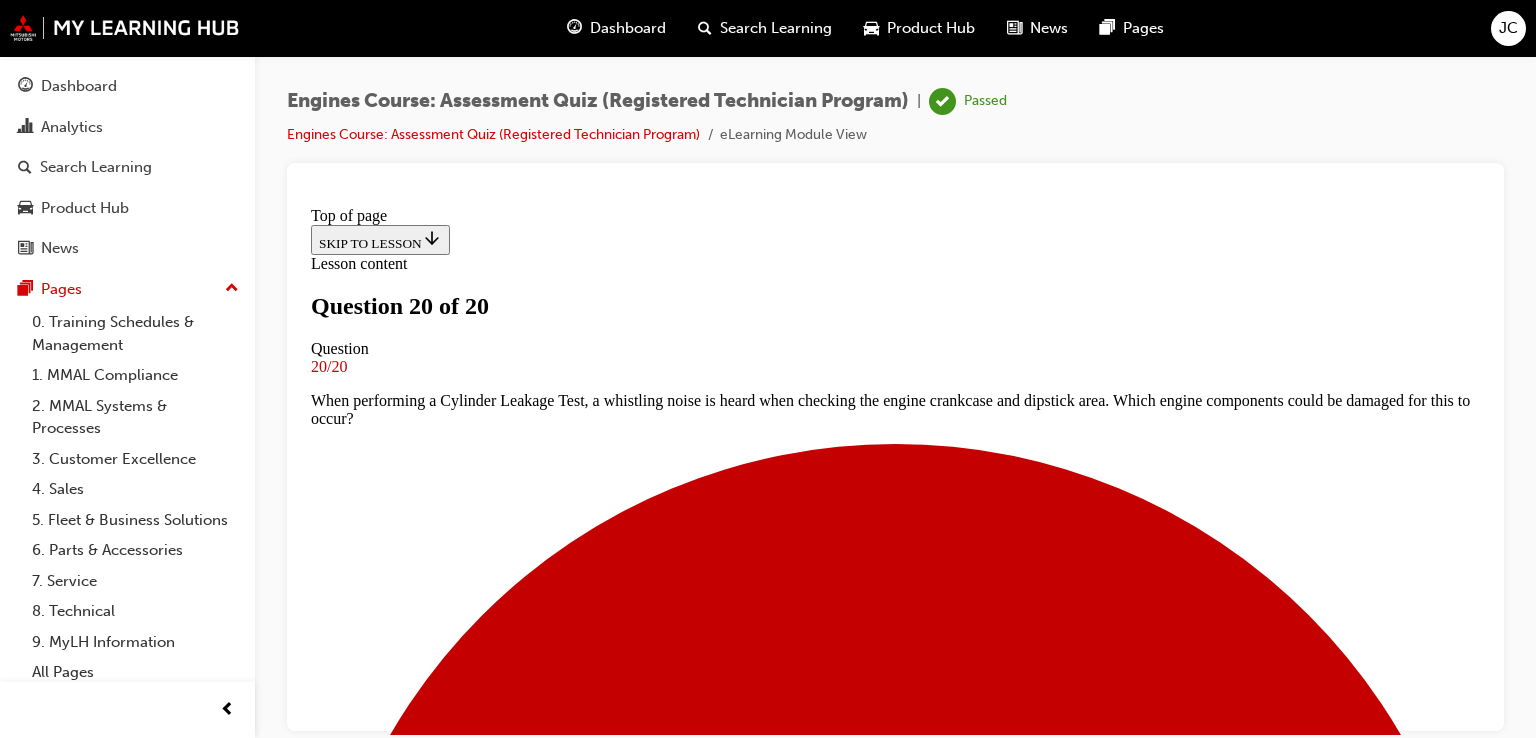 scroll, scrollTop: 411, scrollLeft: 0, axis: vertical 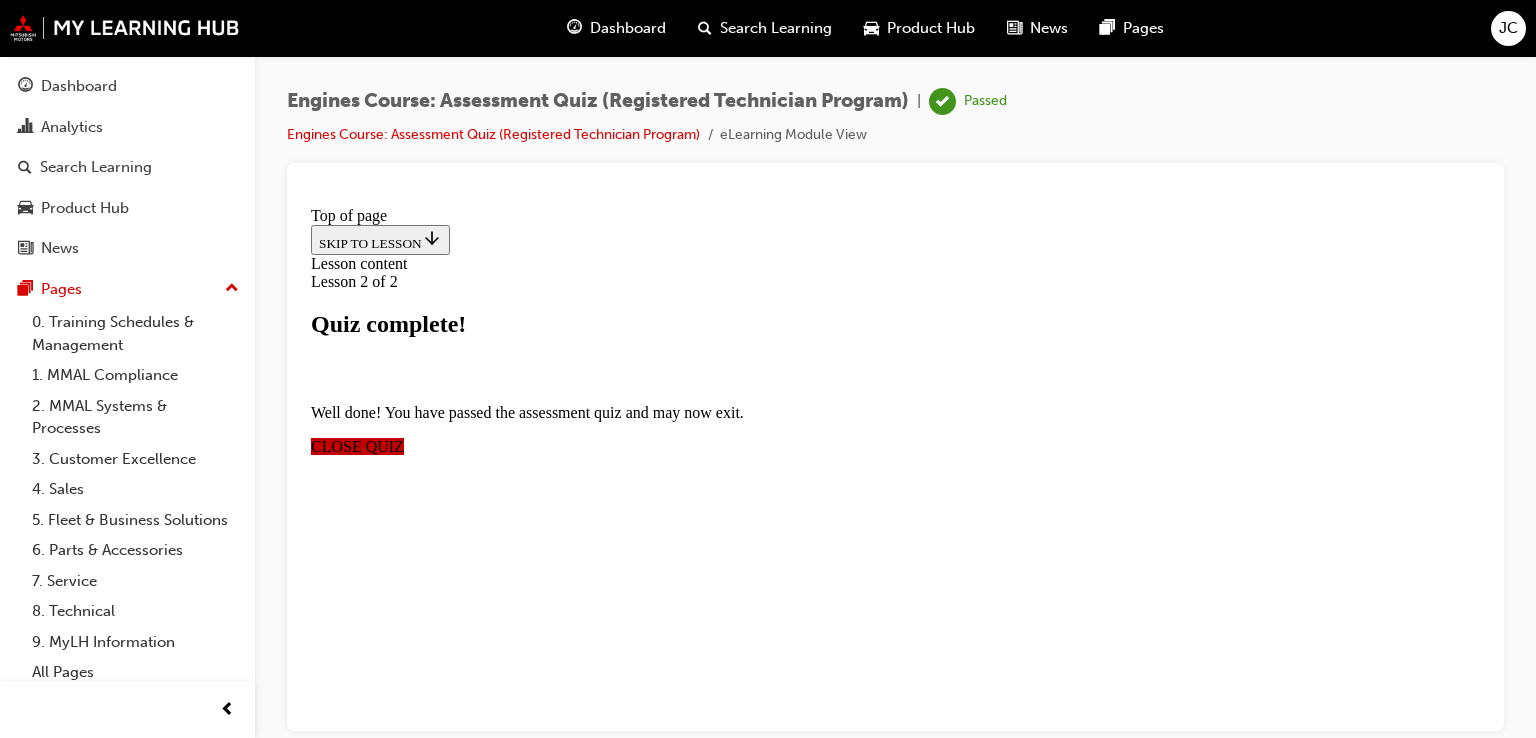 click on "CLOSE QUIZ" at bounding box center (357, 445) 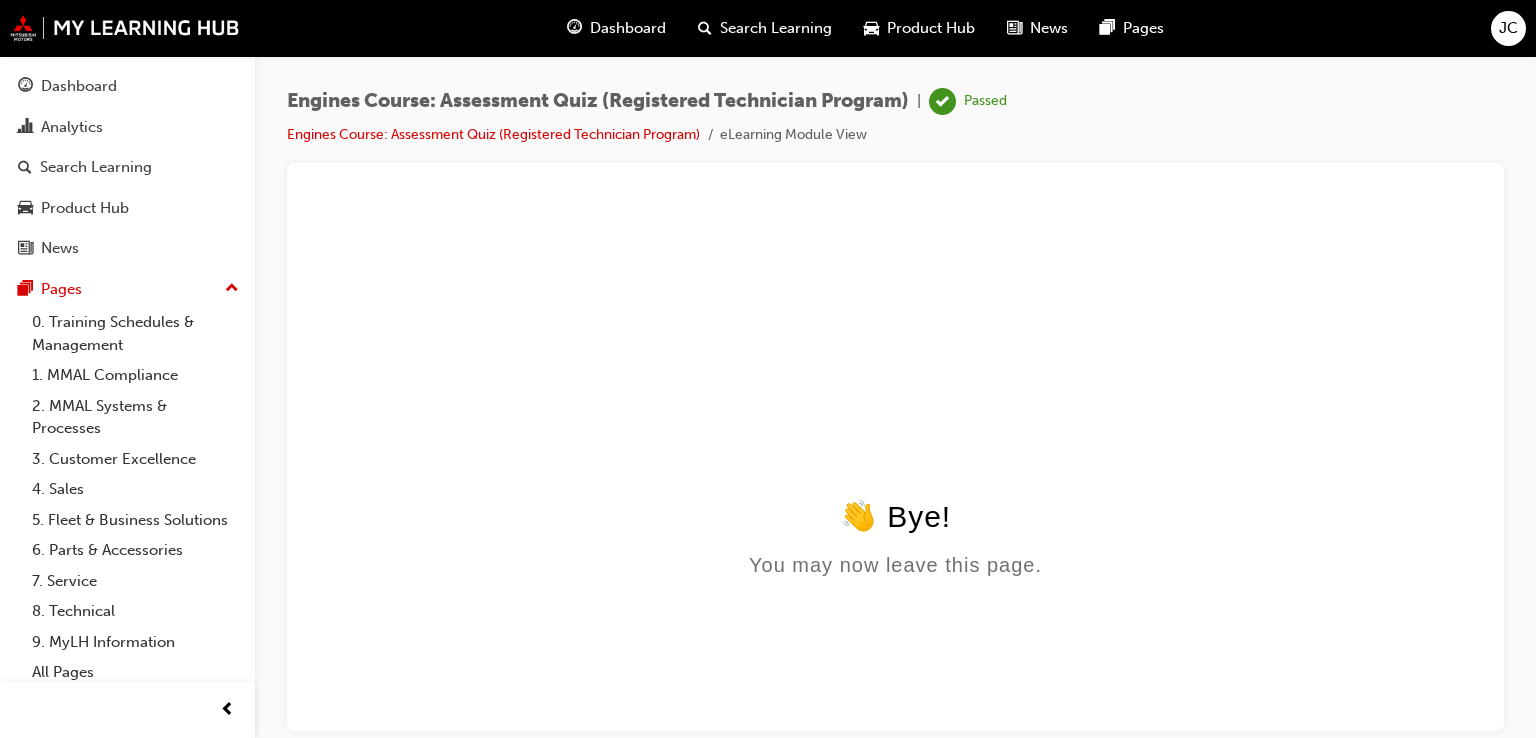 scroll, scrollTop: 0, scrollLeft: 0, axis: both 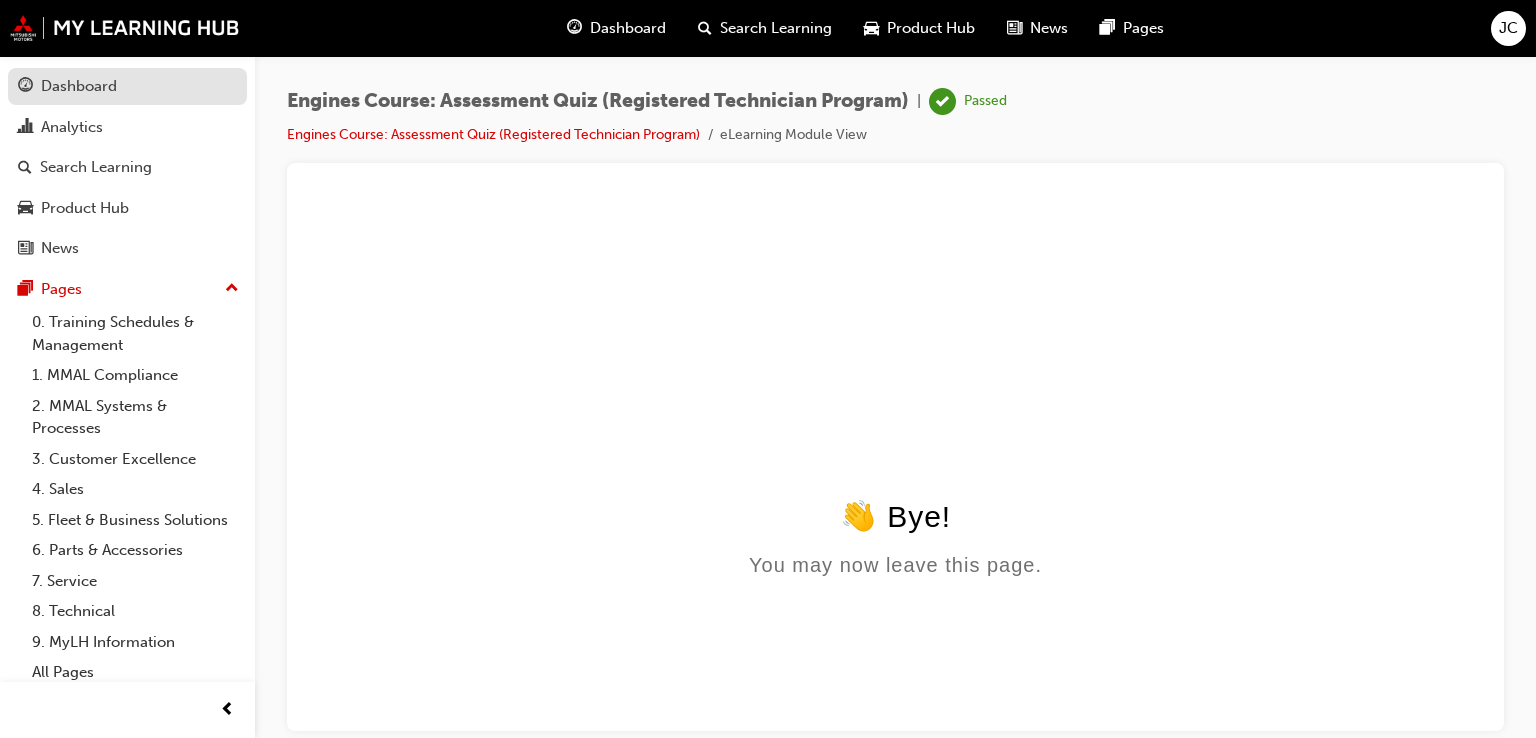 click on "Dashboard" at bounding box center (79, 86) 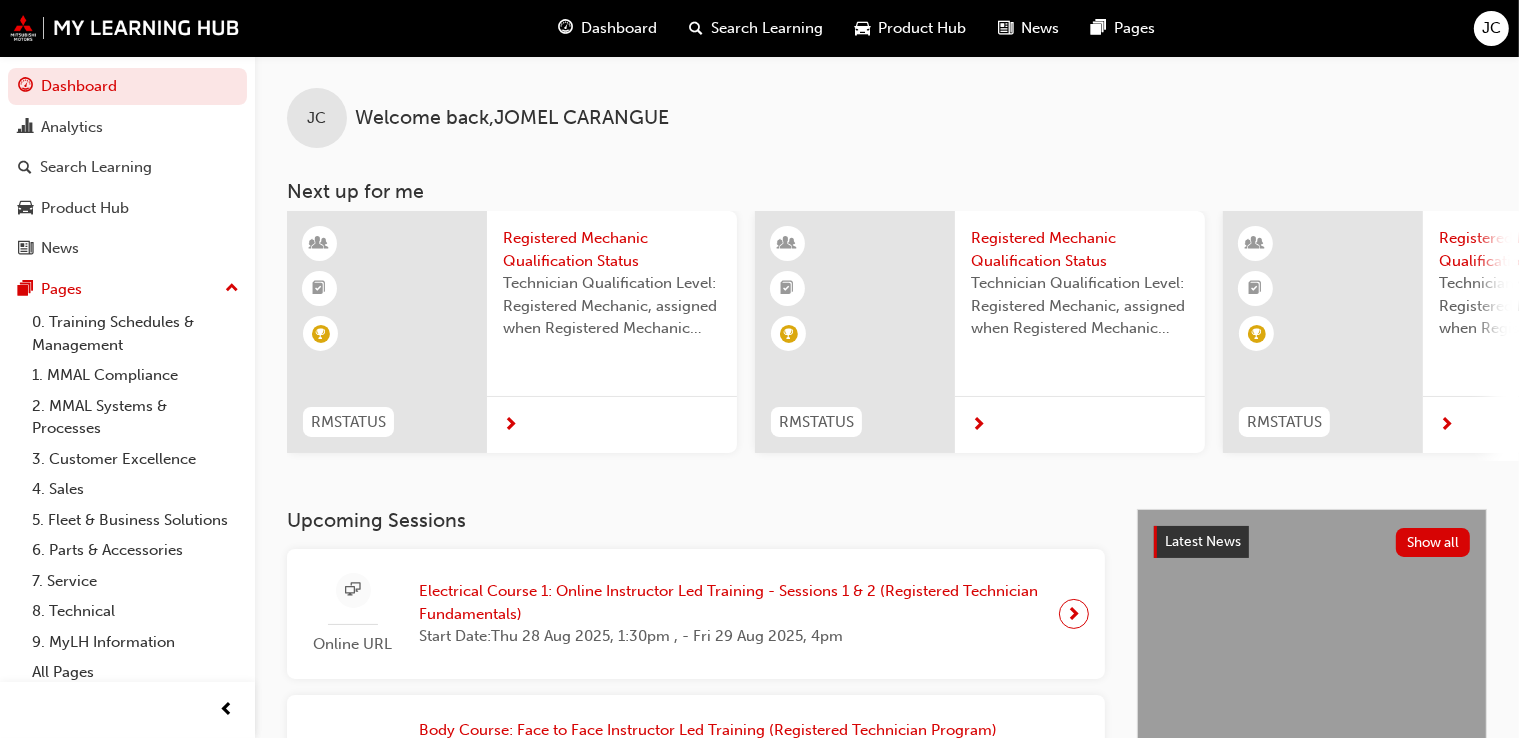 click on "Electrical Course 1: Online Instructor Led Training - Sessions 1 & 2 (Registered Technician Fundamentals)" at bounding box center (731, 602) 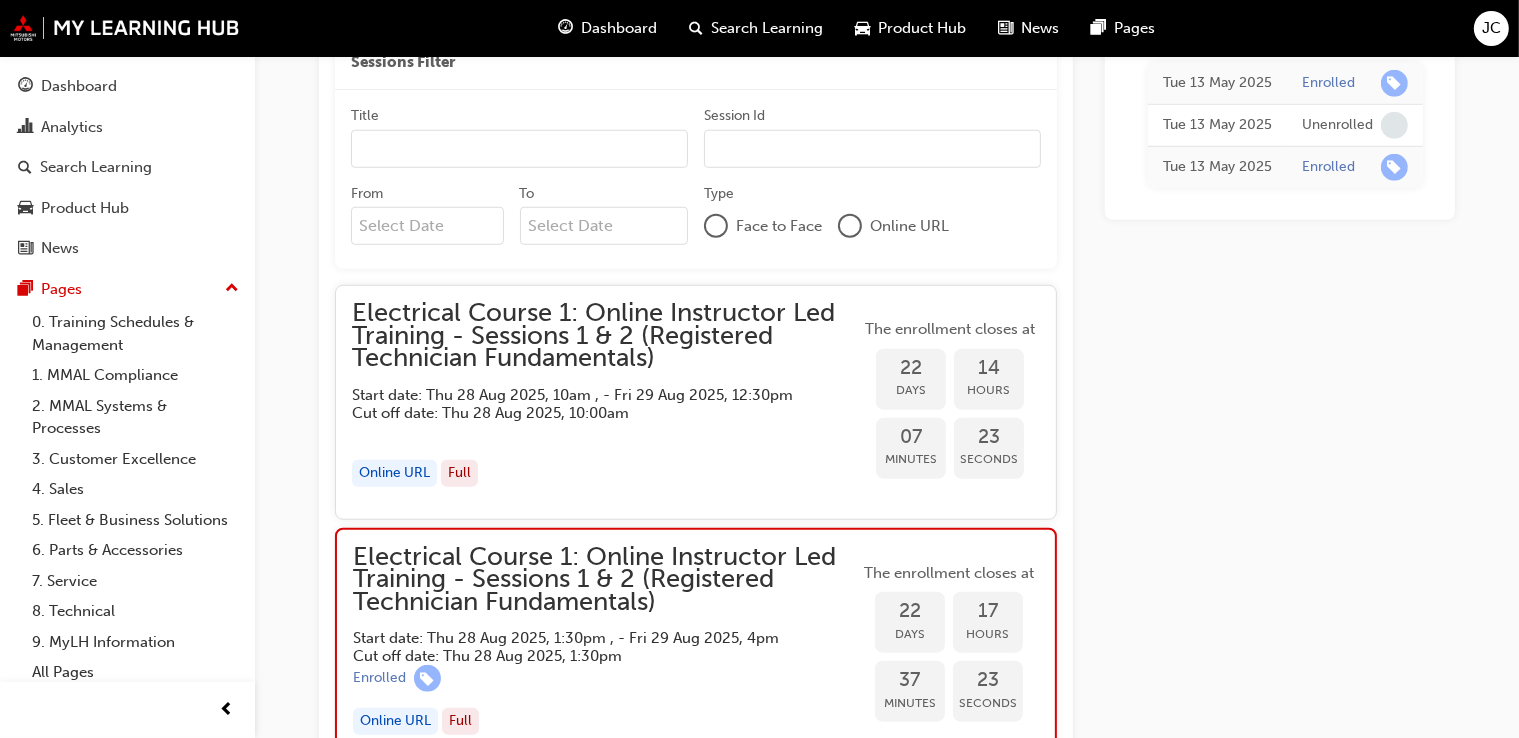 scroll, scrollTop: 1520, scrollLeft: 0, axis: vertical 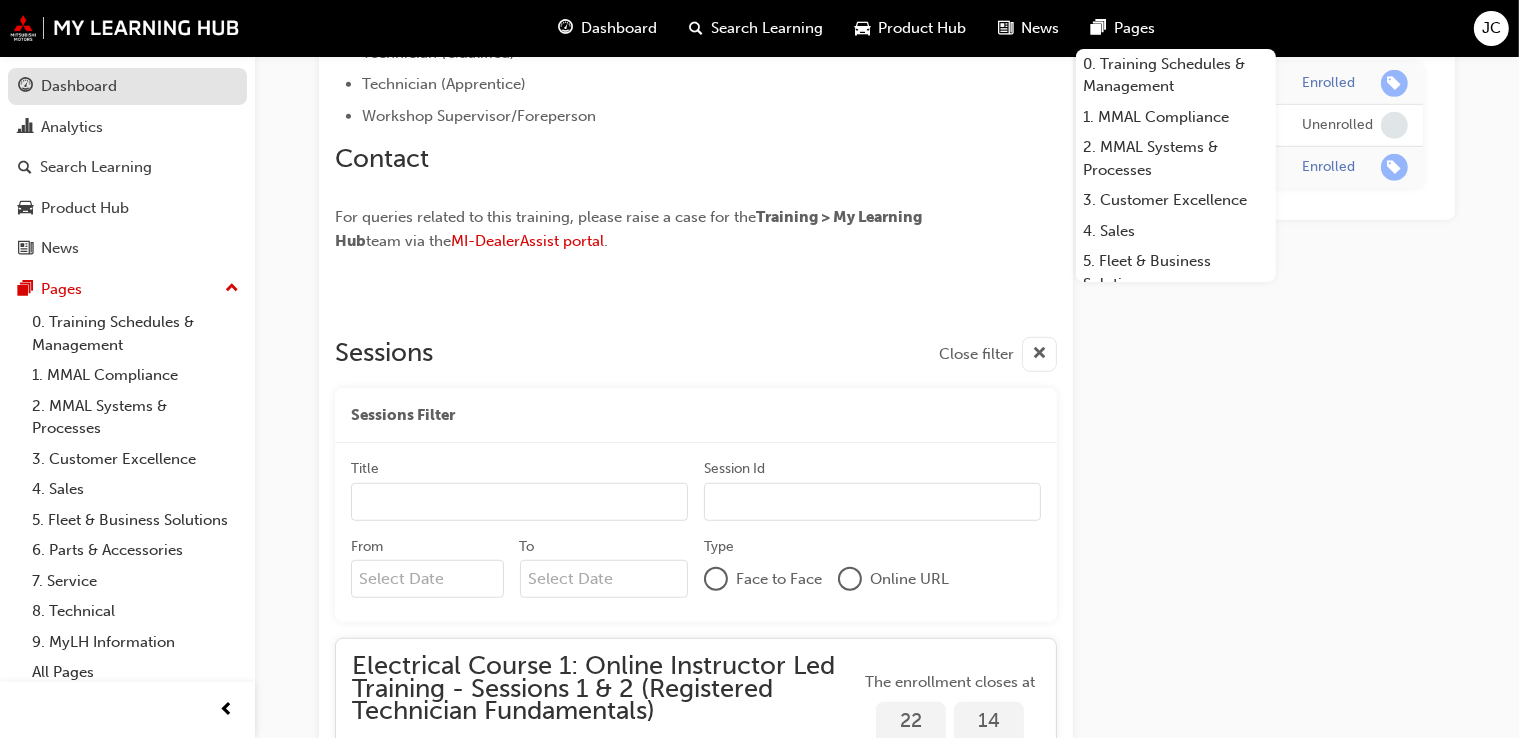 click on "Dashboard" at bounding box center [127, 86] 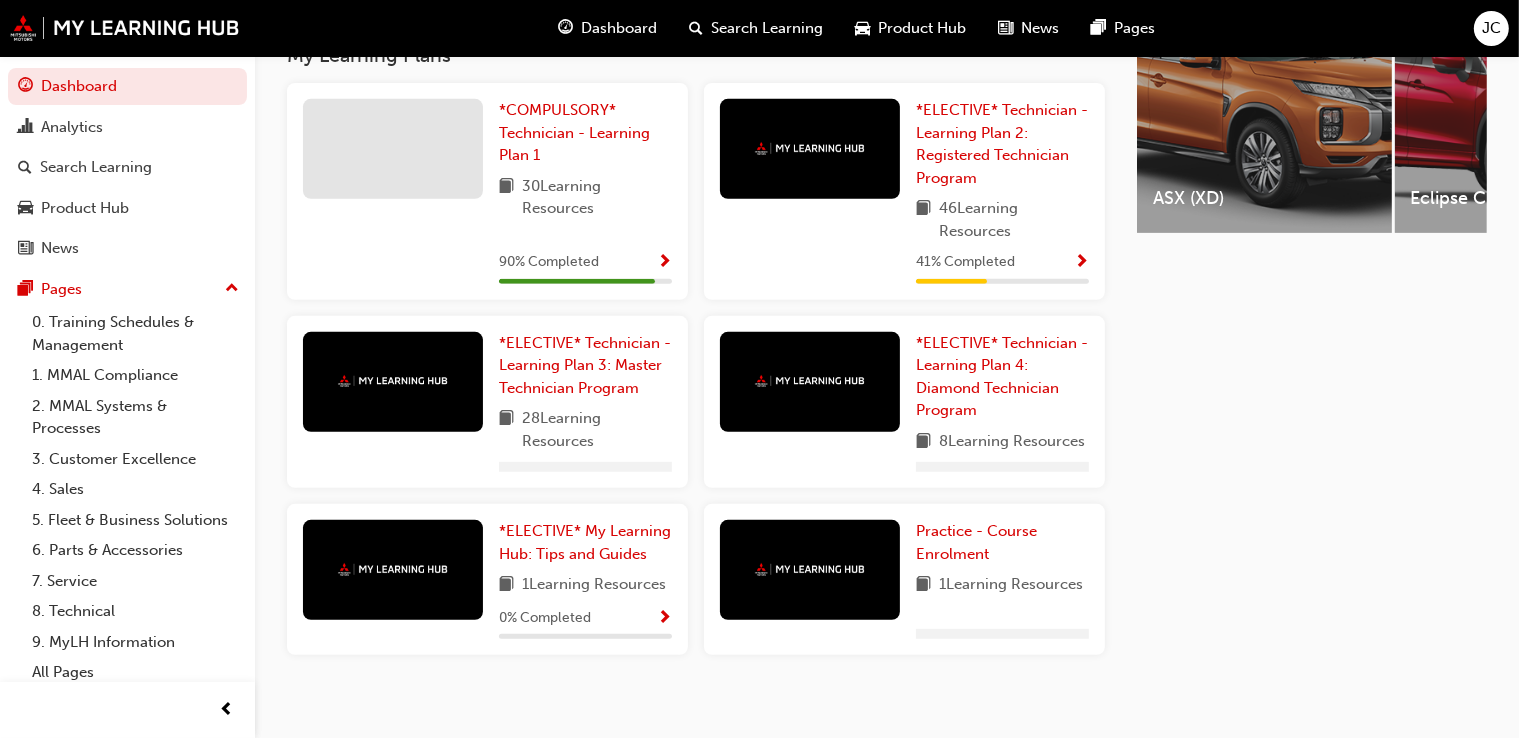 scroll, scrollTop: 883, scrollLeft: 0, axis: vertical 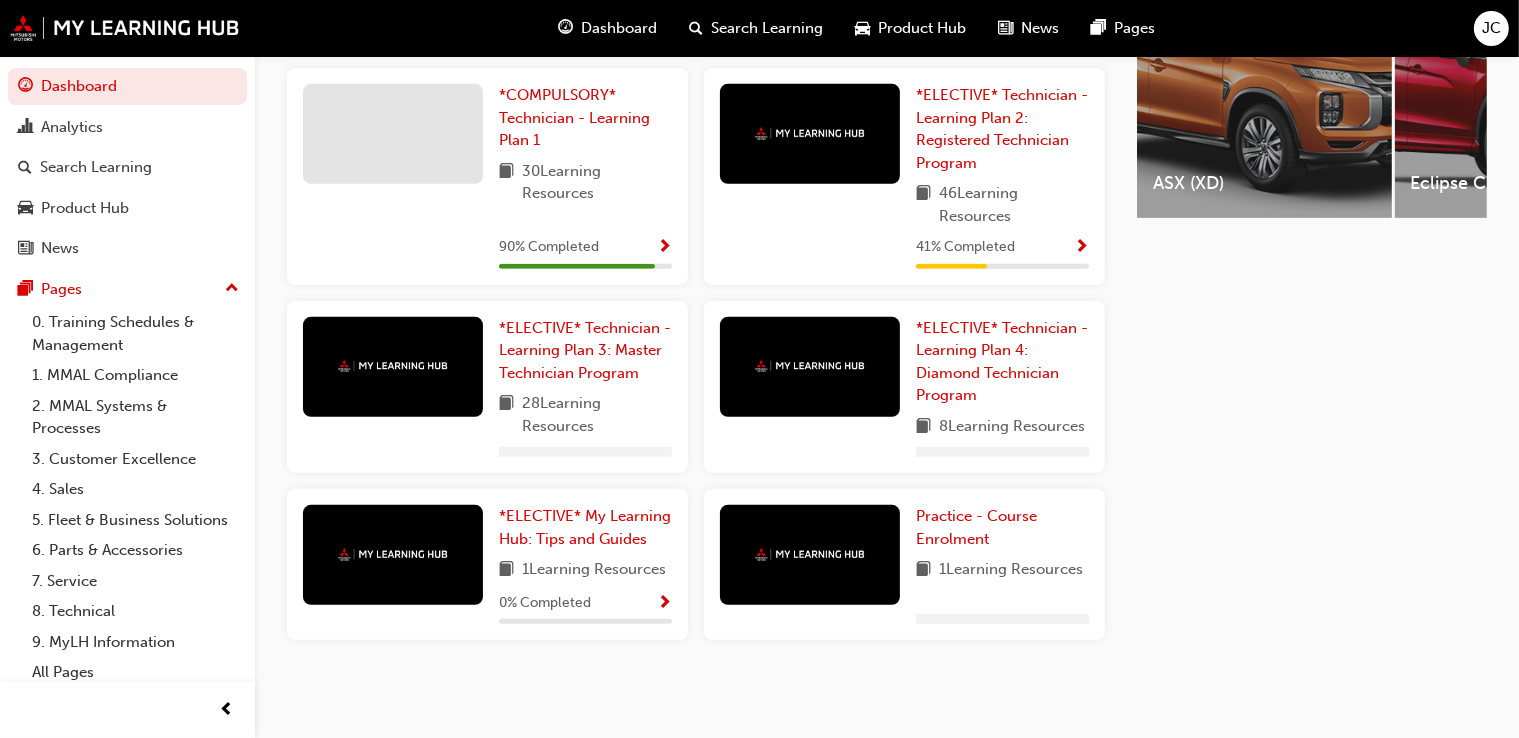 click at bounding box center [810, 134] 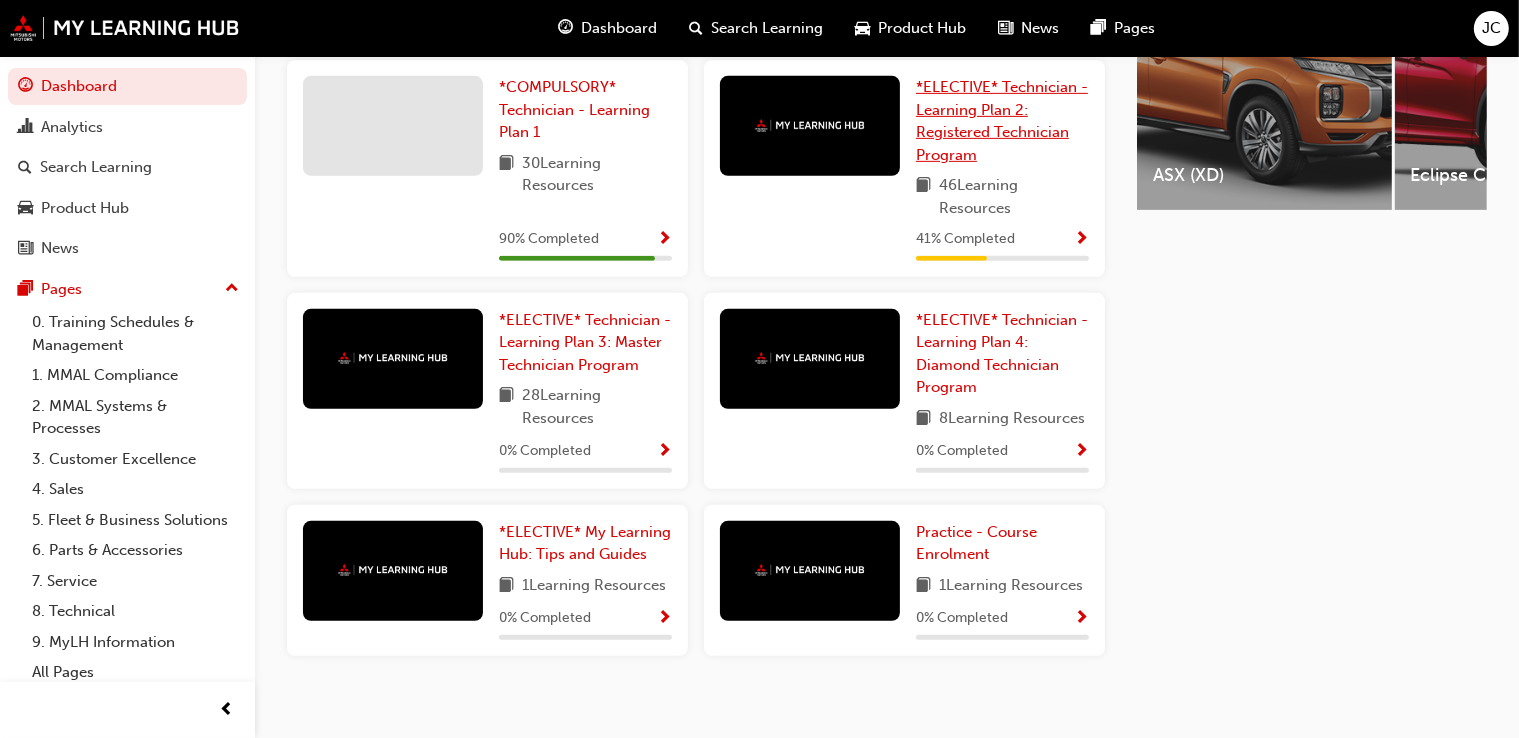 click on "*ELECTIVE* Technician - Learning Plan 2: Registered Technician Program" at bounding box center (1002, 121) 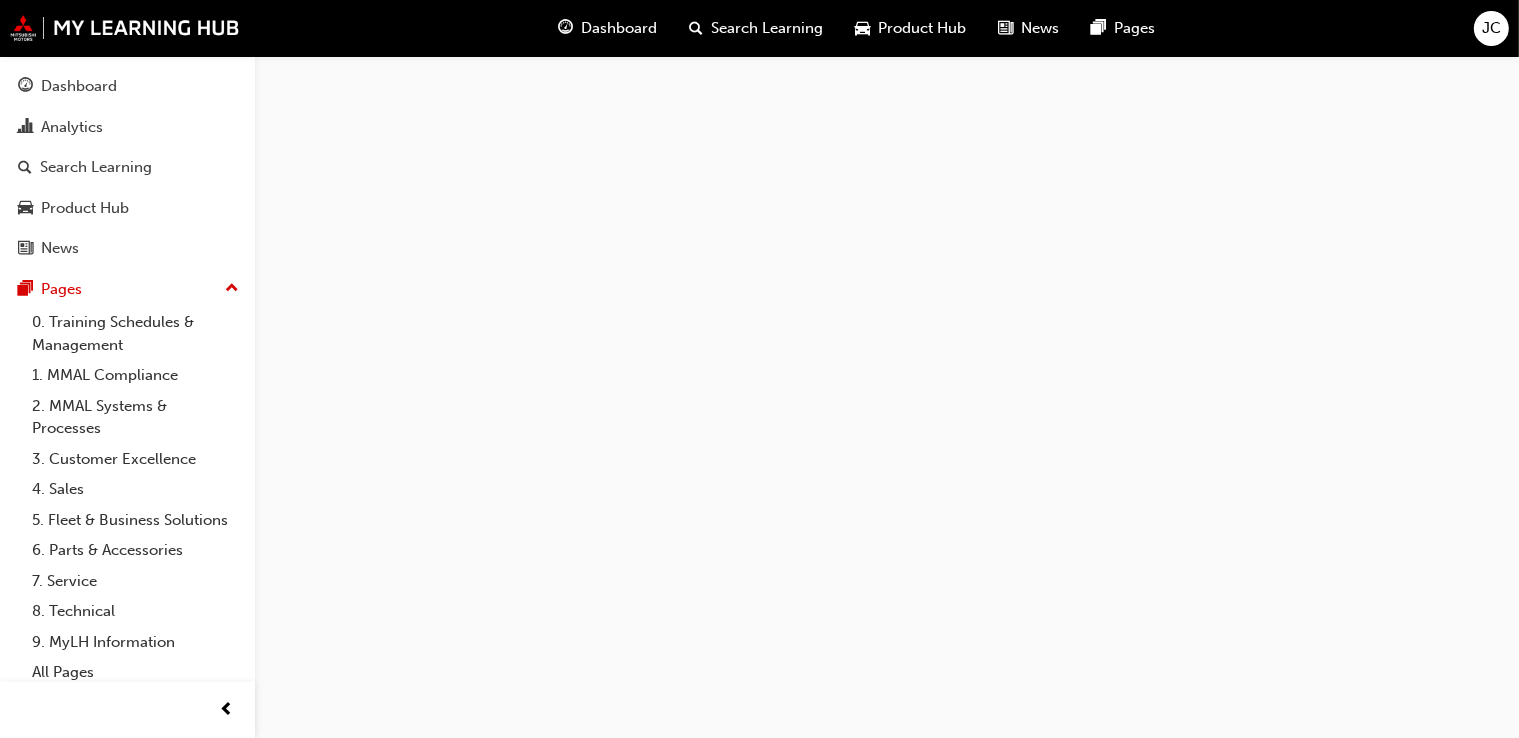scroll, scrollTop: 0, scrollLeft: 0, axis: both 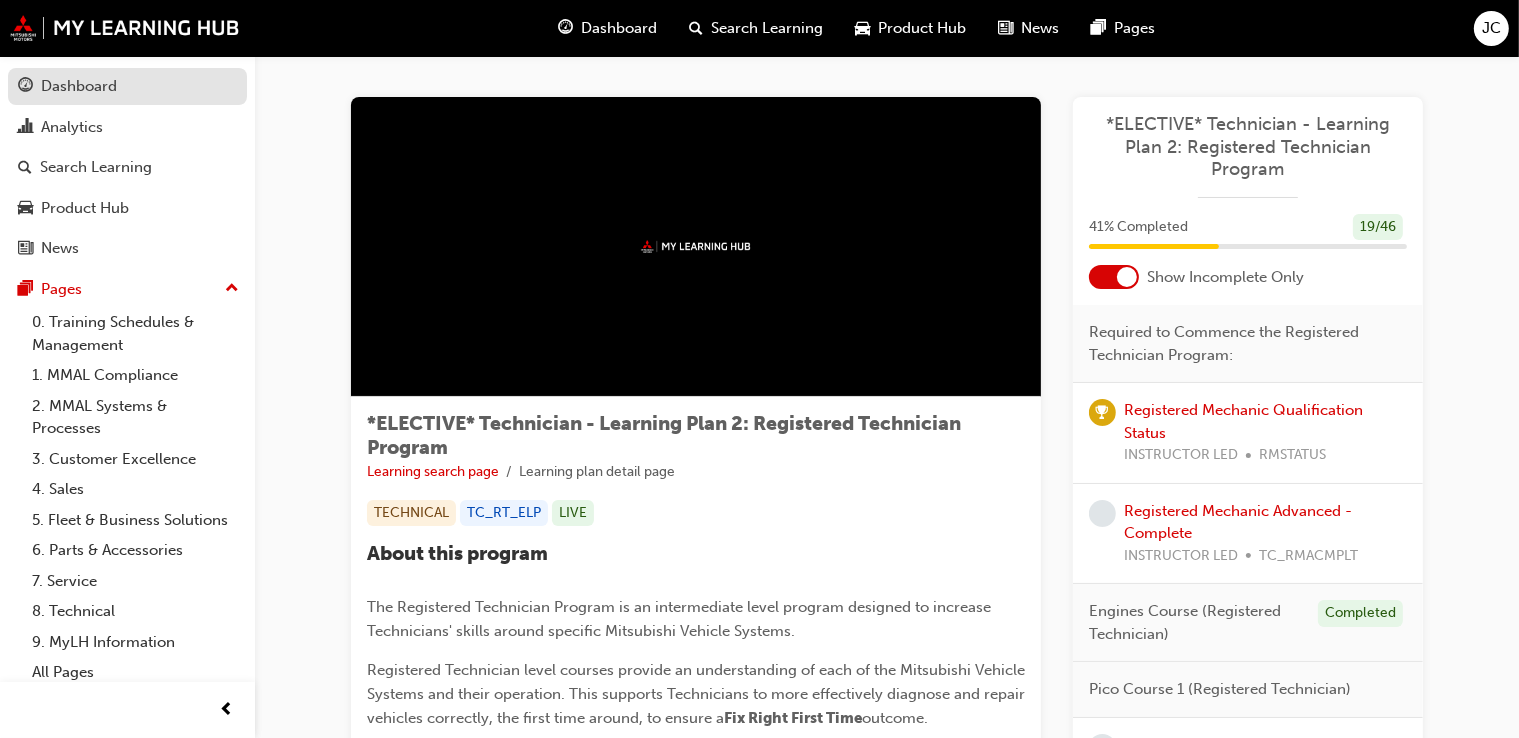 click on "Dashboard" at bounding box center [127, 86] 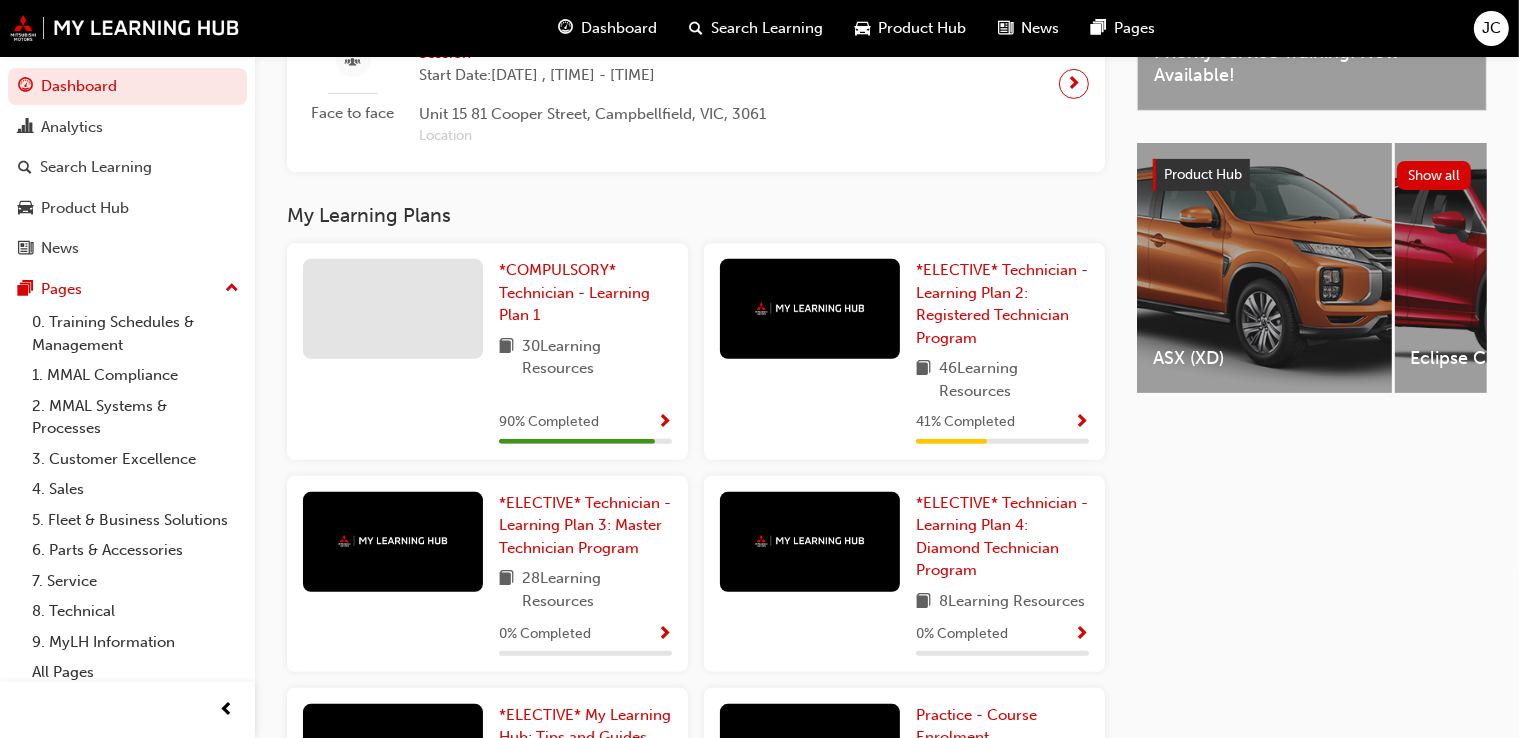 scroll, scrollTop: 704, scrollLeft: 0, axis: vertical 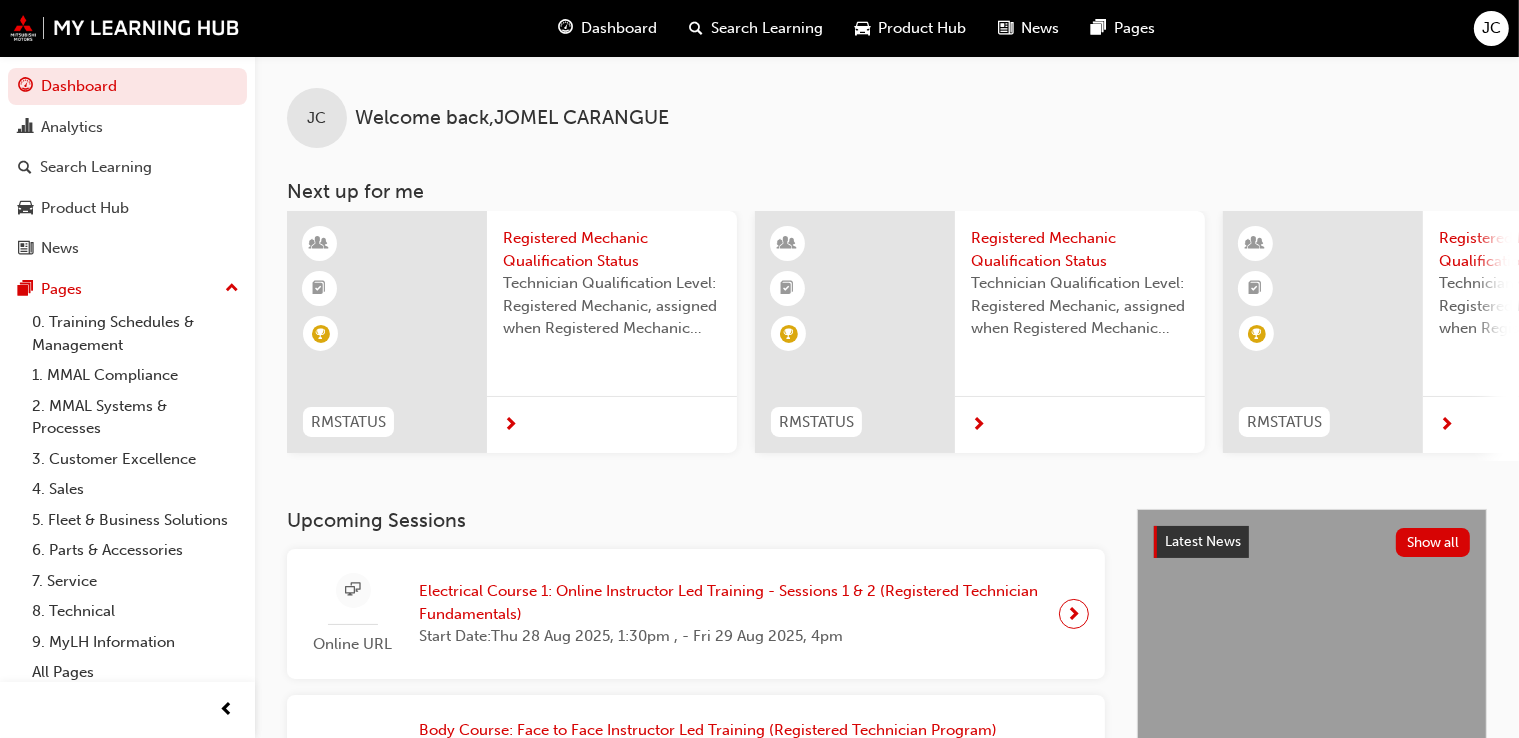 click on "JC" at bounding box center [1491, 28] 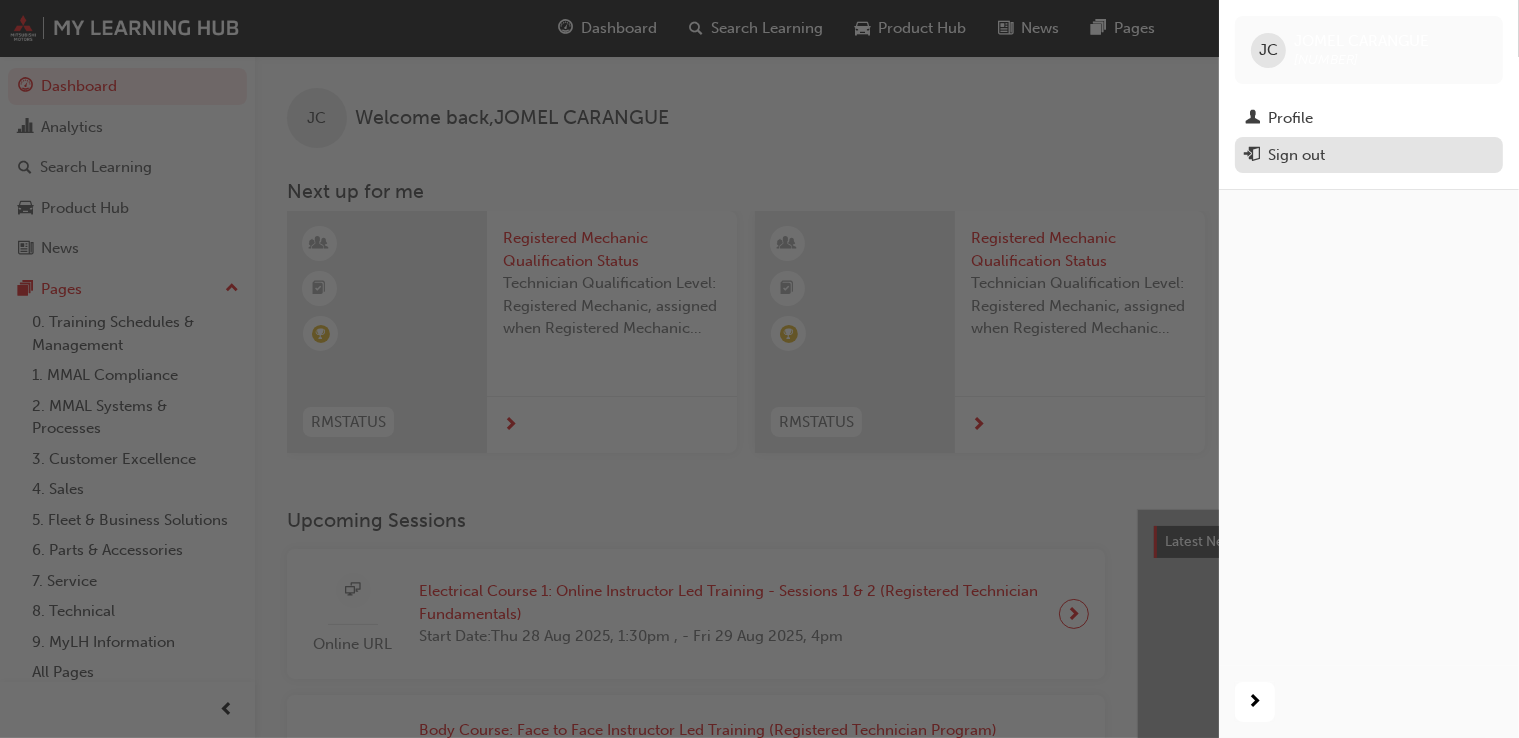 click on "Sign out" at bounding box center [1296, 155] 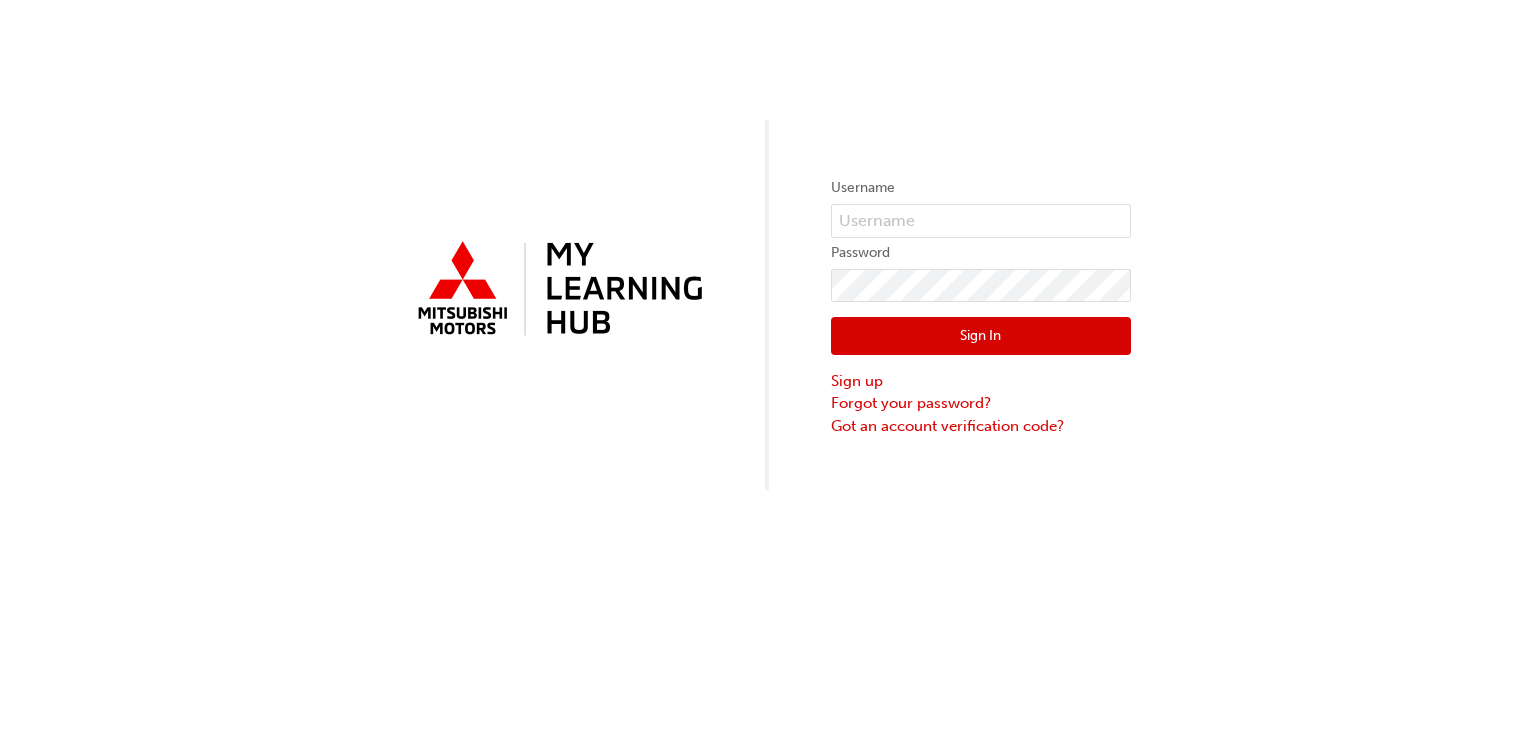 scroll, scrollTop: 0, scrollLeft: 0, axis: both 